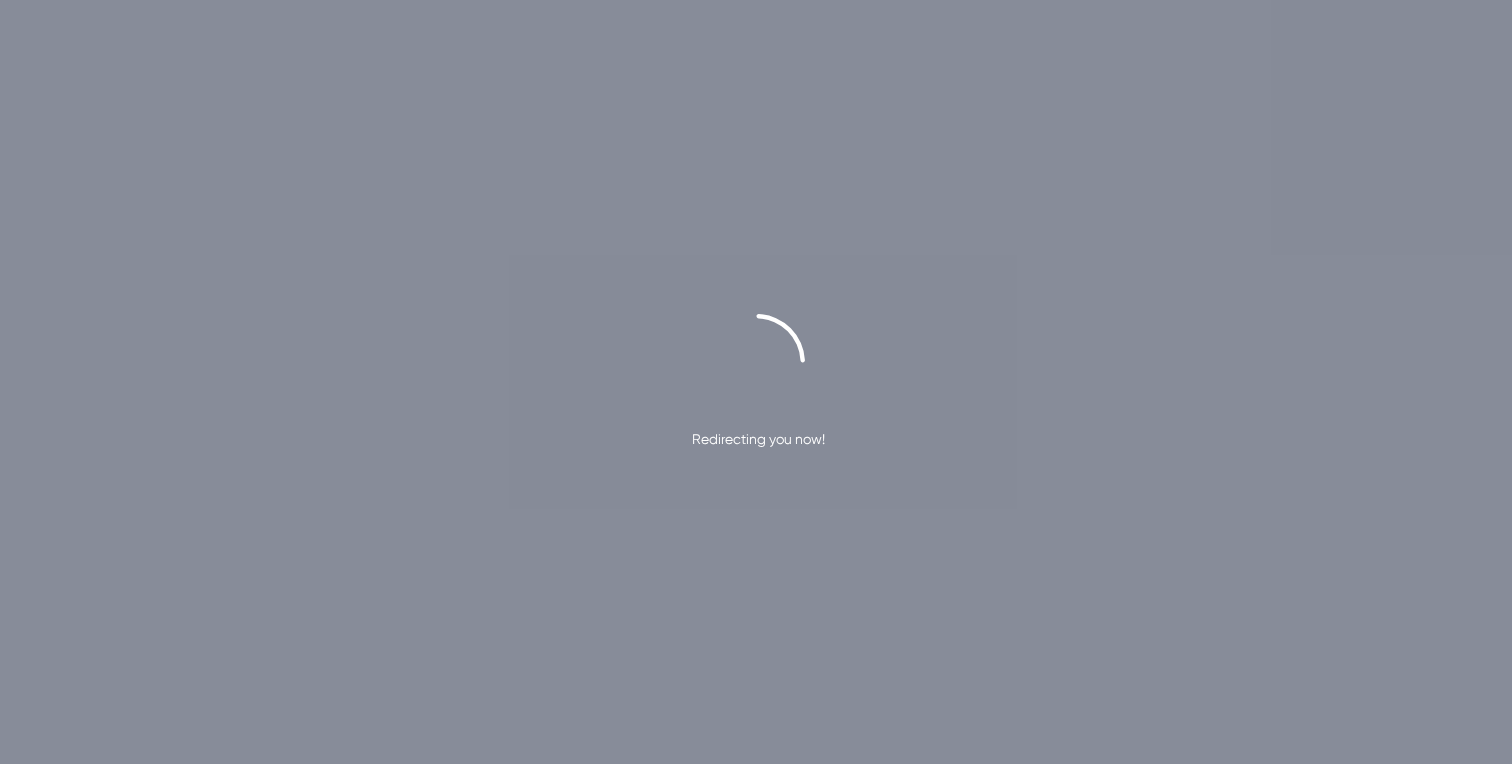 scroll, scrollTop: 0, scrollLeft: 0, axis: both 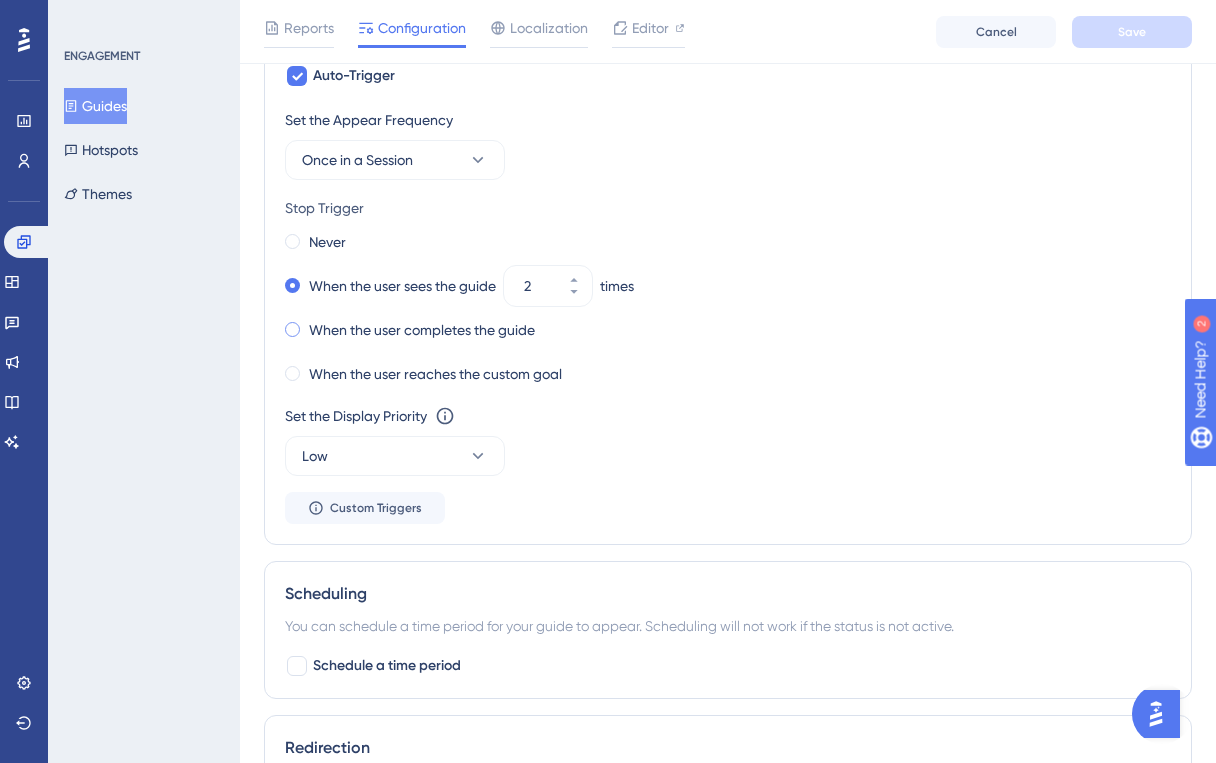 click at bounding box center (292, 241) 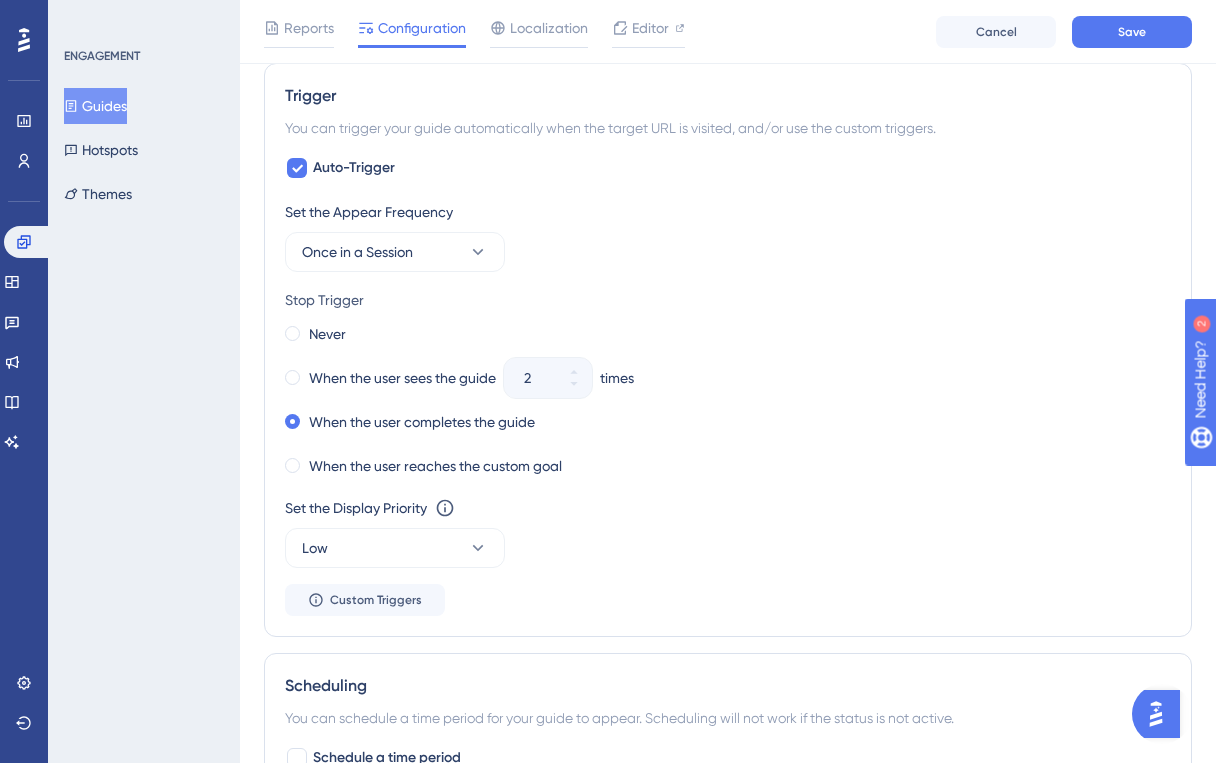 scroll, scrollTop: 1023, scrollLeft: 0, axis: vertical 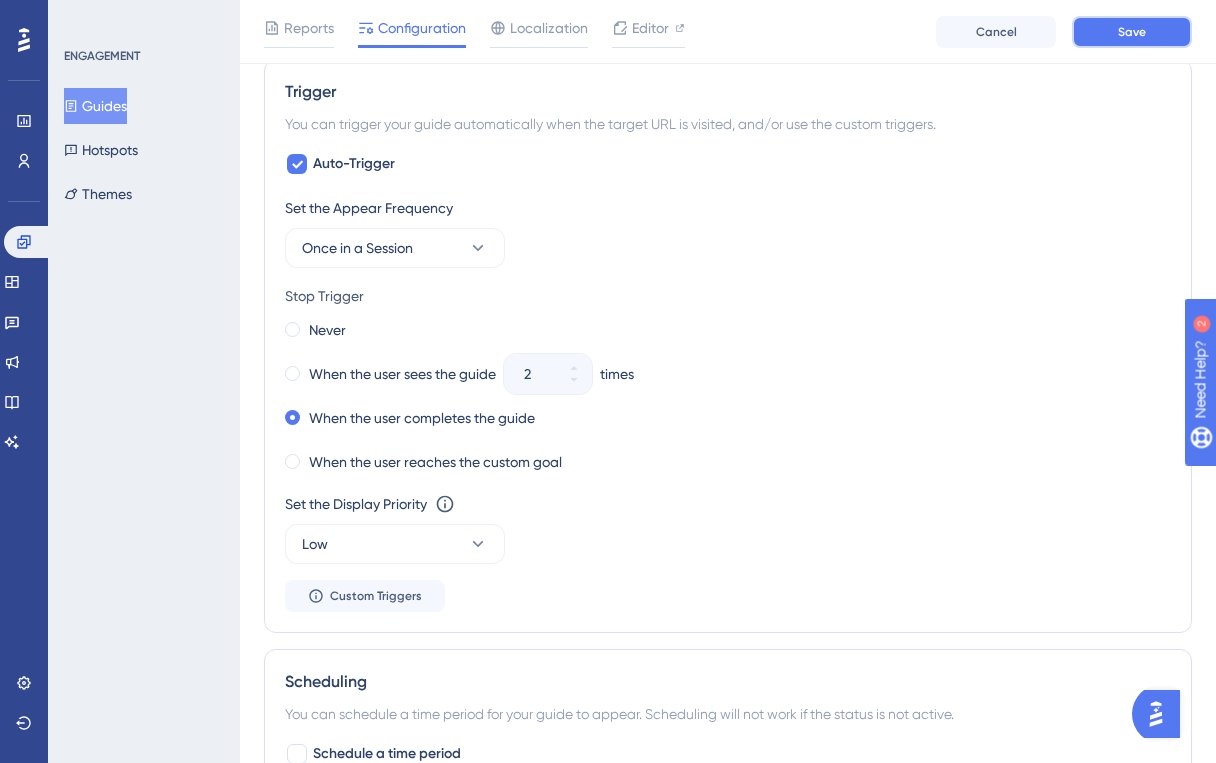 click on "Save" at bounding box center (1132, 32) 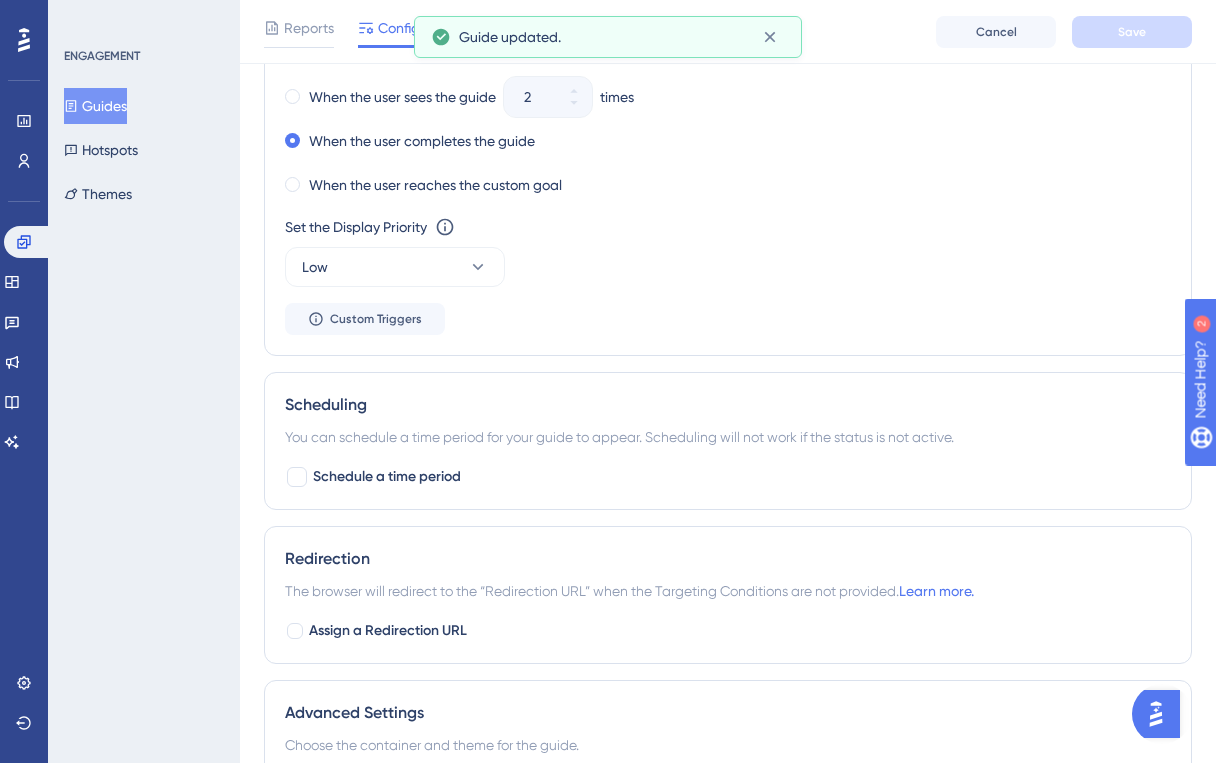 scroll, scrollTop: 1111, scrollLeft: 0, axis: vertical 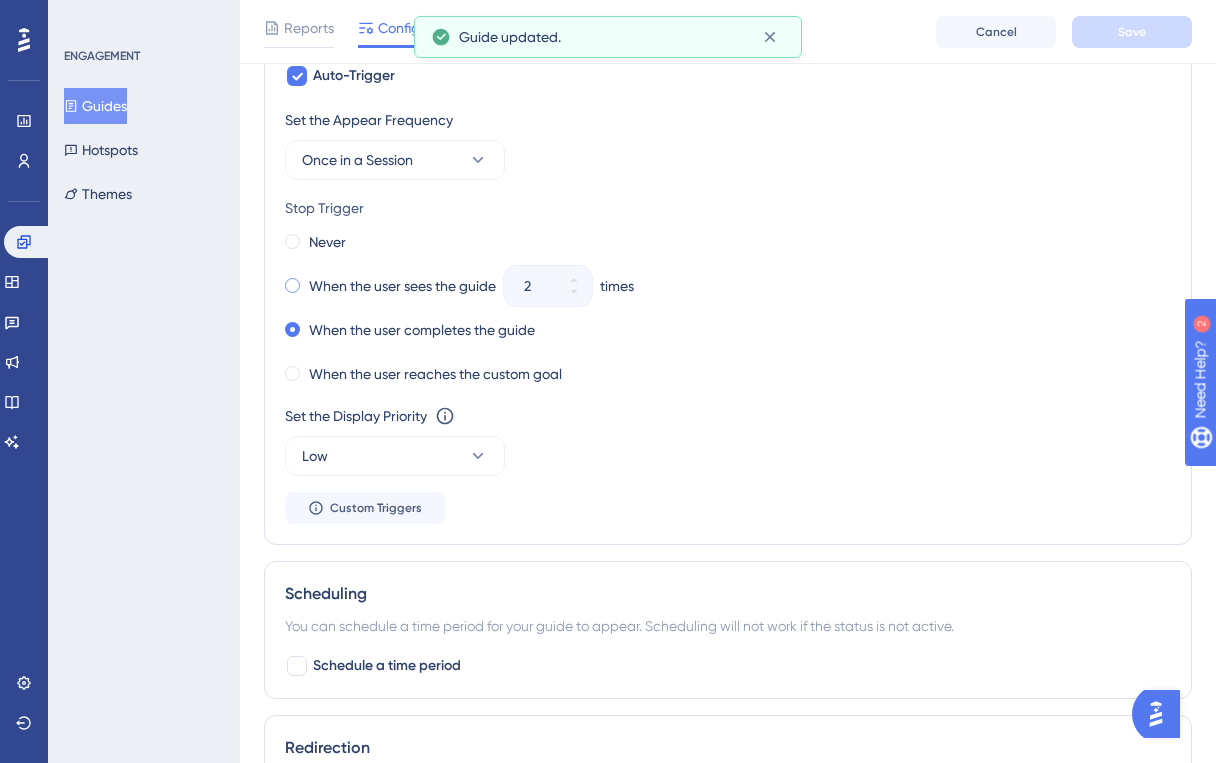 click at bounding box center (292, 285) 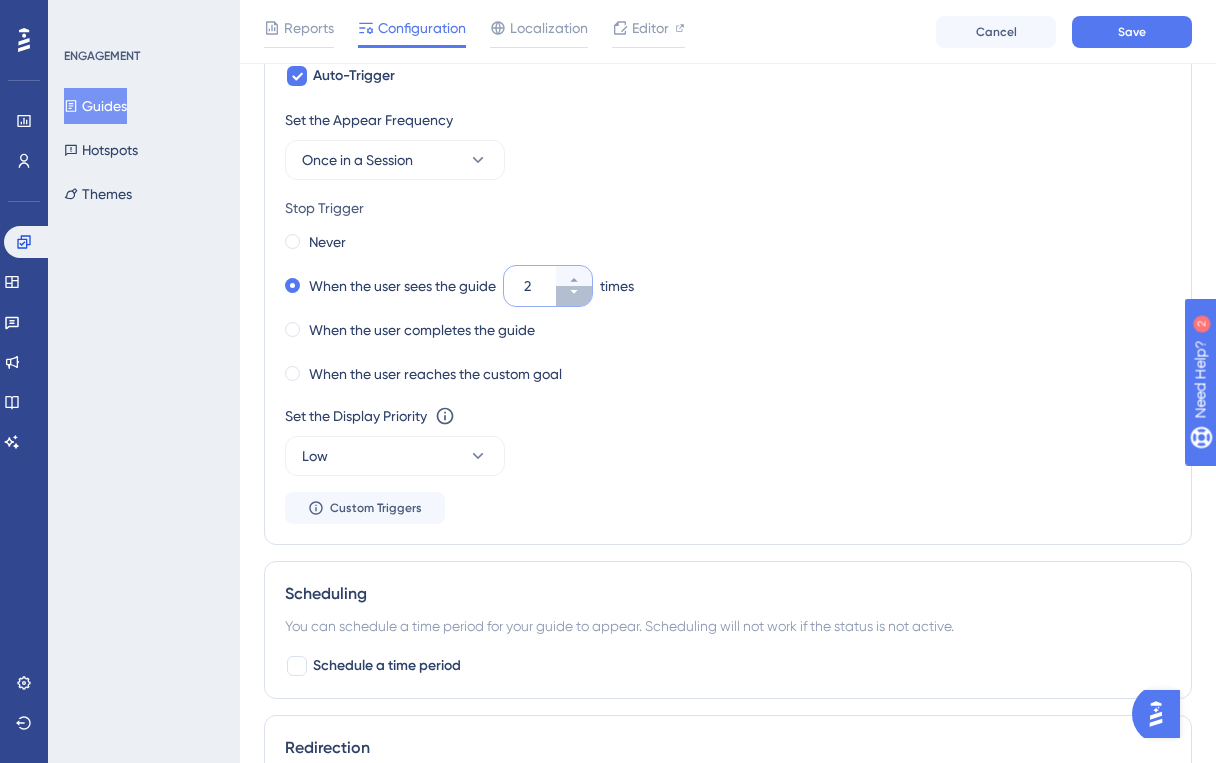 click at bounding box center (574, 292) 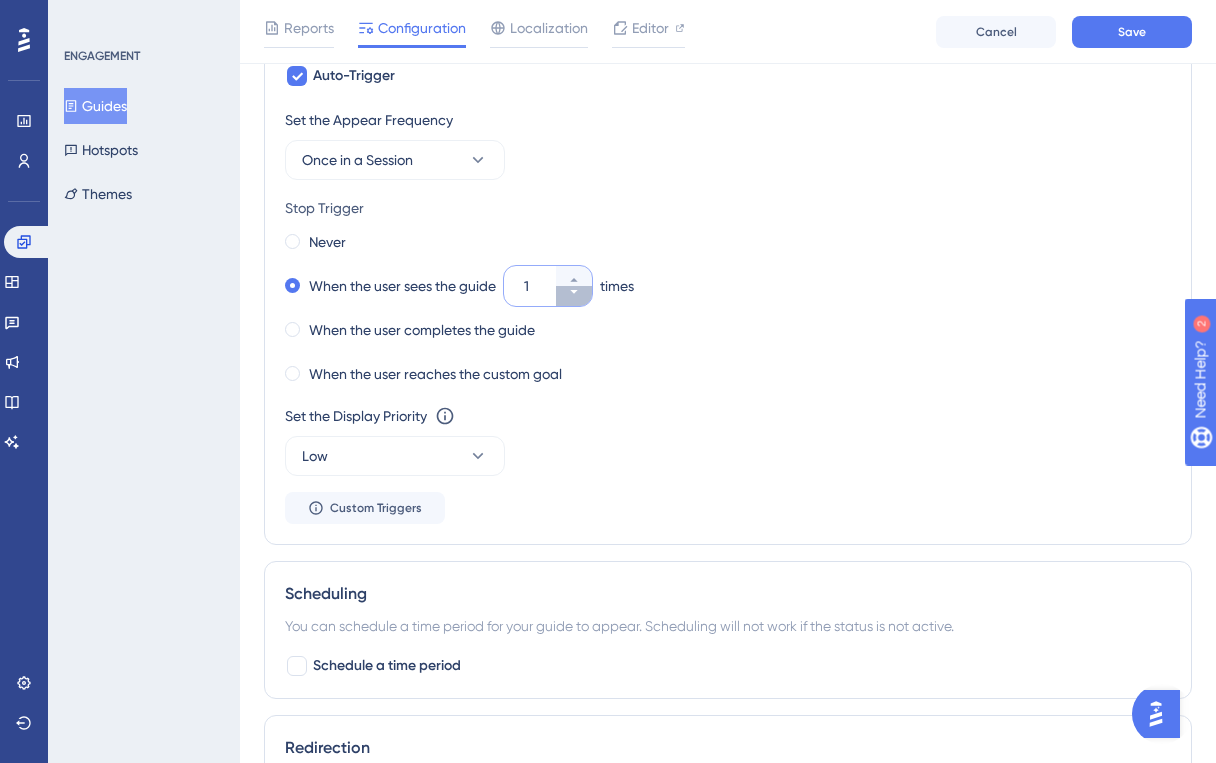 click at bounding box center (574, 292) 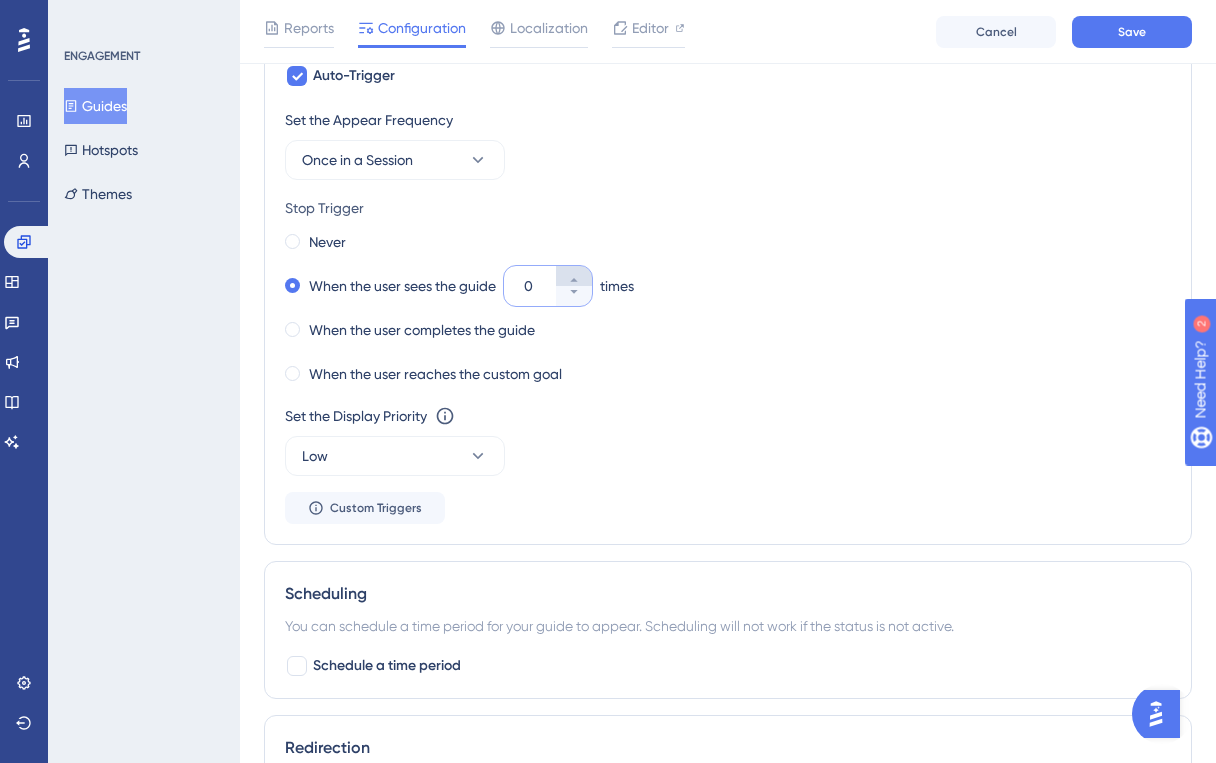 click at bounding box center (574, 280) 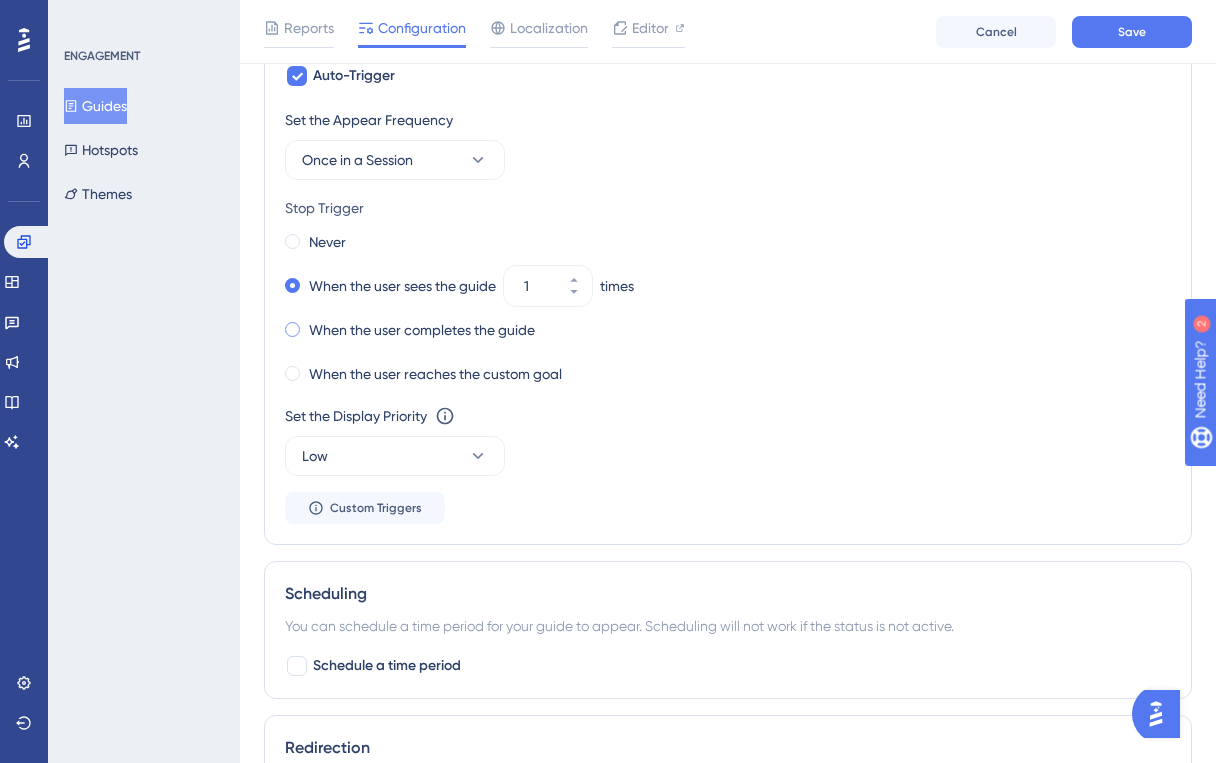 click at bounding box center (292, 241) 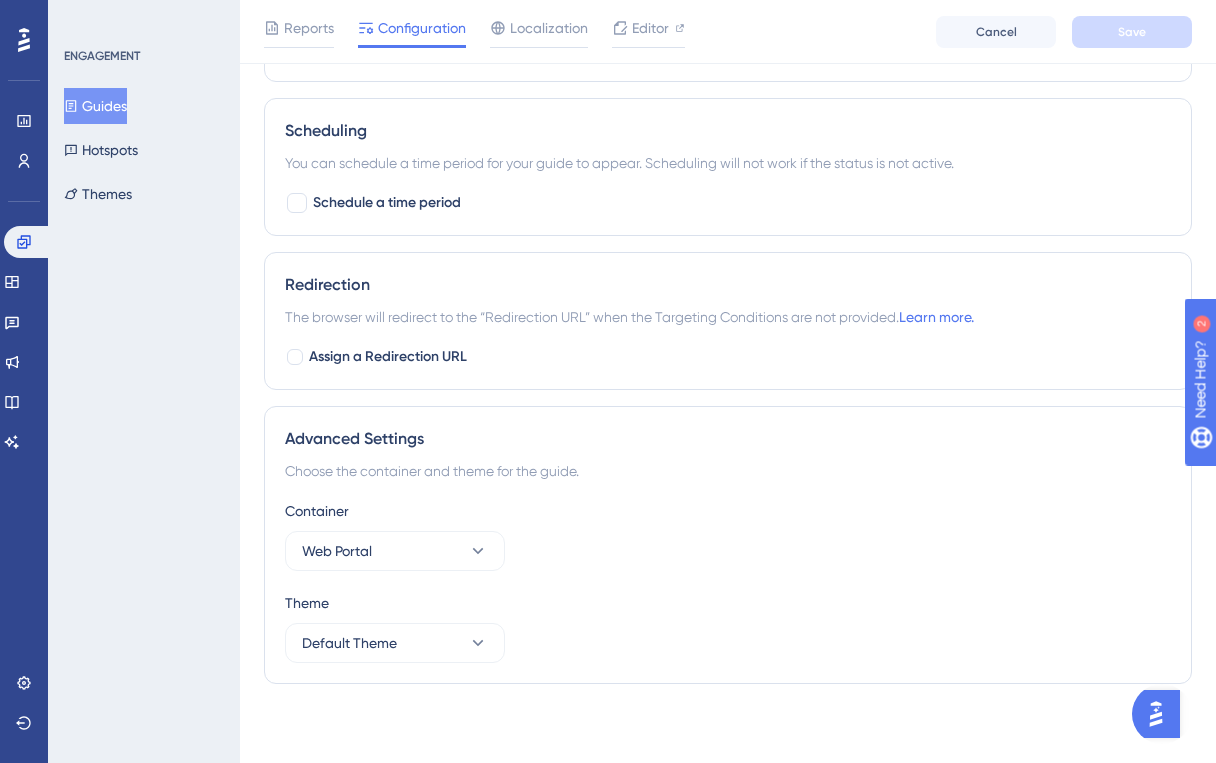 scroll, scrollTop: 1575, scrollLeft: 0, axis: vertical 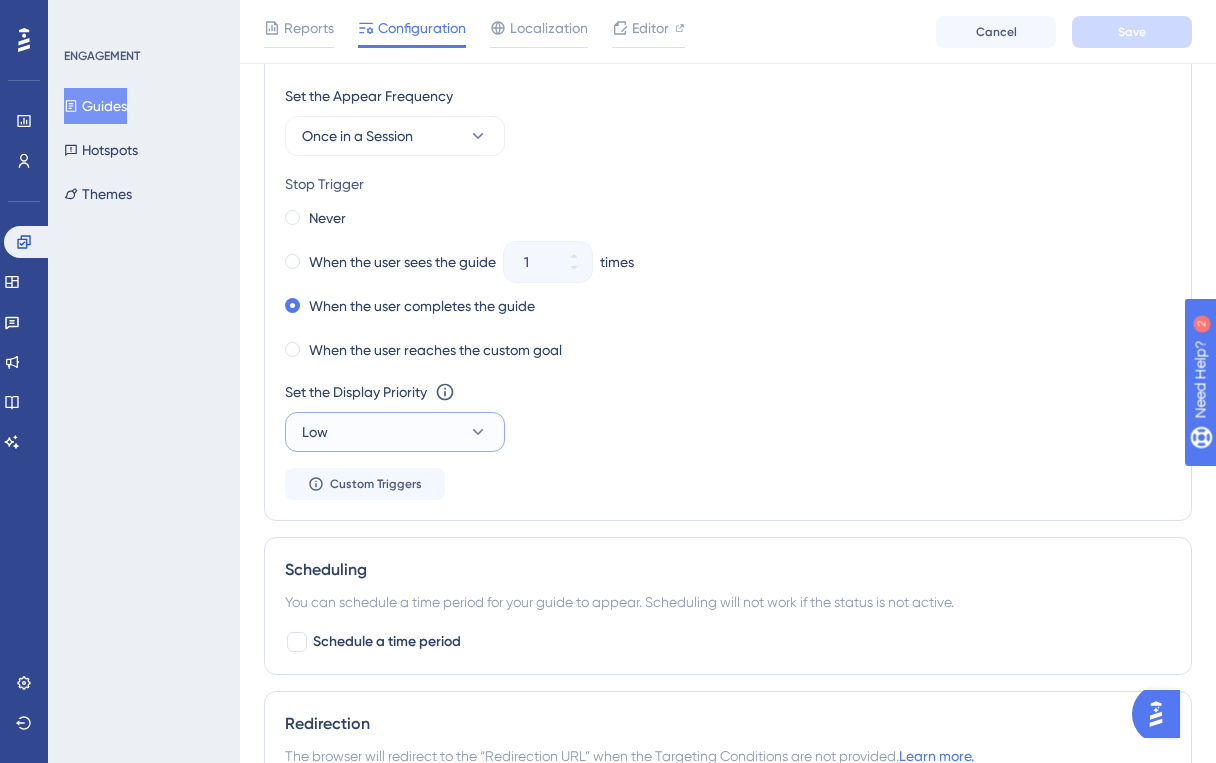 click on "Low" at bounding box center (395, 432) 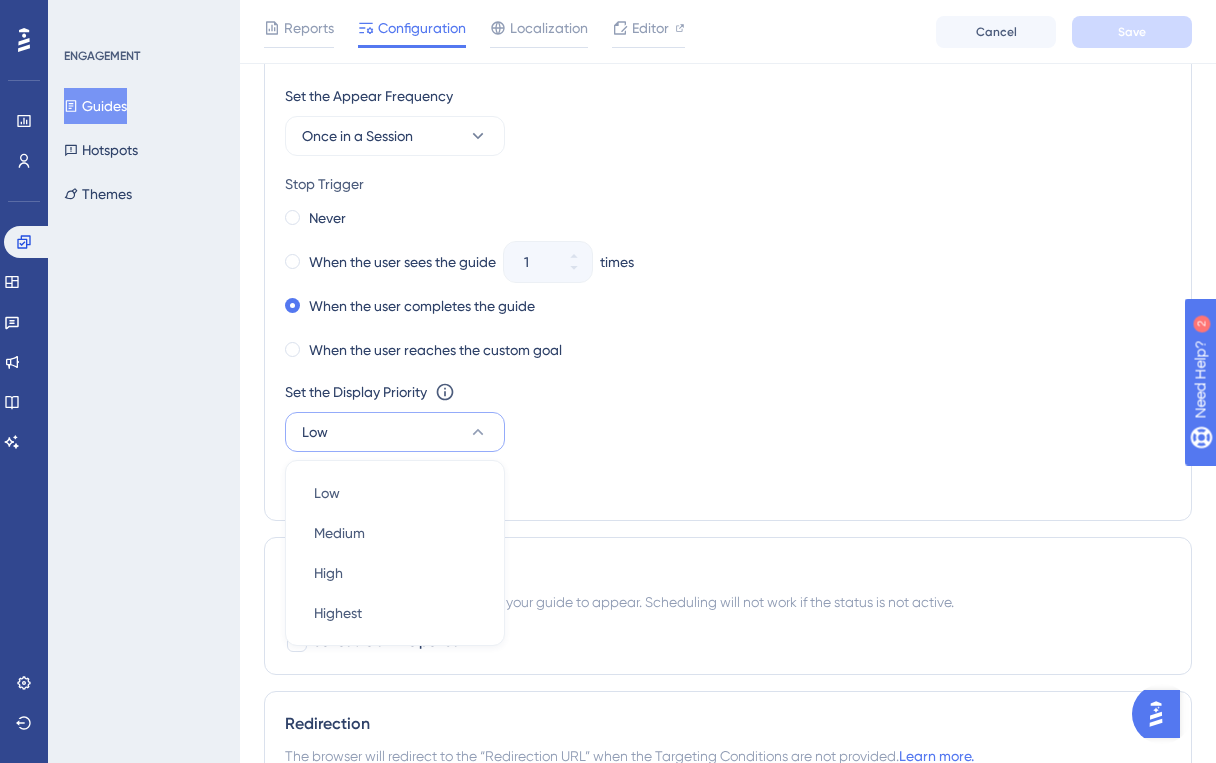 scroll, scrollTop: 1306, scrollLeft: 0, axis: vertical 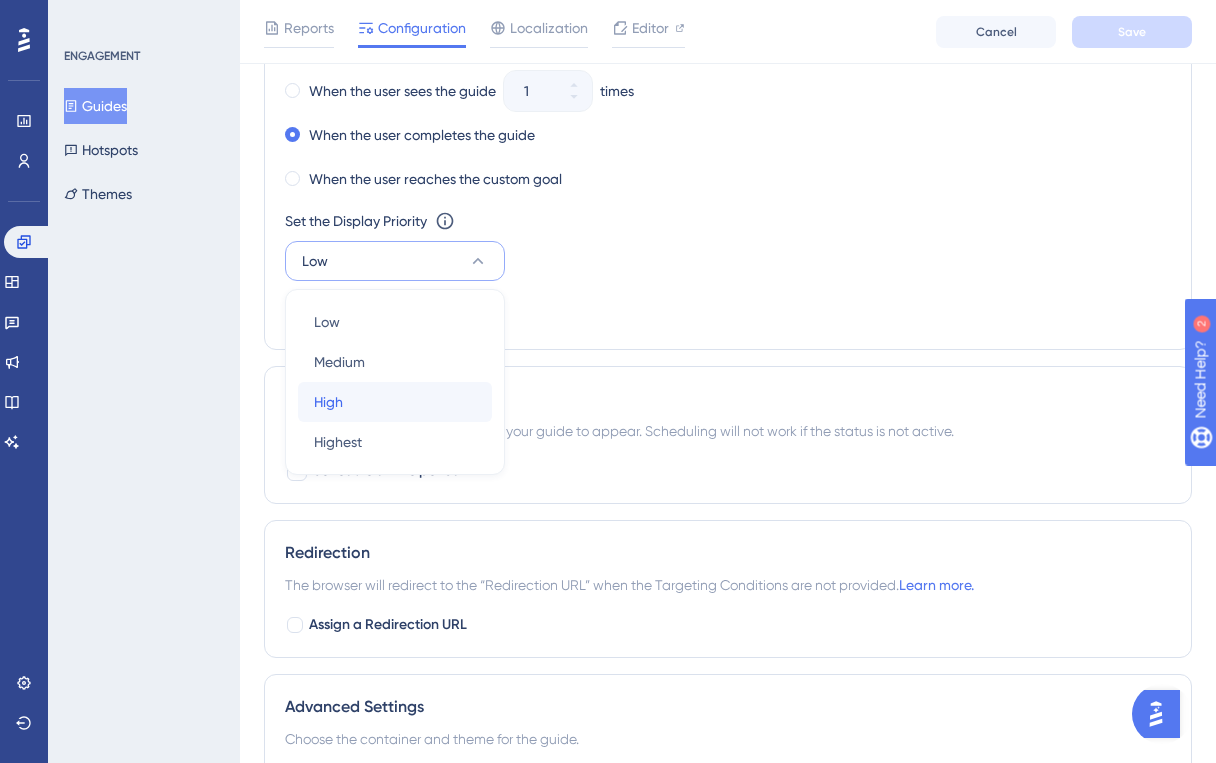 click on "High High" at bounding box center [395, 322] 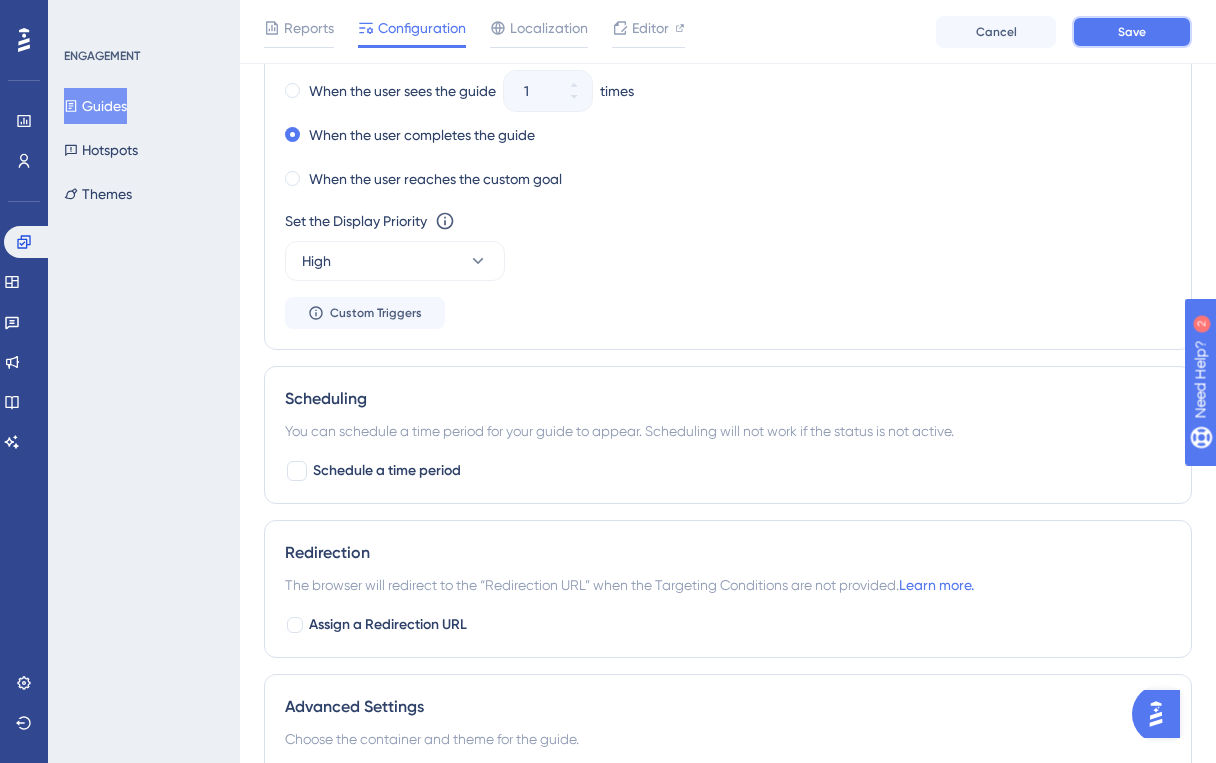 click on "Save" at bounding box center [1132, 32] 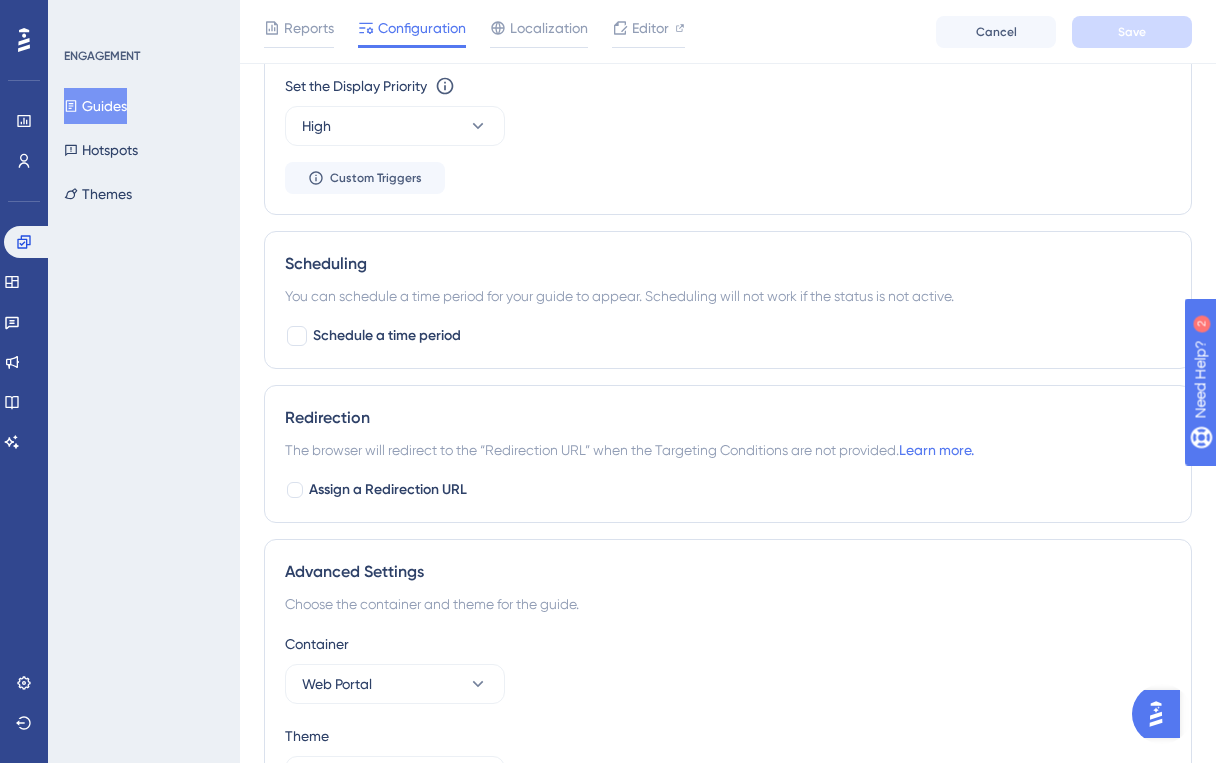 scroll, scrollTop: 1575, scrollLeft: 0, axis: vertical 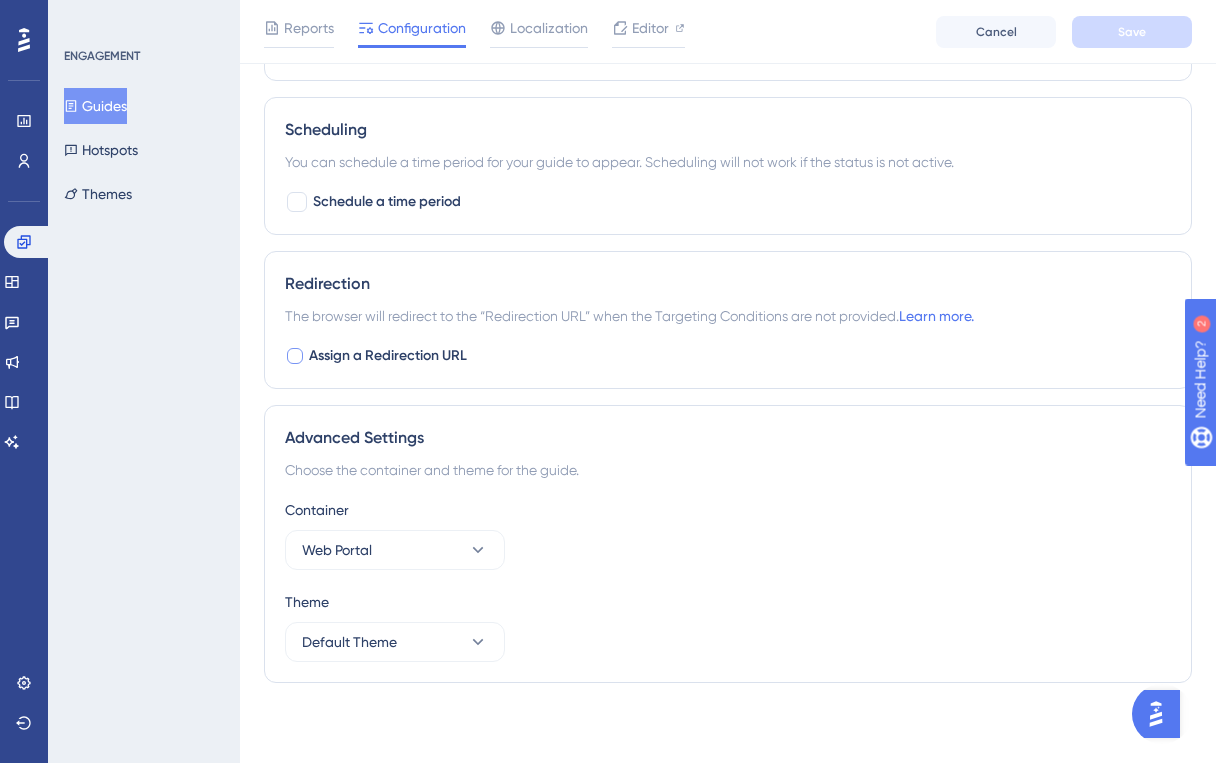 click on "Assign a Redirection URL" at bounding box center (376, 356) 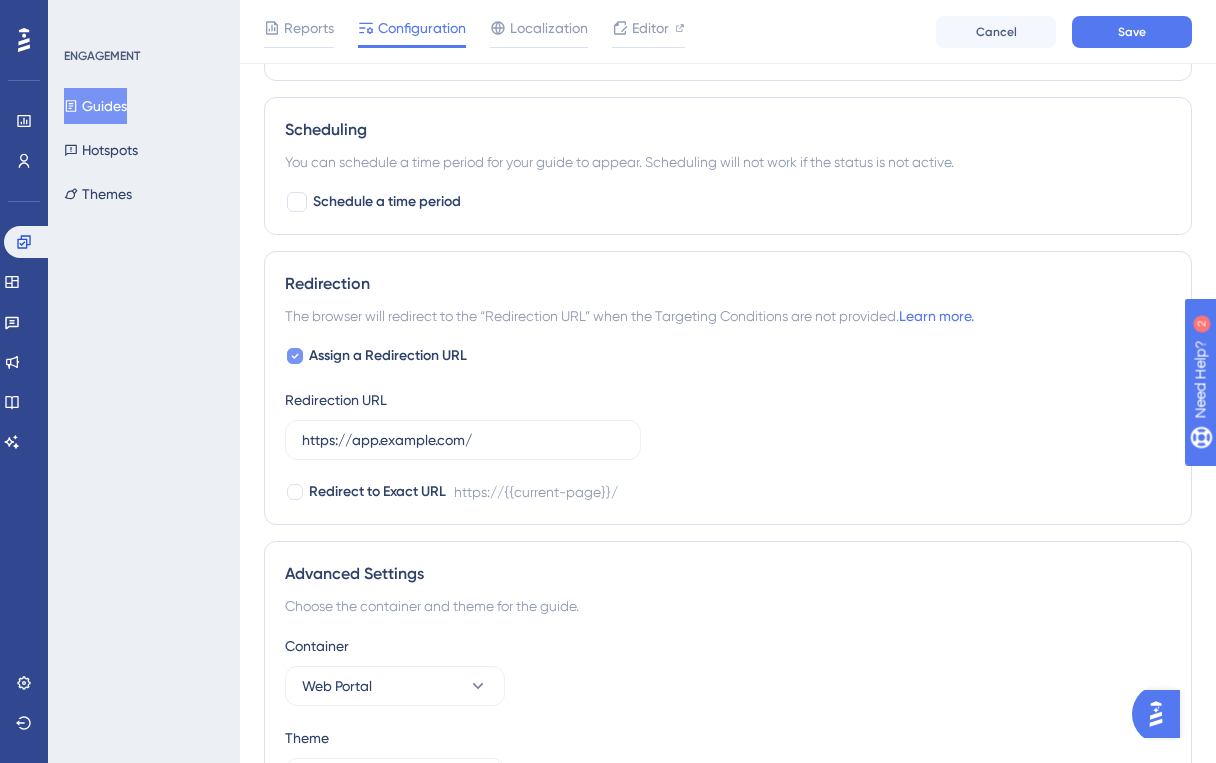 click at bounding box center [295, 356] 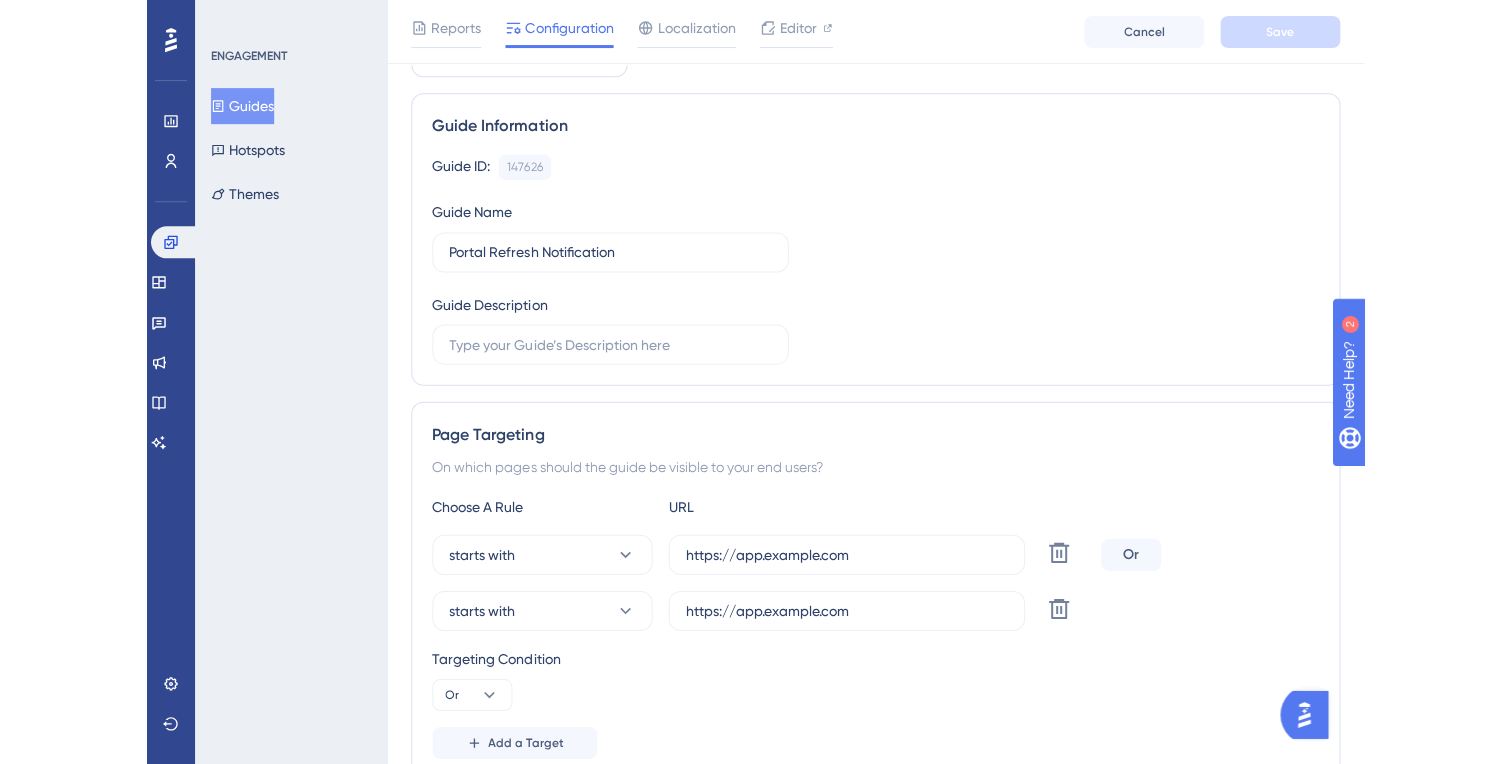scroll, scrollTop: 0, scrollLeft: 0, axis: both 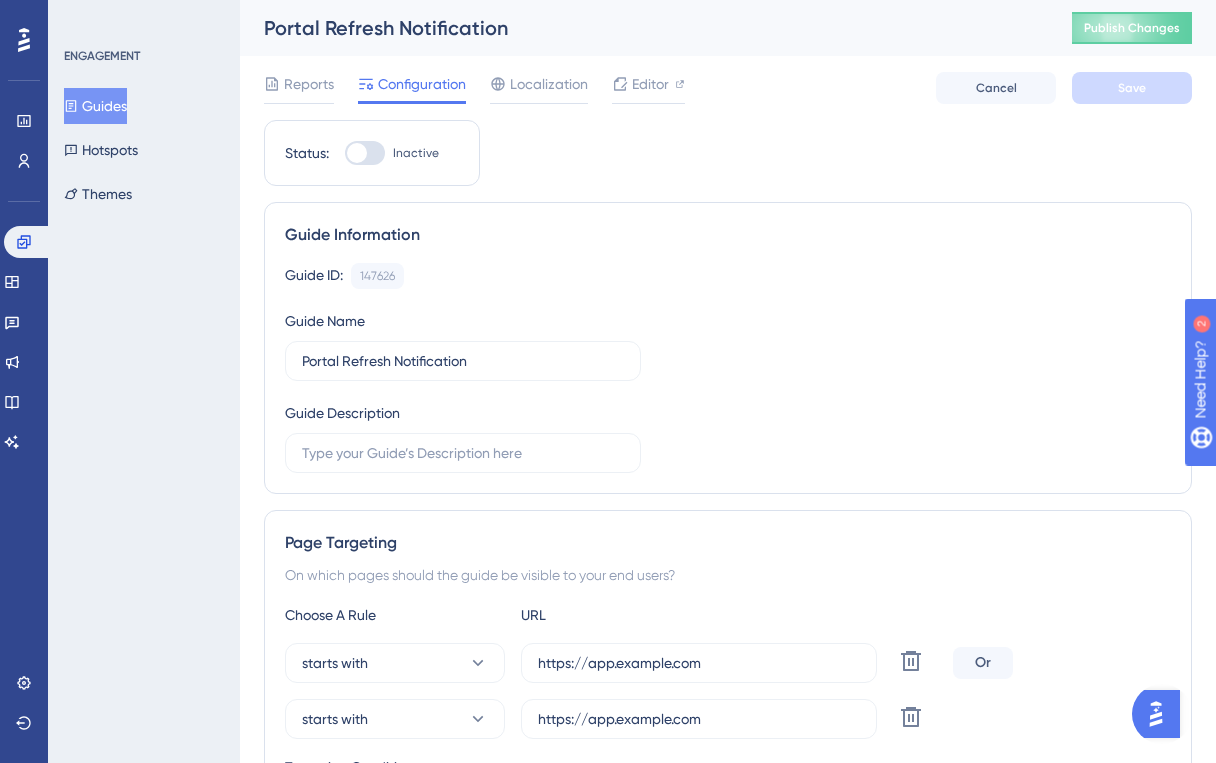 click at bounding box center [357, 153] 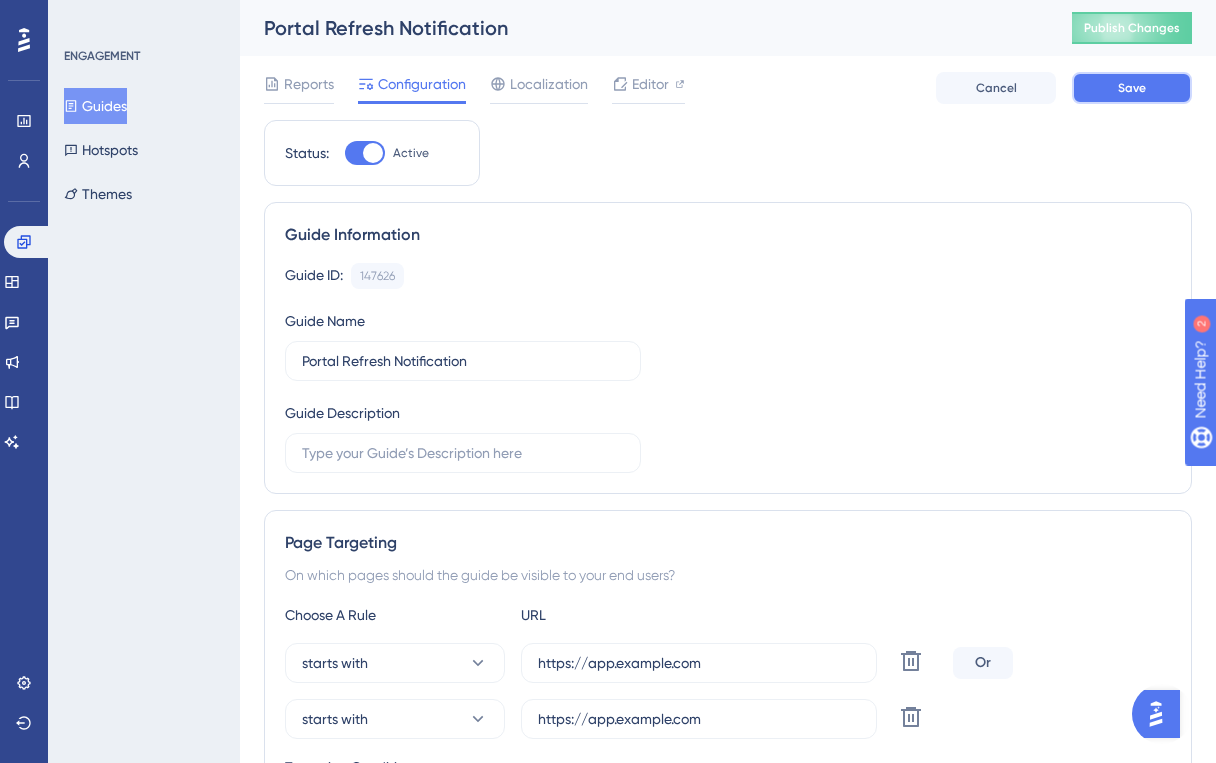click on "Save" at bounding box center [1132, 88] 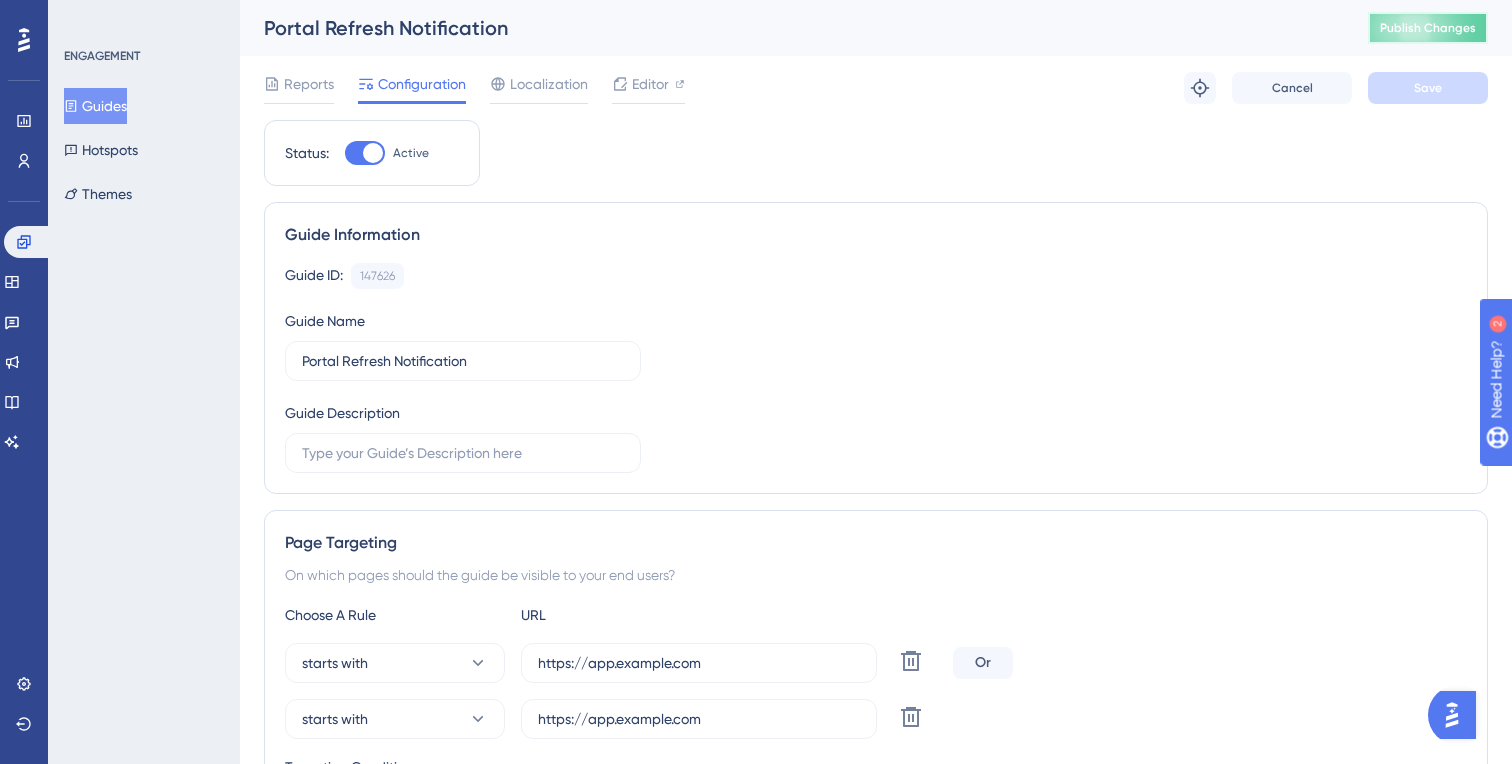 click on "Publish Changes" at bounding box center (1428, 28) 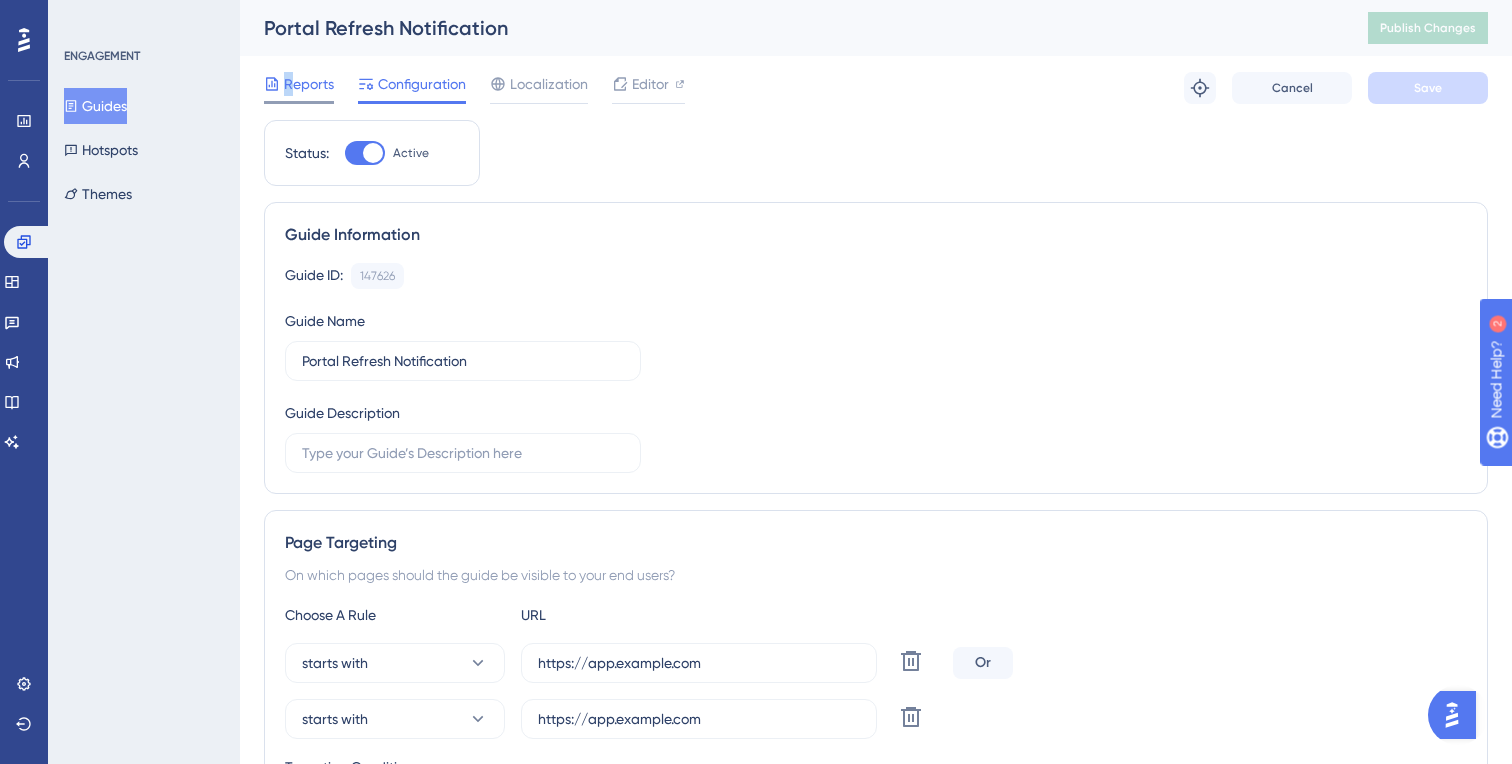 click on "Reports" at bounding box center [309, 84] 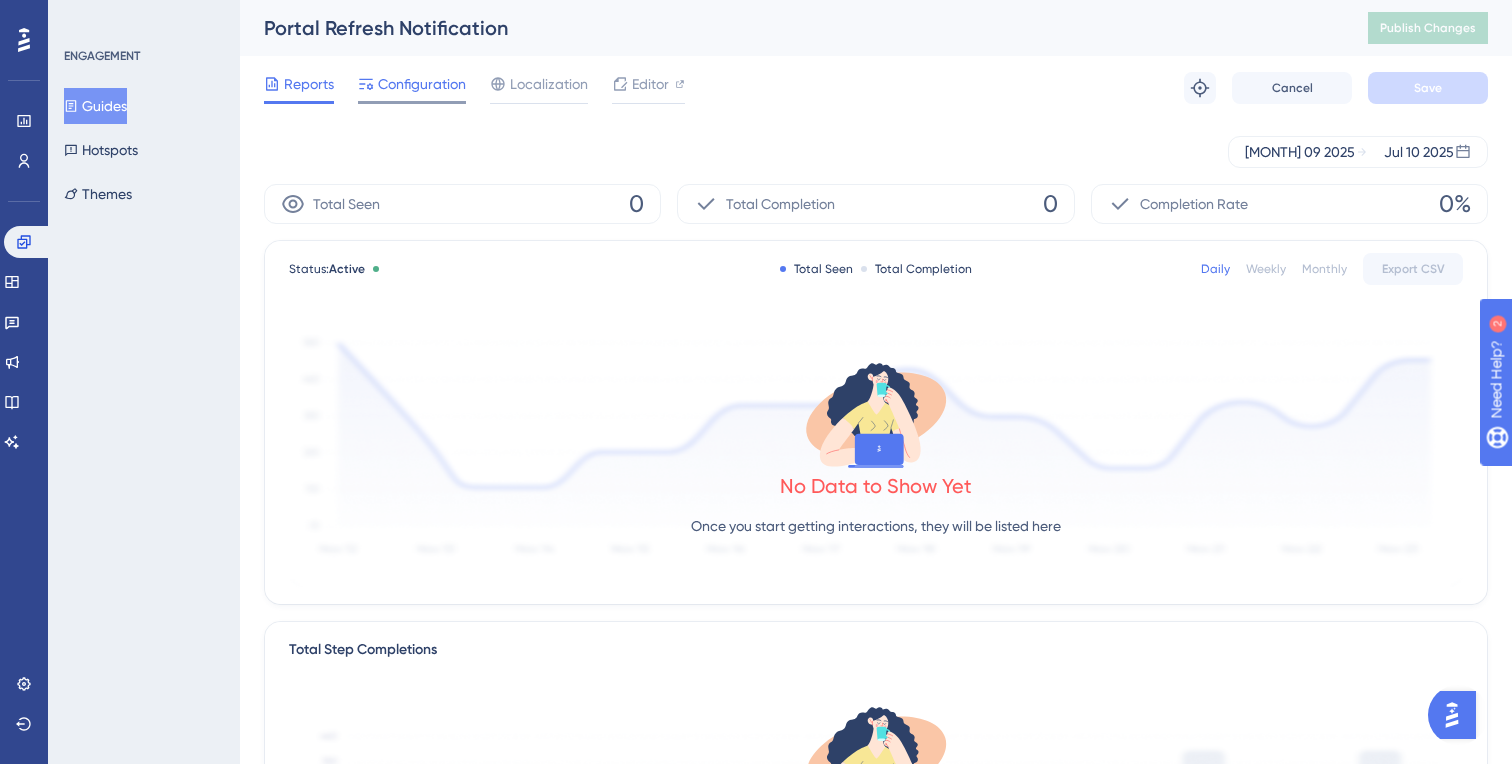 click on "Configuration" at bounding box center (422, 84) 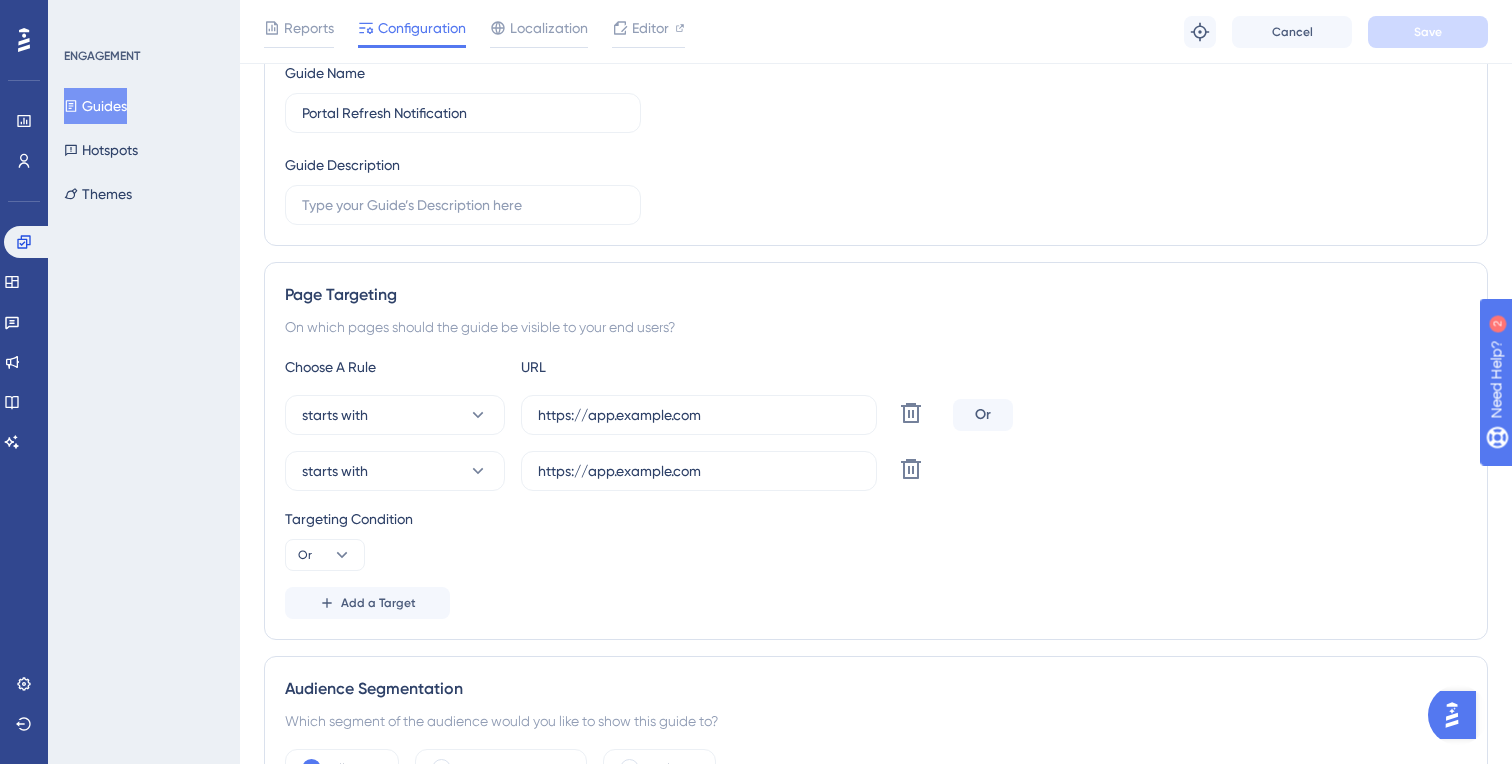 scroll, scrollTop: 257, scrollLeft: 0, axis: vertical 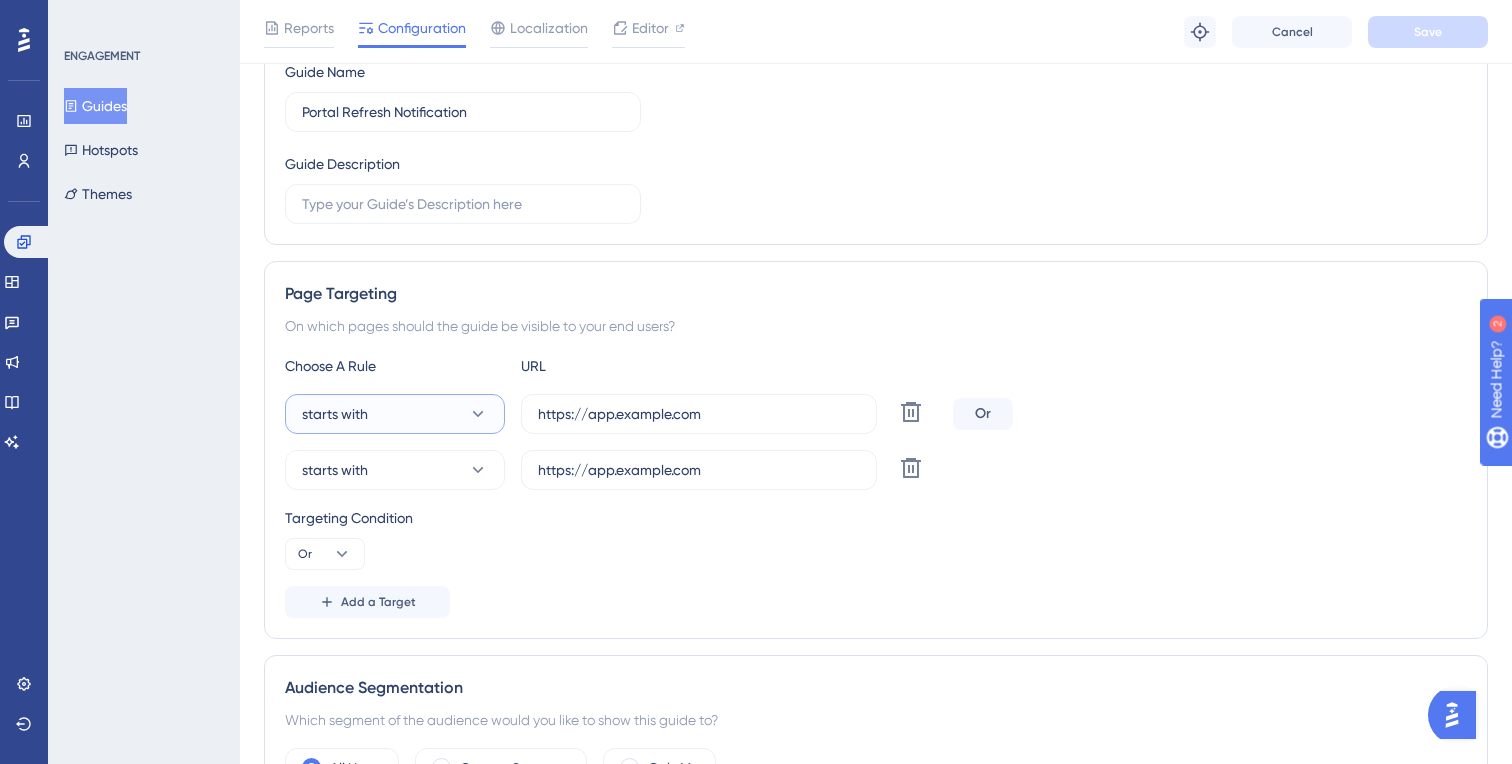 click on "starts with" at bounding box center (395, 414) 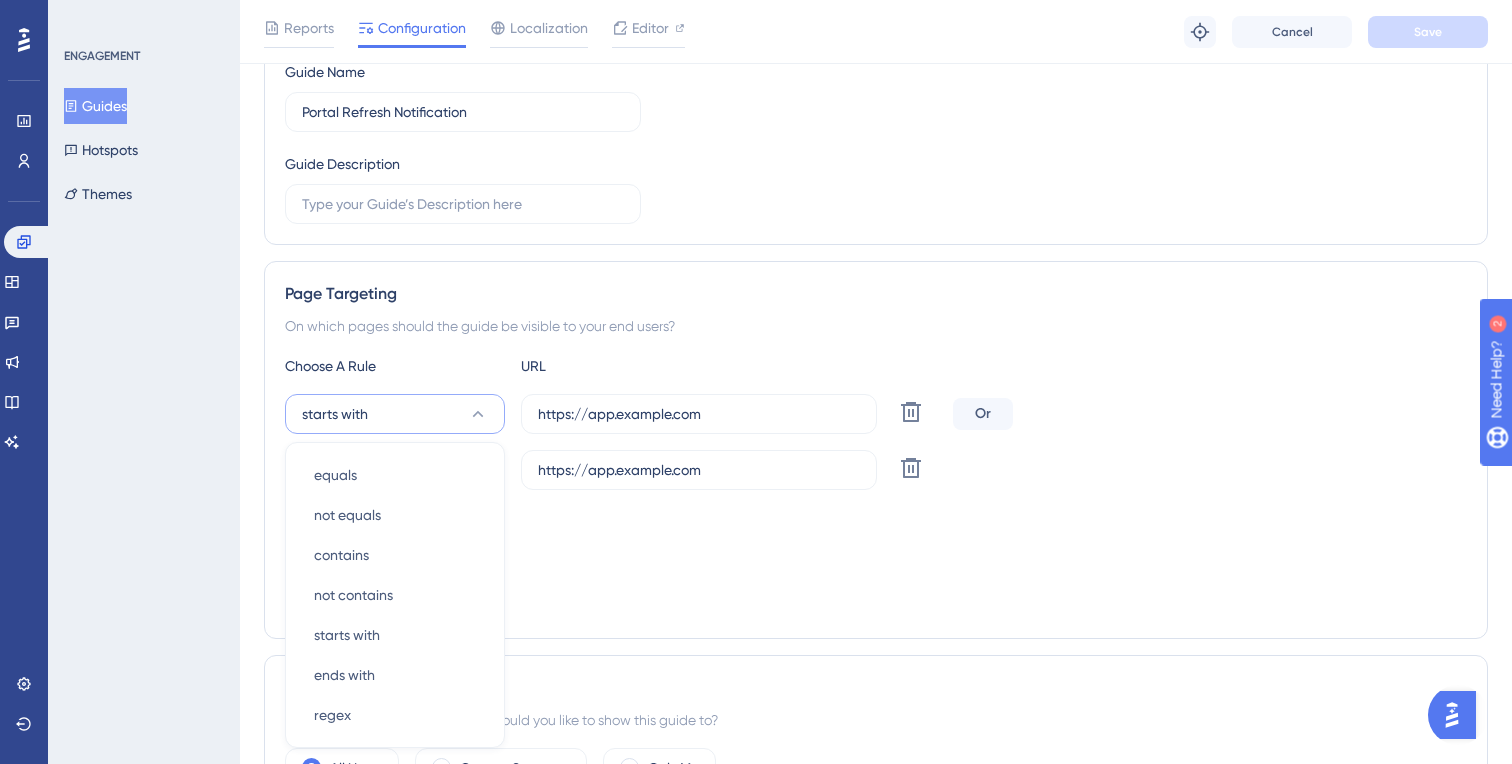 scroll, scrollTop: 470, scrollLeft: 0, axis: vertical 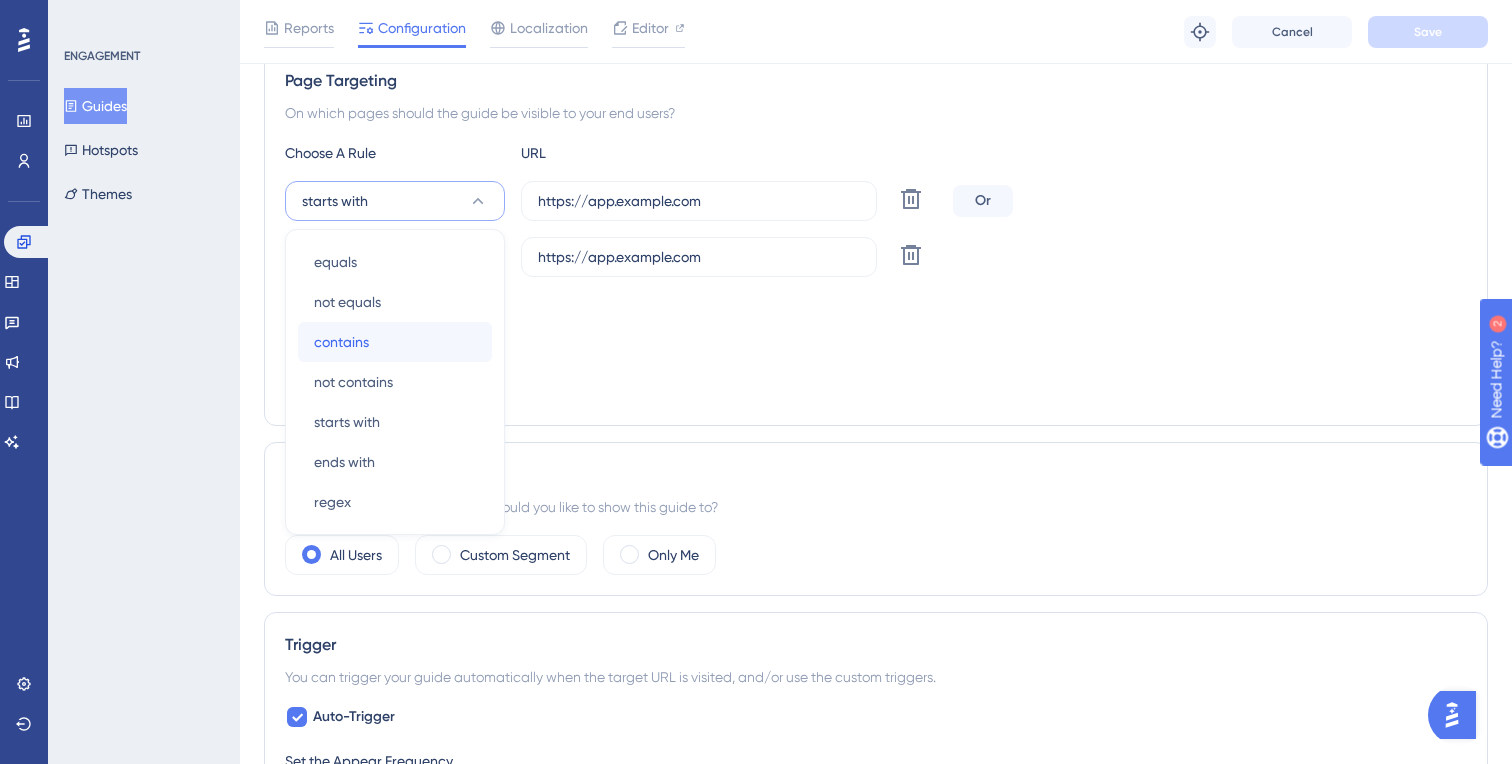 click on "contains contains" at bounding box center [395, 262] 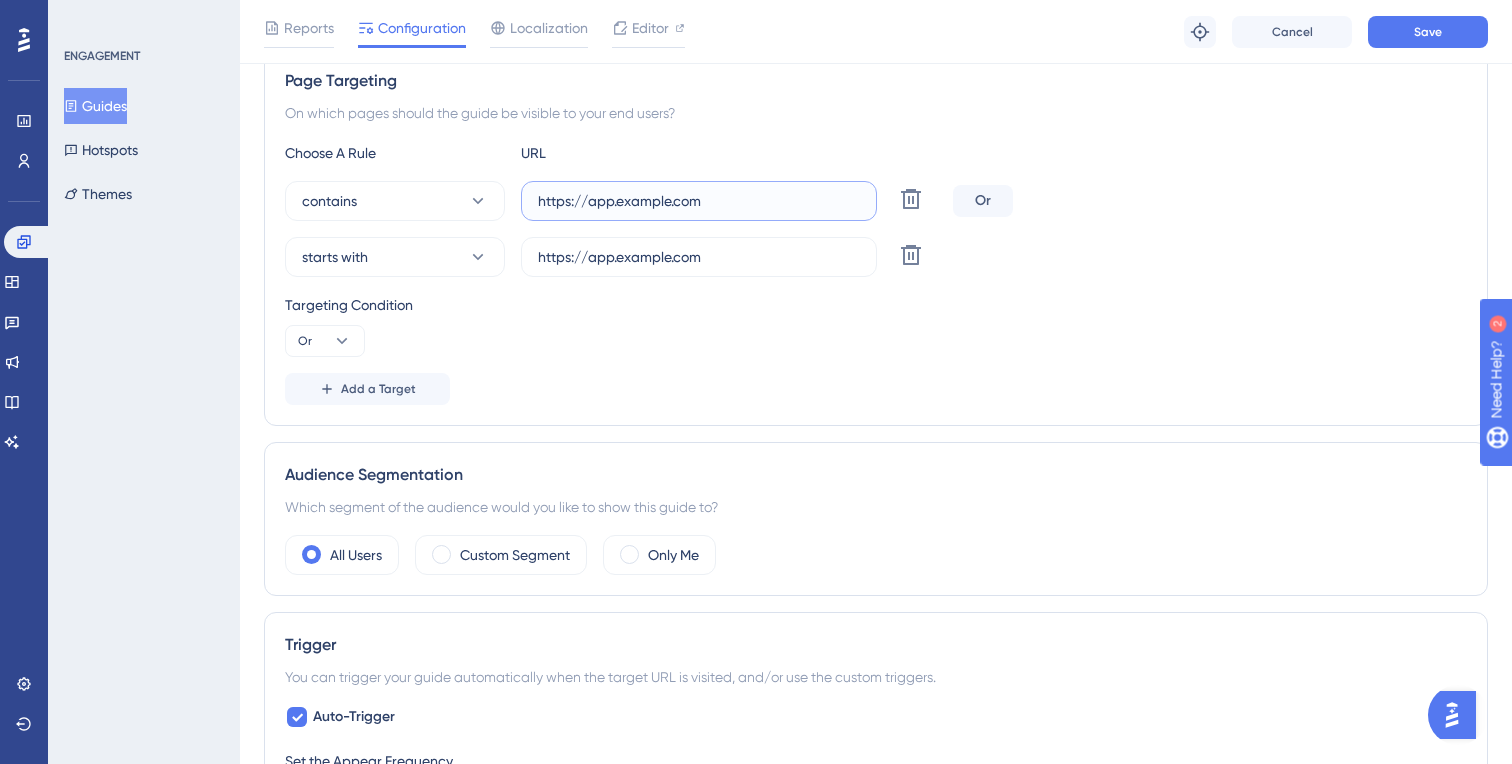 drag, startPoint x: 589, startPoint y: 198, endPoint x: 519, endPoint y: 196, distance: 70.028564 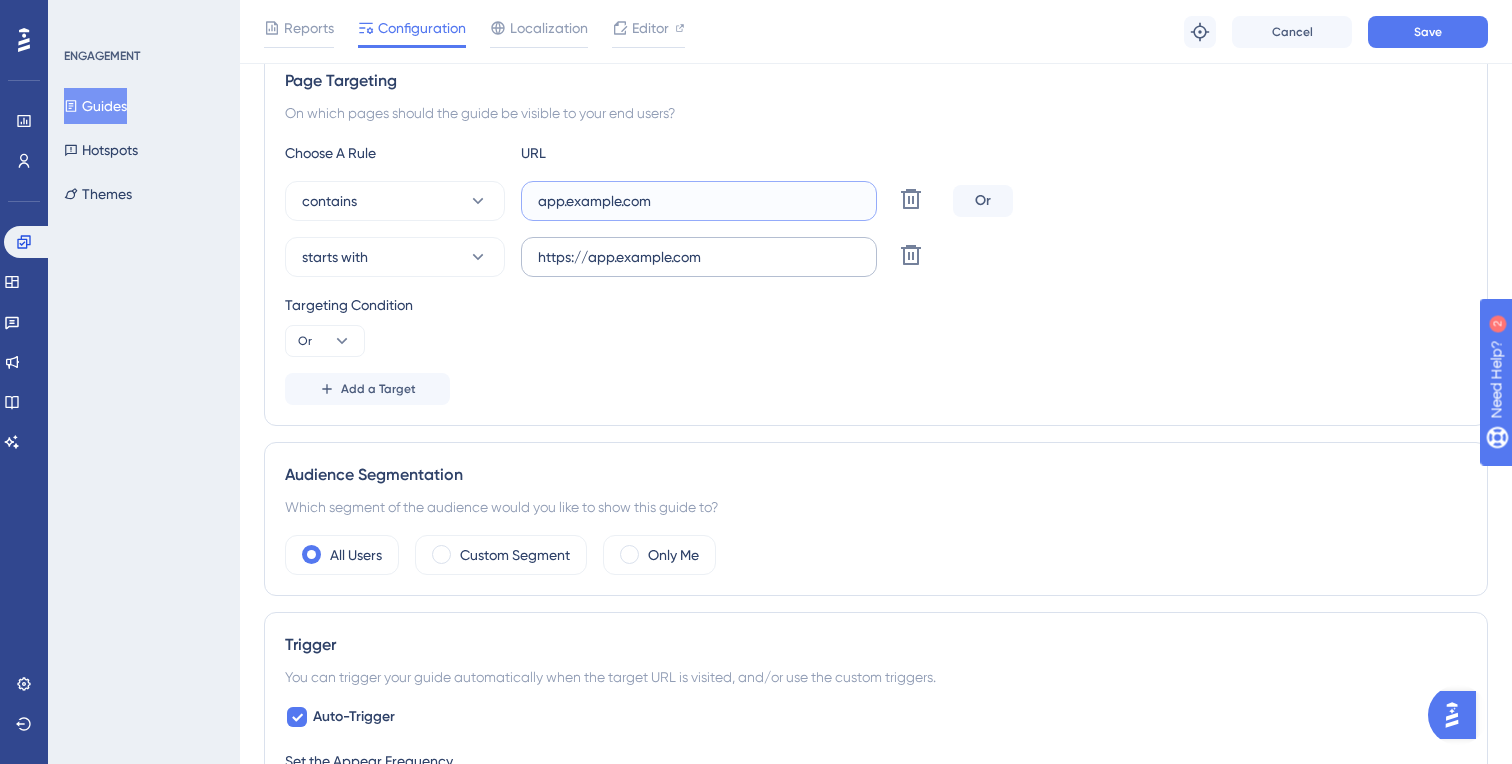 type on "app.nuacom.ie" 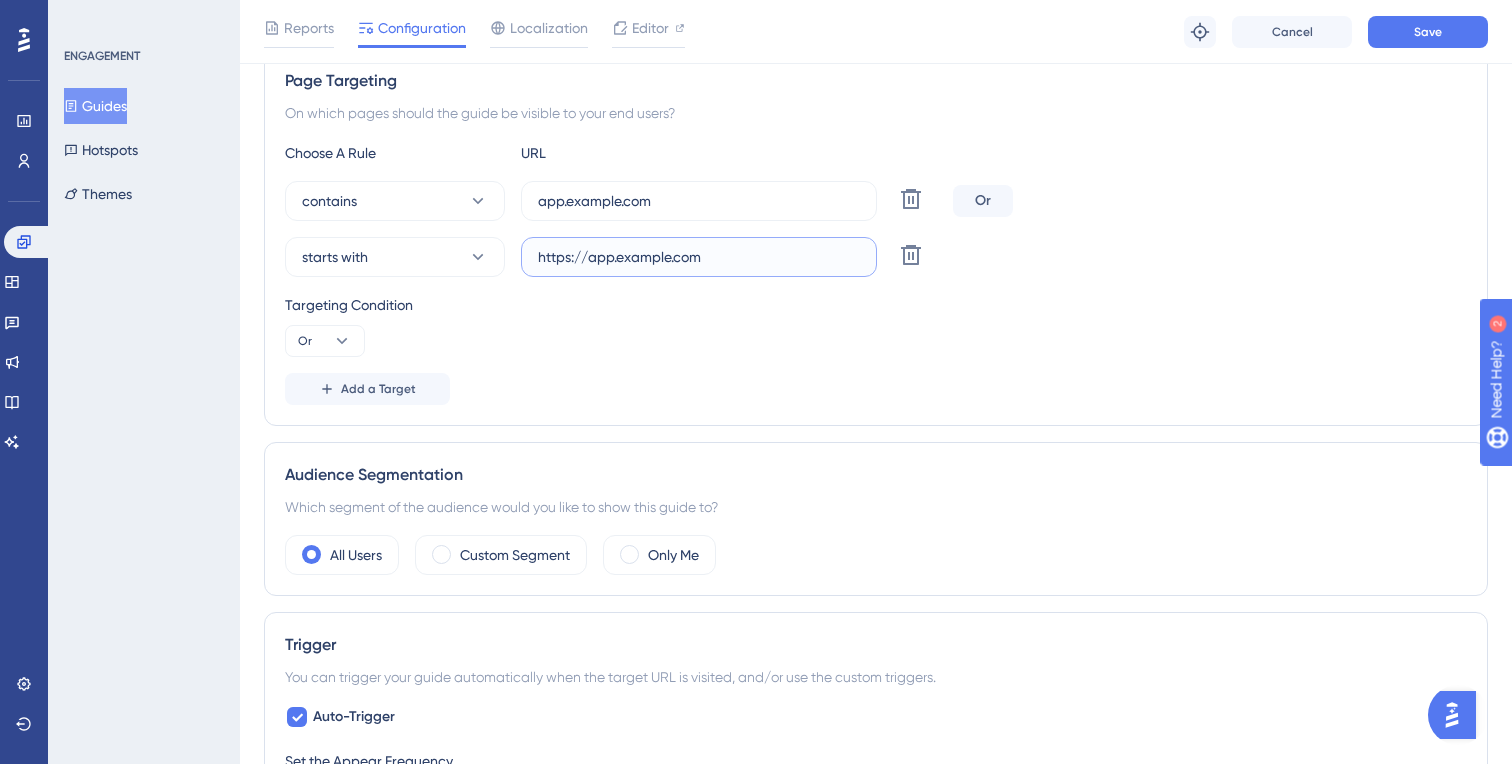 drag, startPoint x: 590, startPoint y: 259, endPoint x: 506, endPoint y: 259, distance: 84 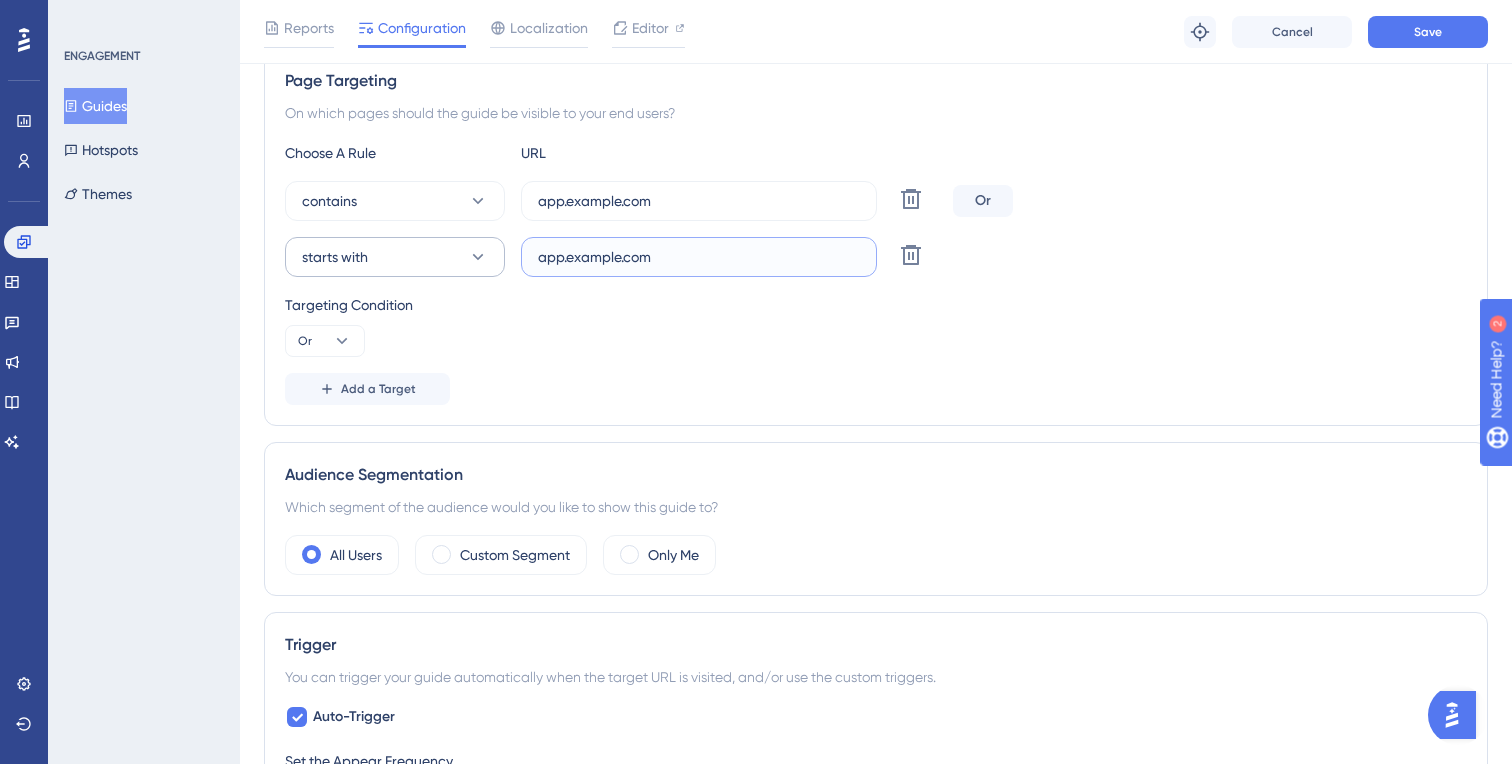 type on "app.nuacom.com" 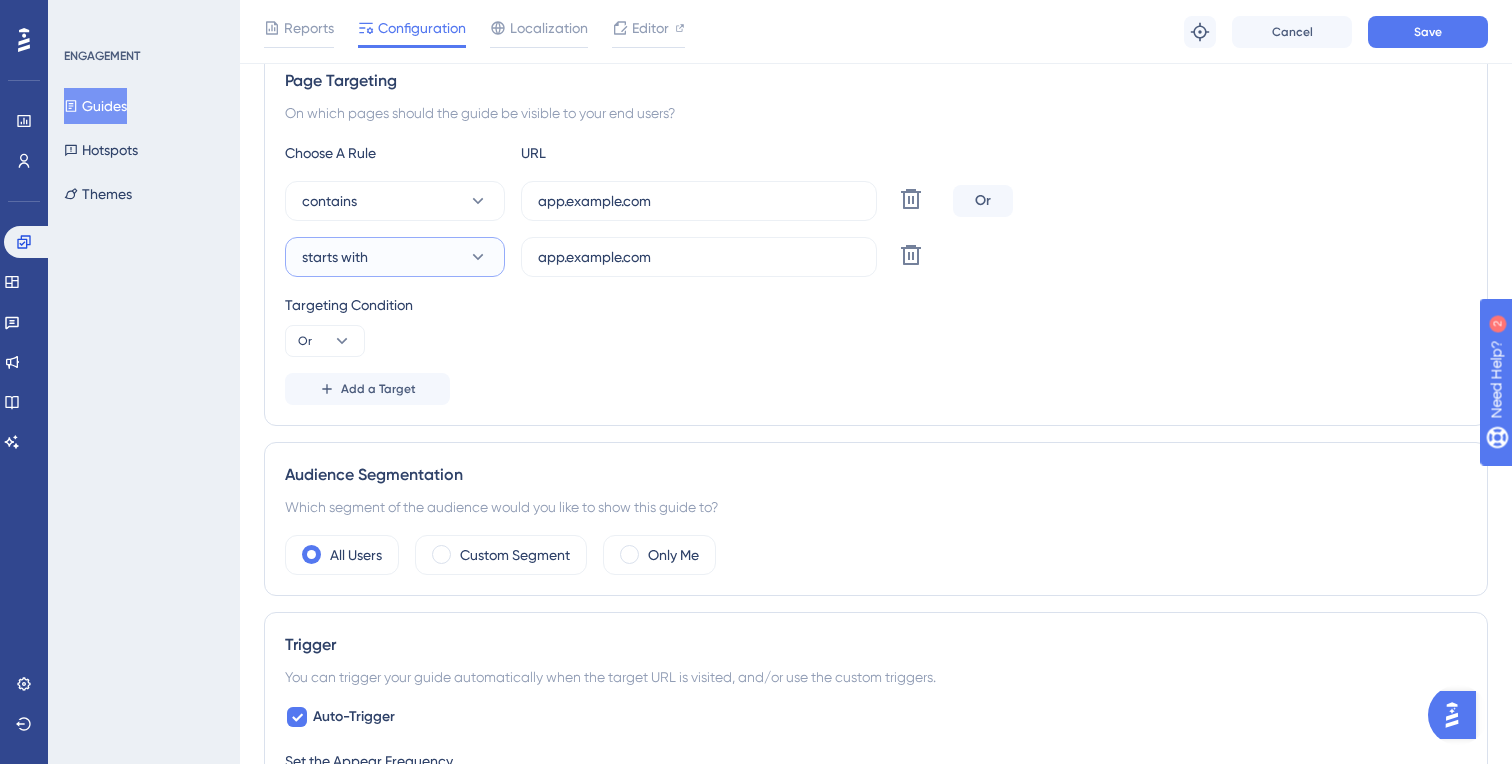click on "starts with" at bounding box center [395, 257] 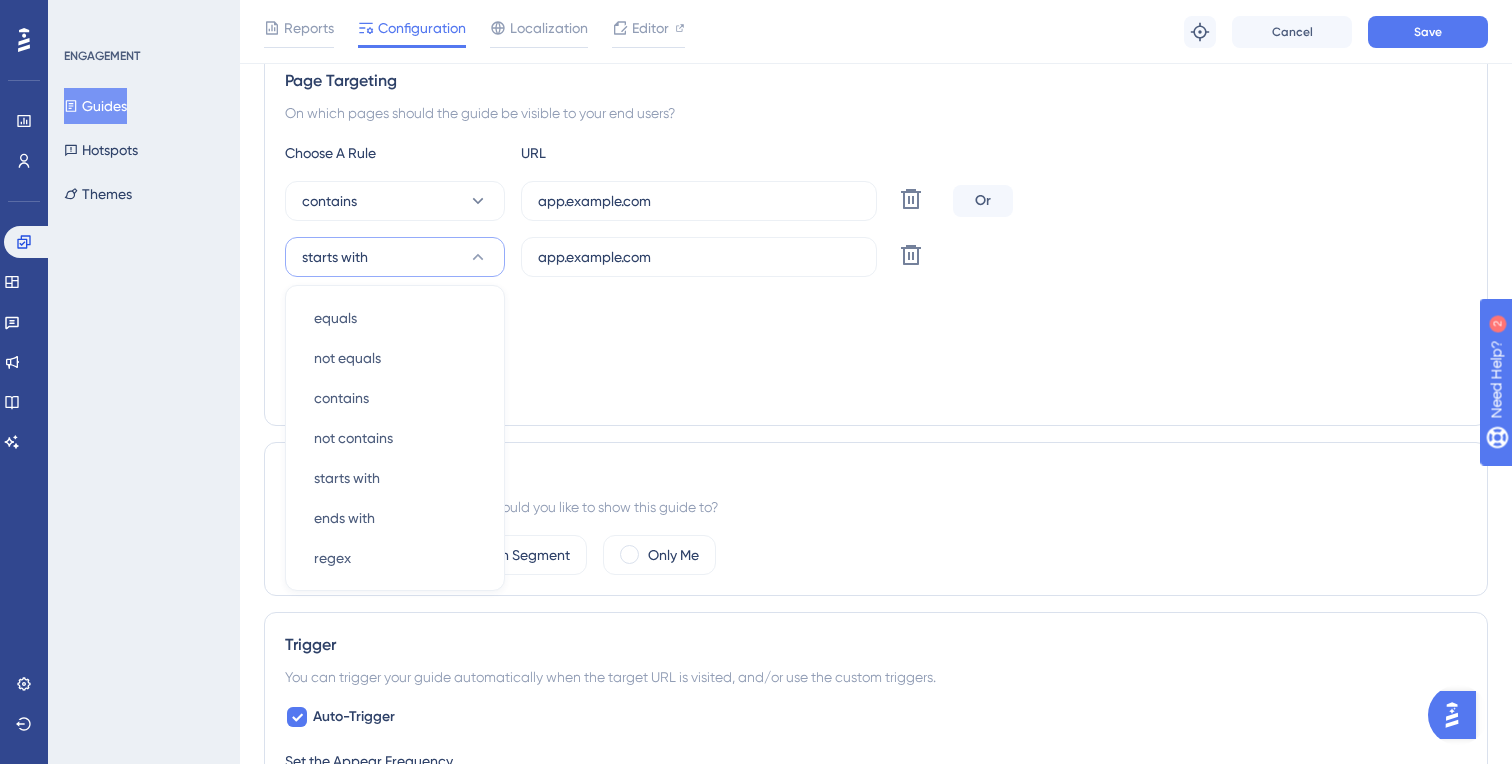 scroll, scrollTop: 526, scrollLeft: 0, axis: vertical 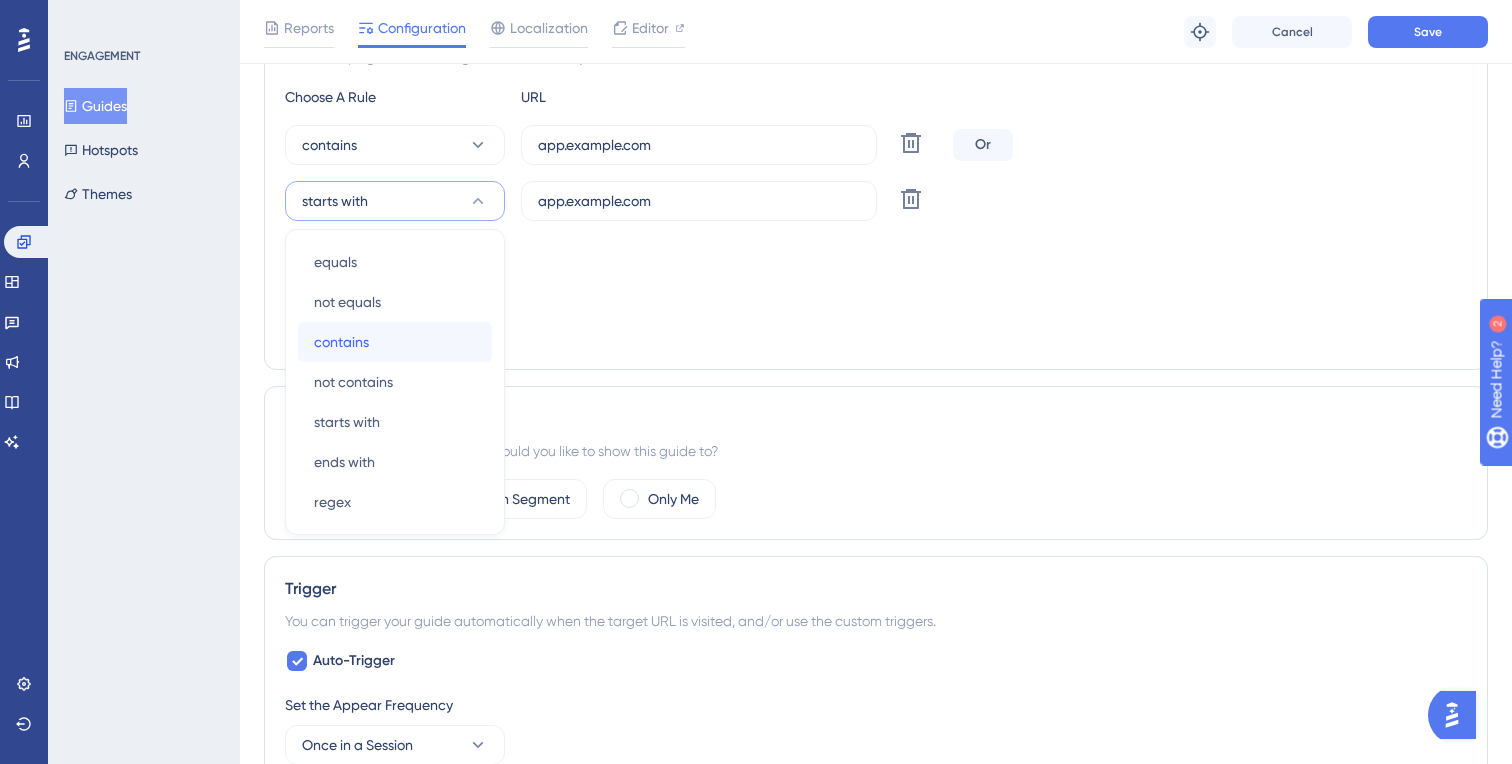 click on "contains contains" at bounding box center [395, 262] 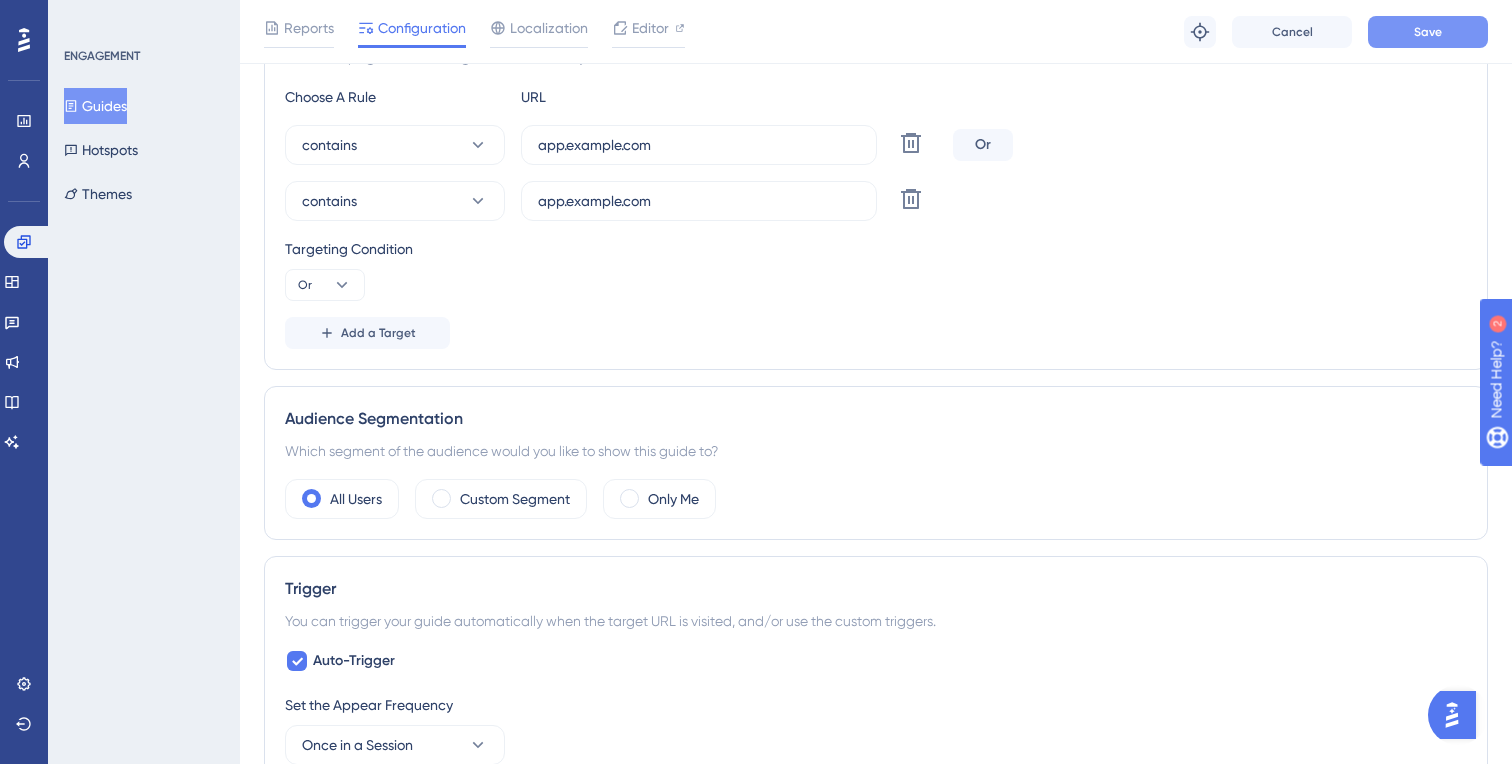 click on "Save" at bounding box center (1428, 32) 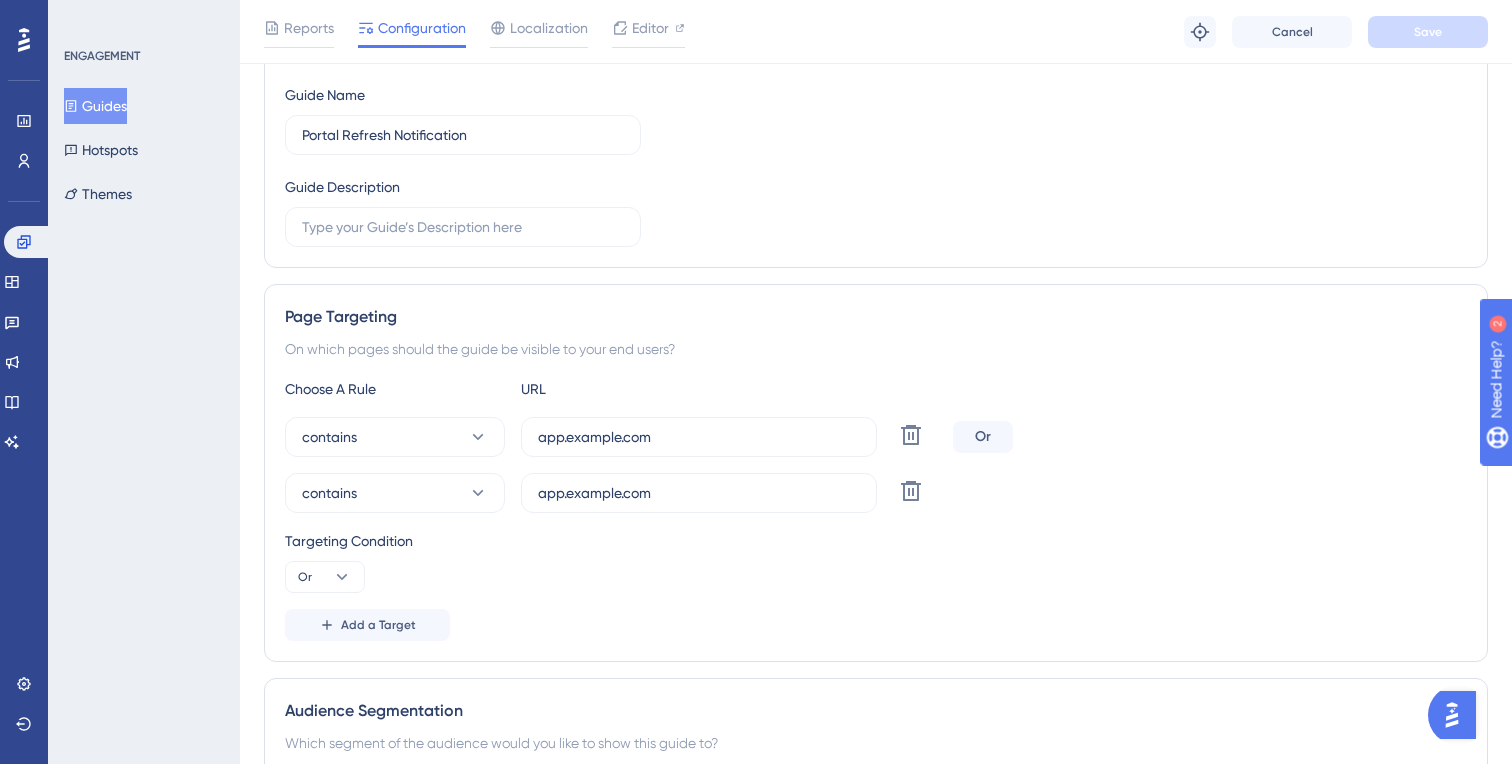 scroll, scrollTop: 0, scrollLeft: 0, axis: both 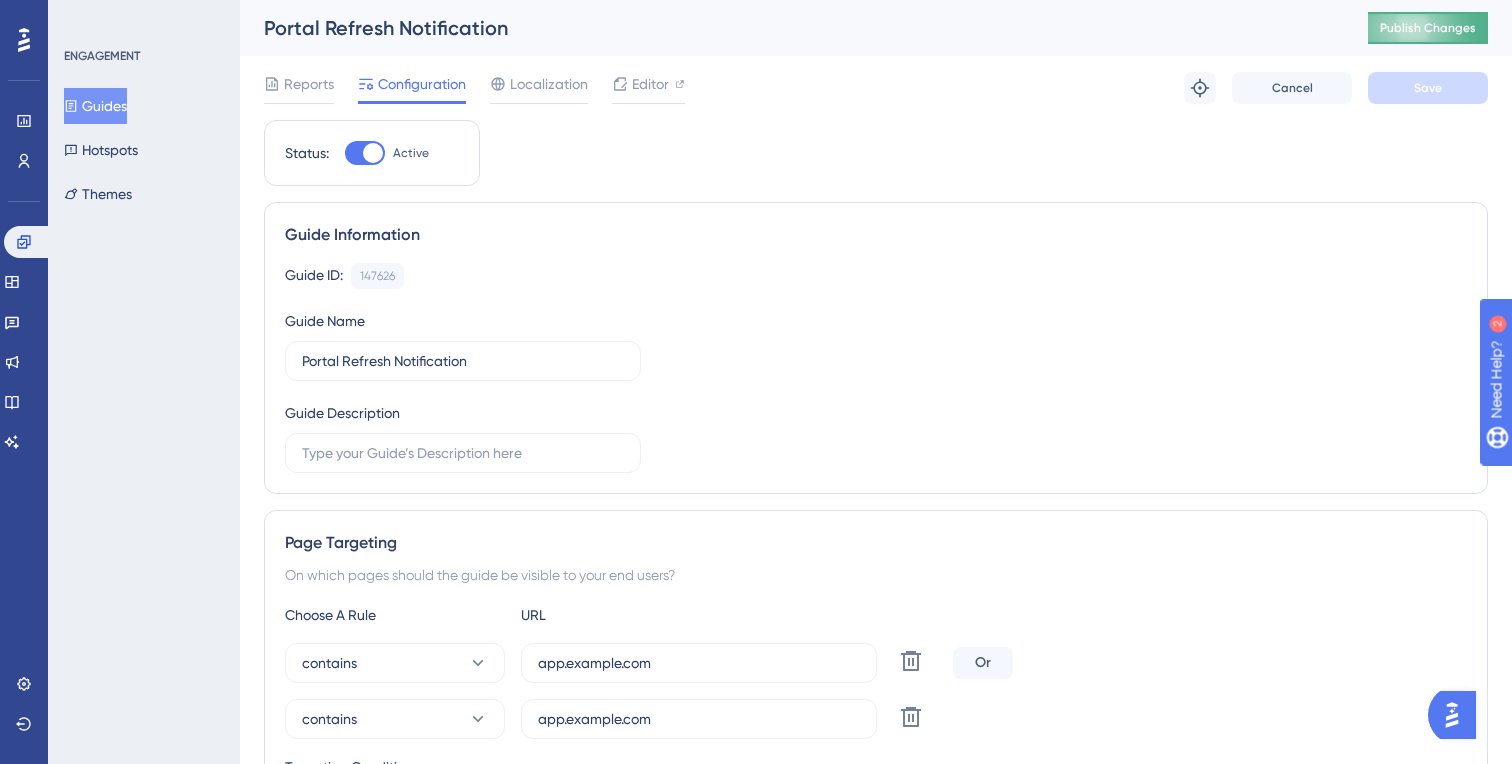 click on "Publish Changes" at bounding box center (1428, 28) 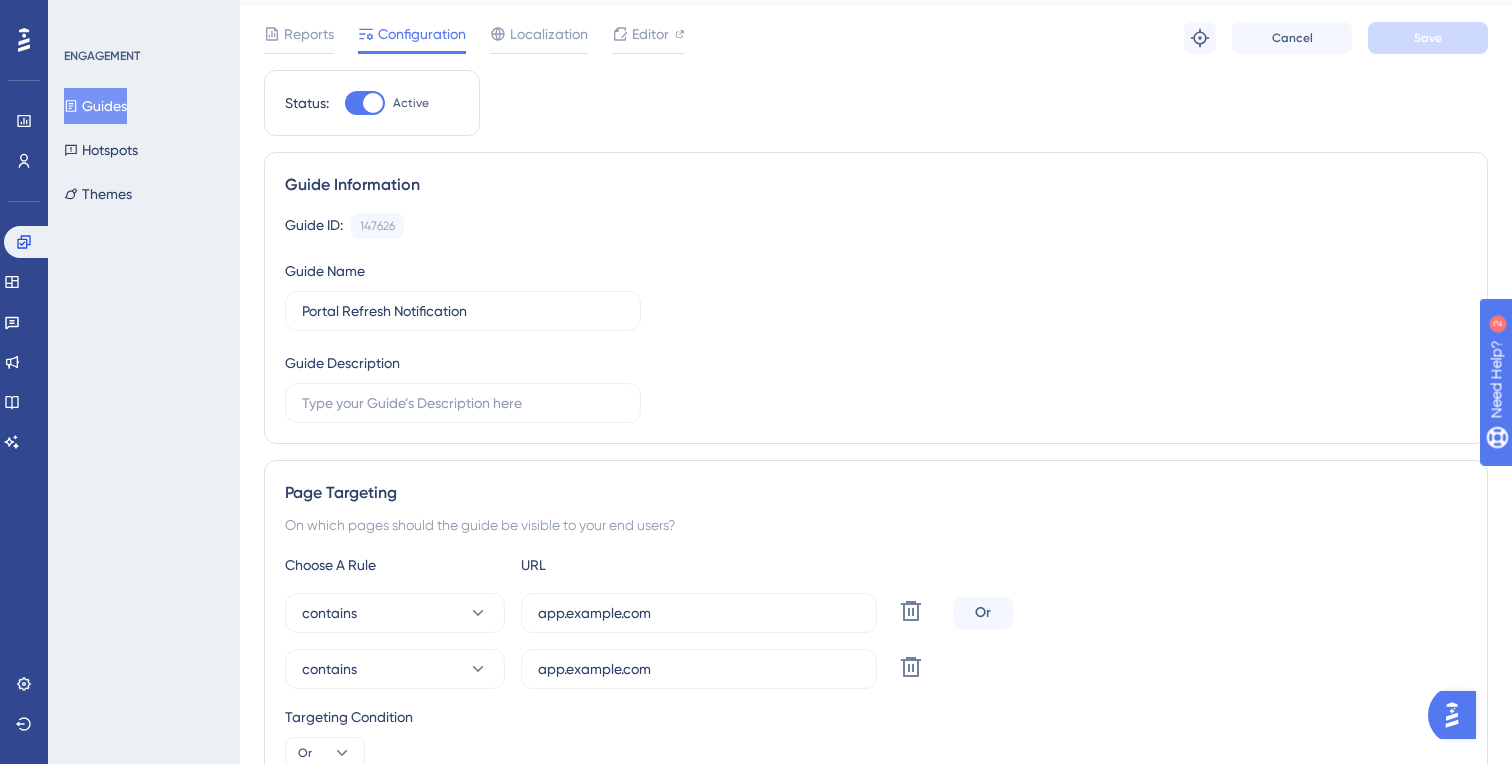 scroll, scrollTop: 0, scrollLeft: 0, axis: both 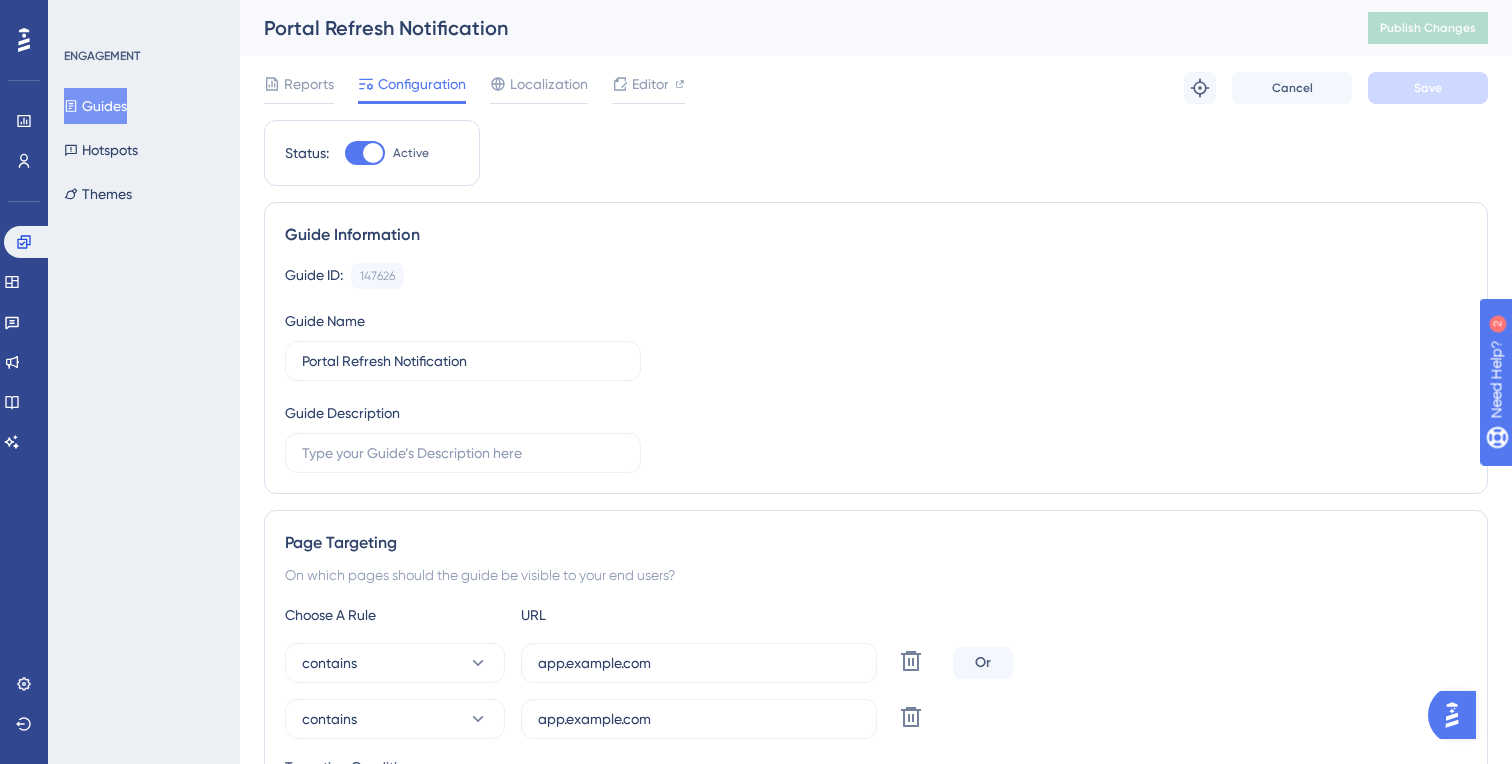 click on "Guides" at bounding box center [95, 106] 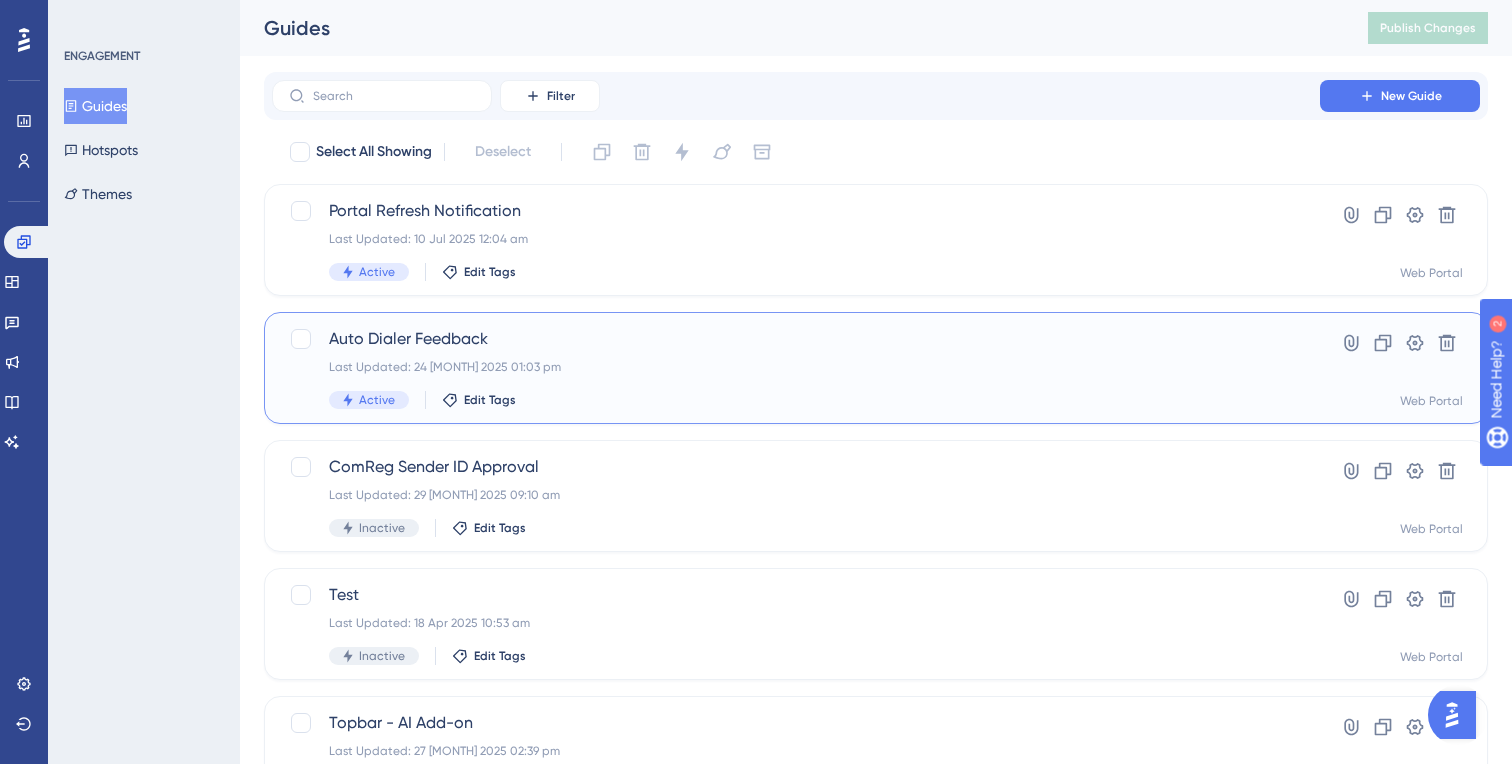 click on "Auto Dialer Feedback" at bounding box center [796, 339] 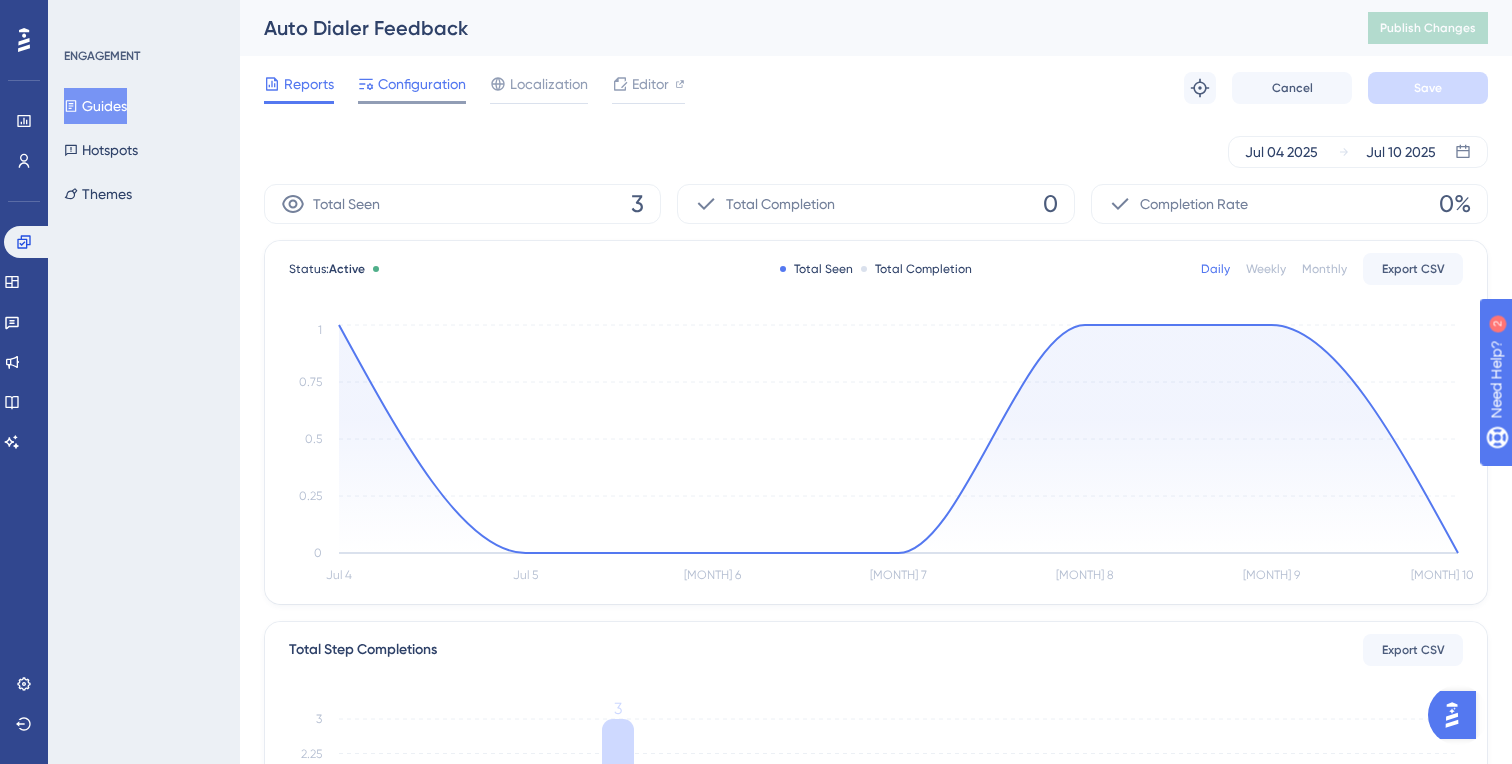 click on "Configuration" at bounding box center [422, 84] 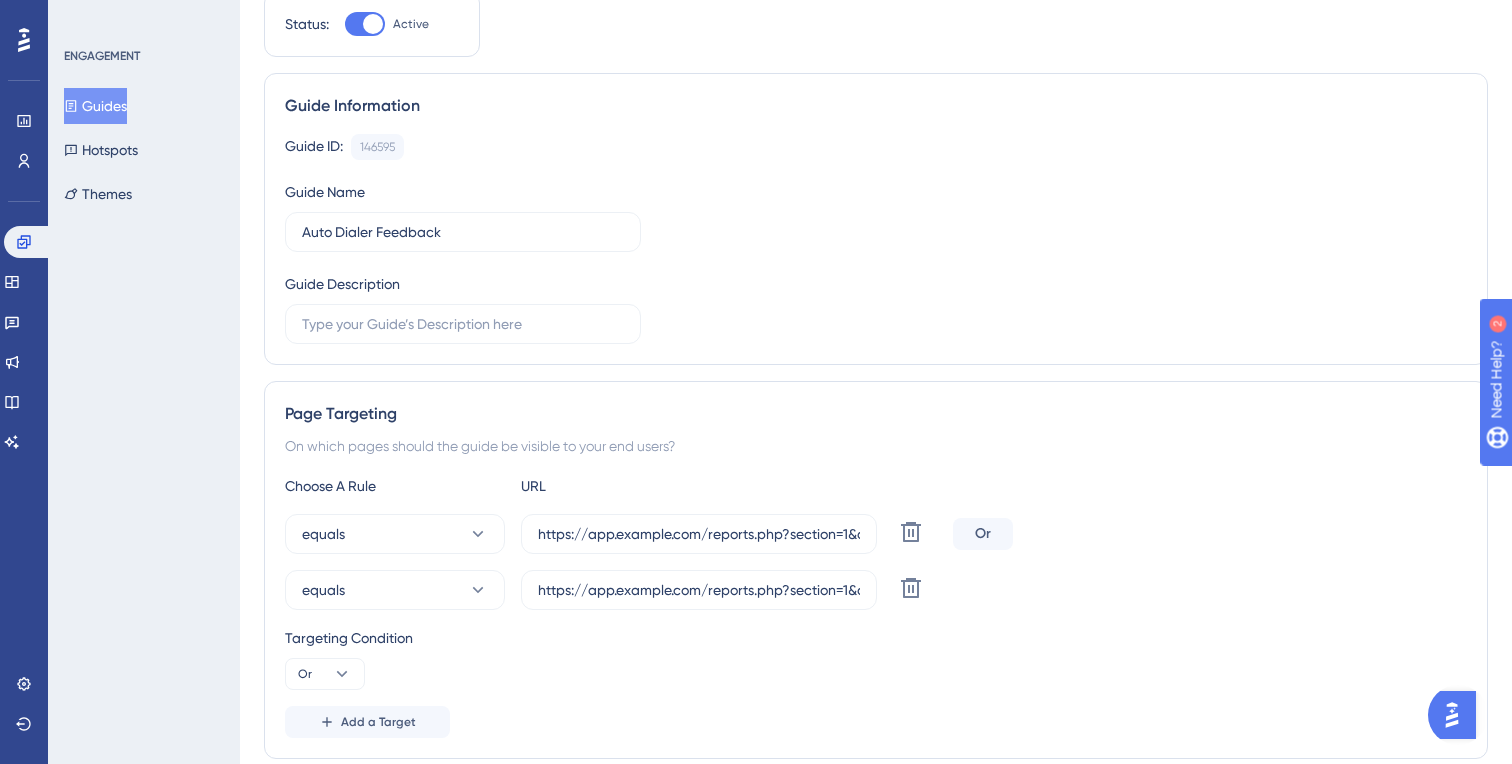 scroll, scrollTop: 0, scrollLeft: 0, axis: both 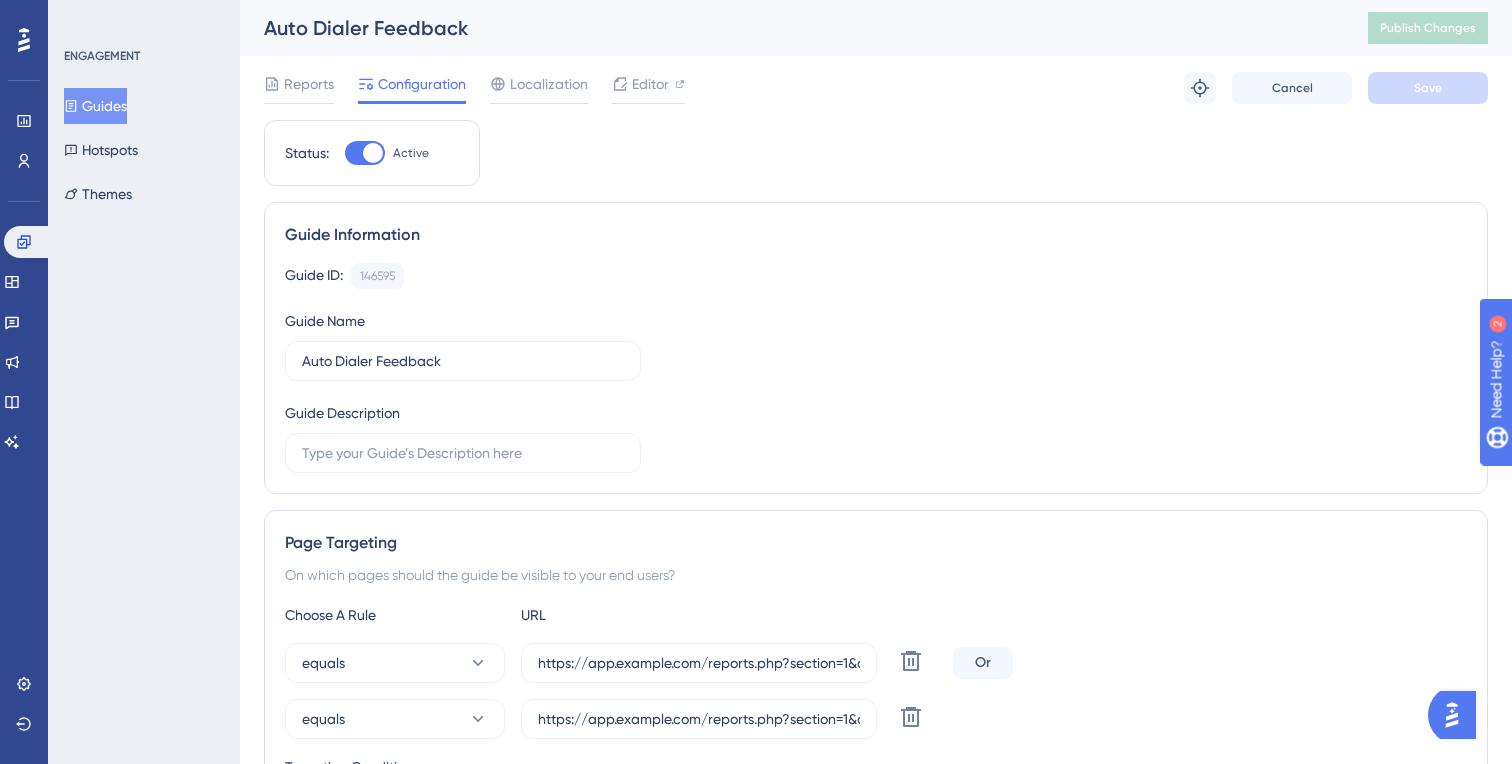 click on "Guides" at bounding box center [95, 106] 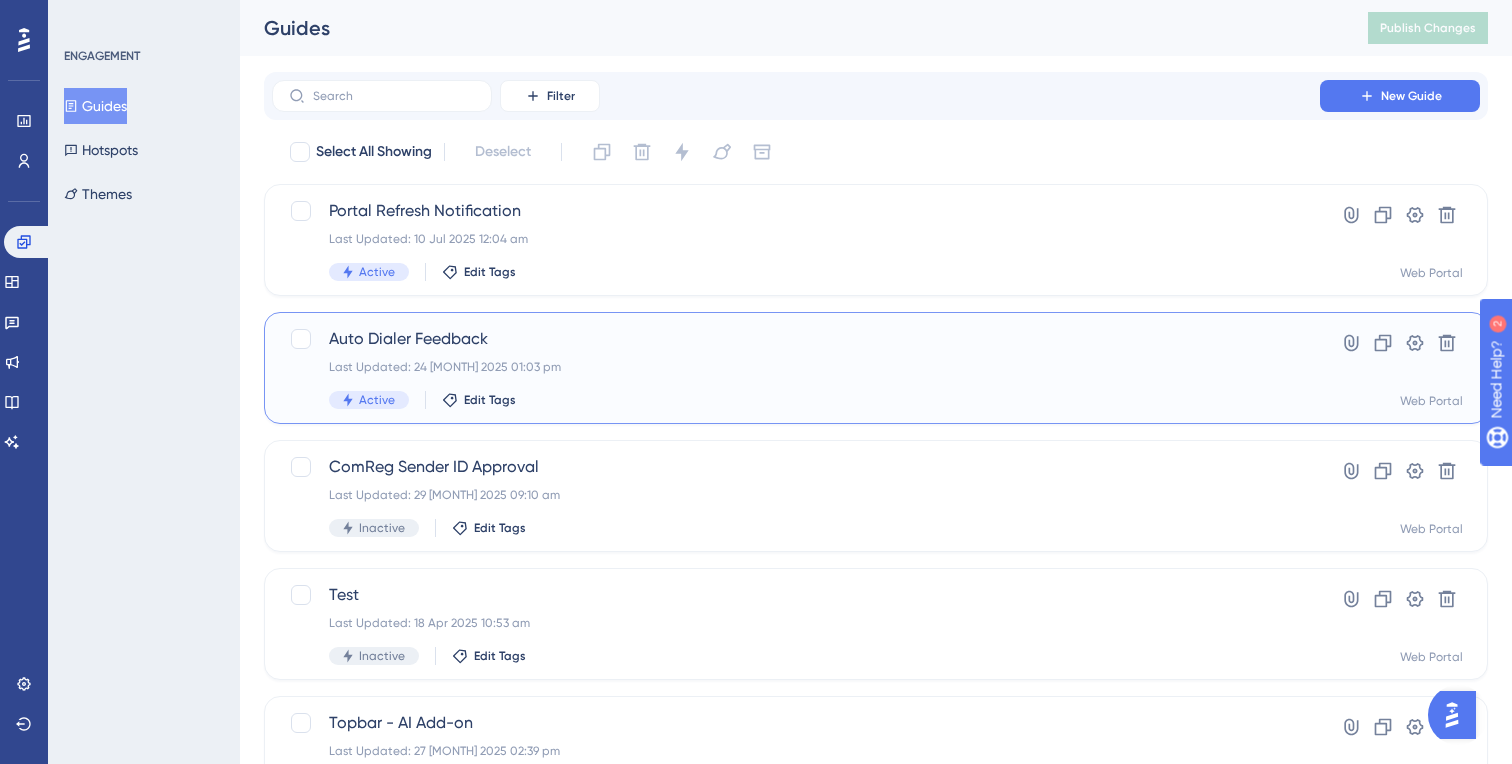 click on "Auto Dialer Feedback Last Updated: 24 Jun 2025 01:03 pm Active Edit Tags" at bounding box center (796, 368) 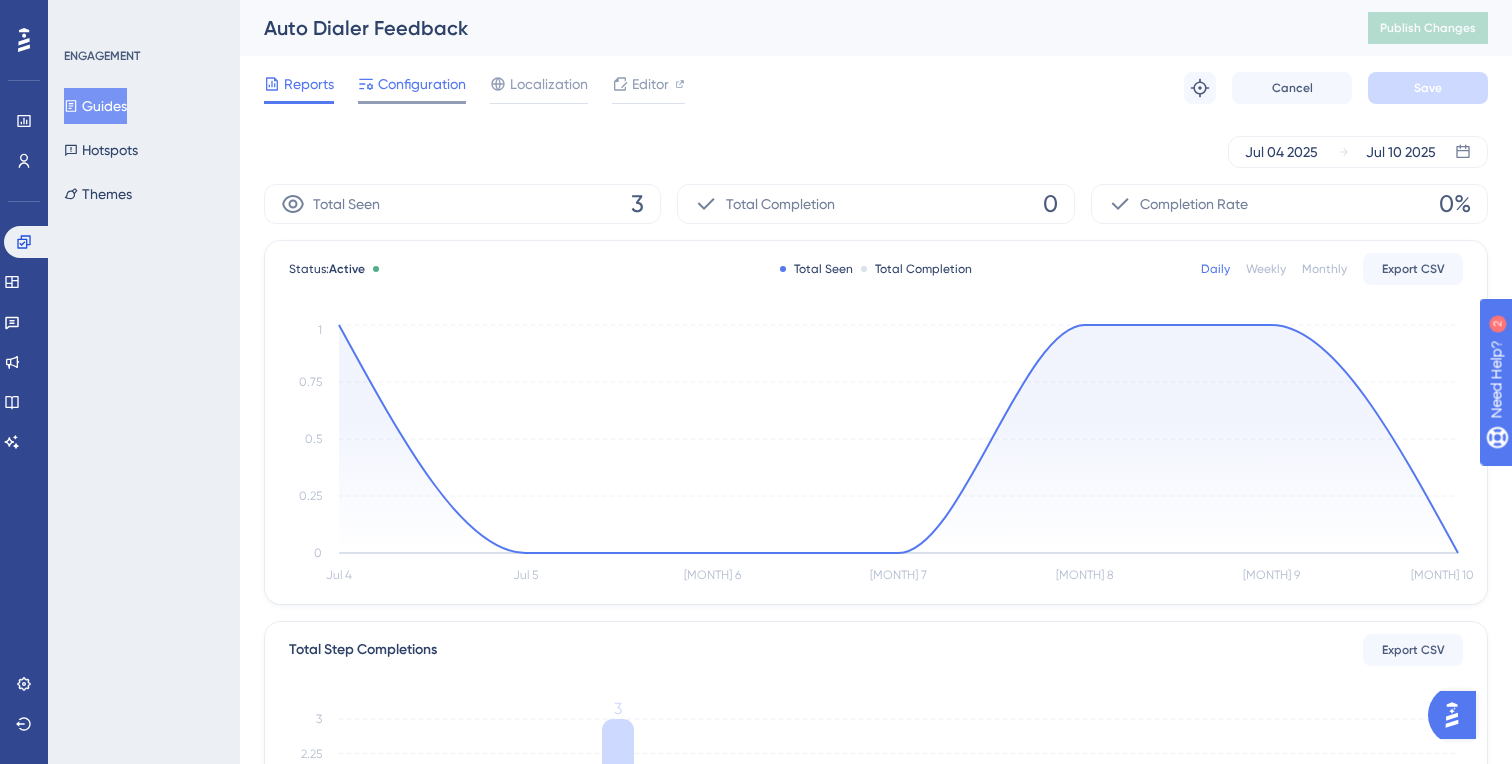 click on "Configuration" at bounding box center [422, 84] 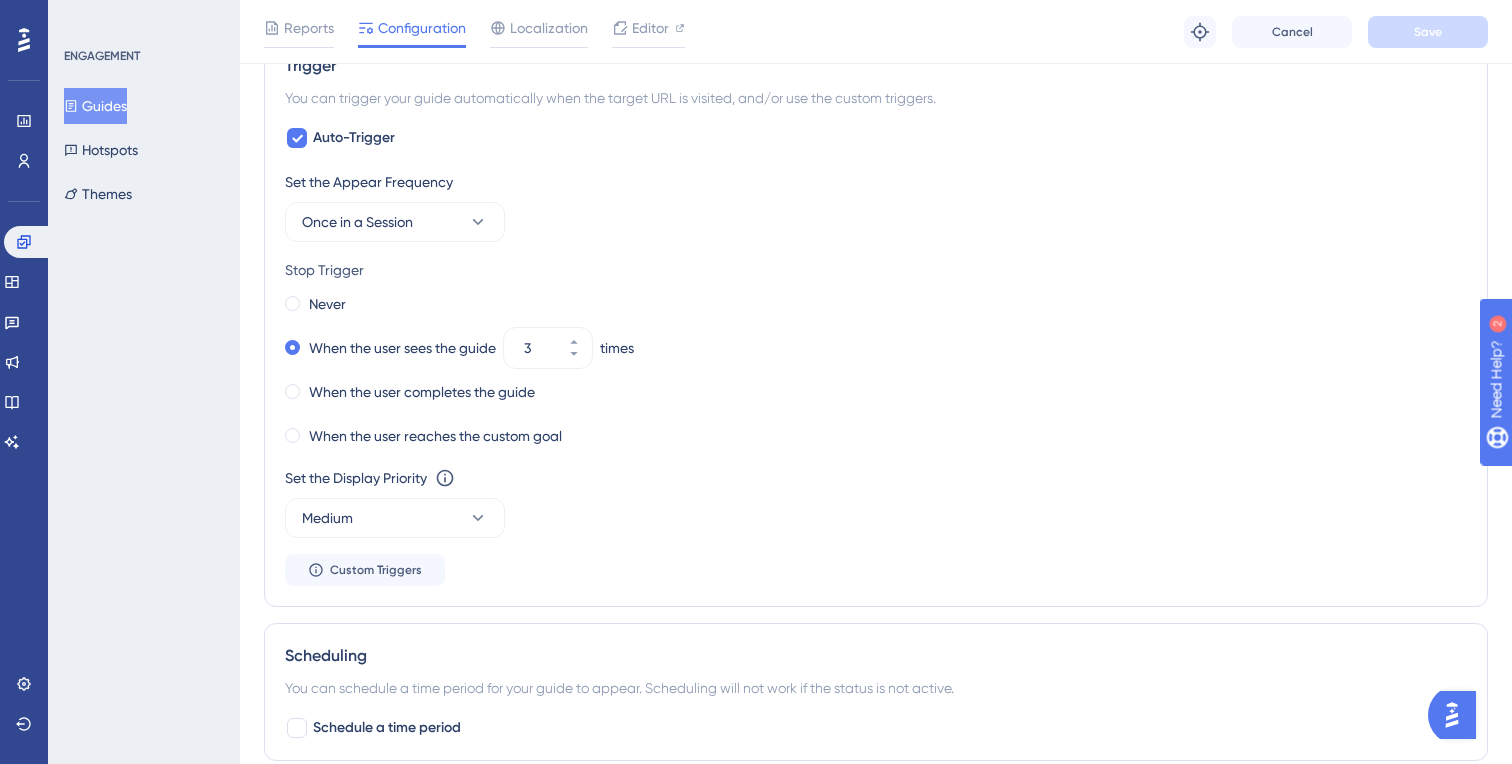 scroll, scrollTop: 1818, scrollLeft: 0, axis: vertical 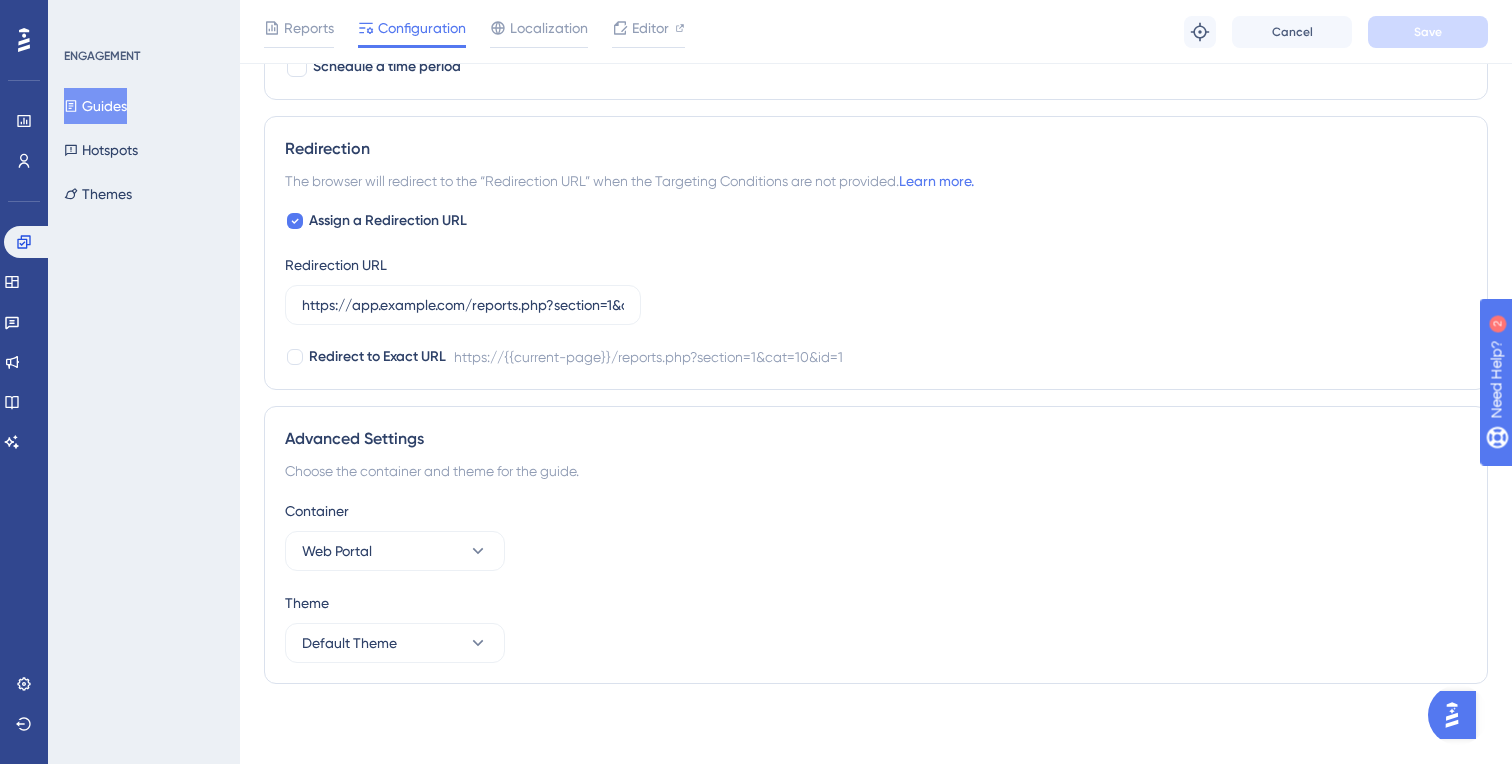 click on "Guides" at bounding box center [95, 106] 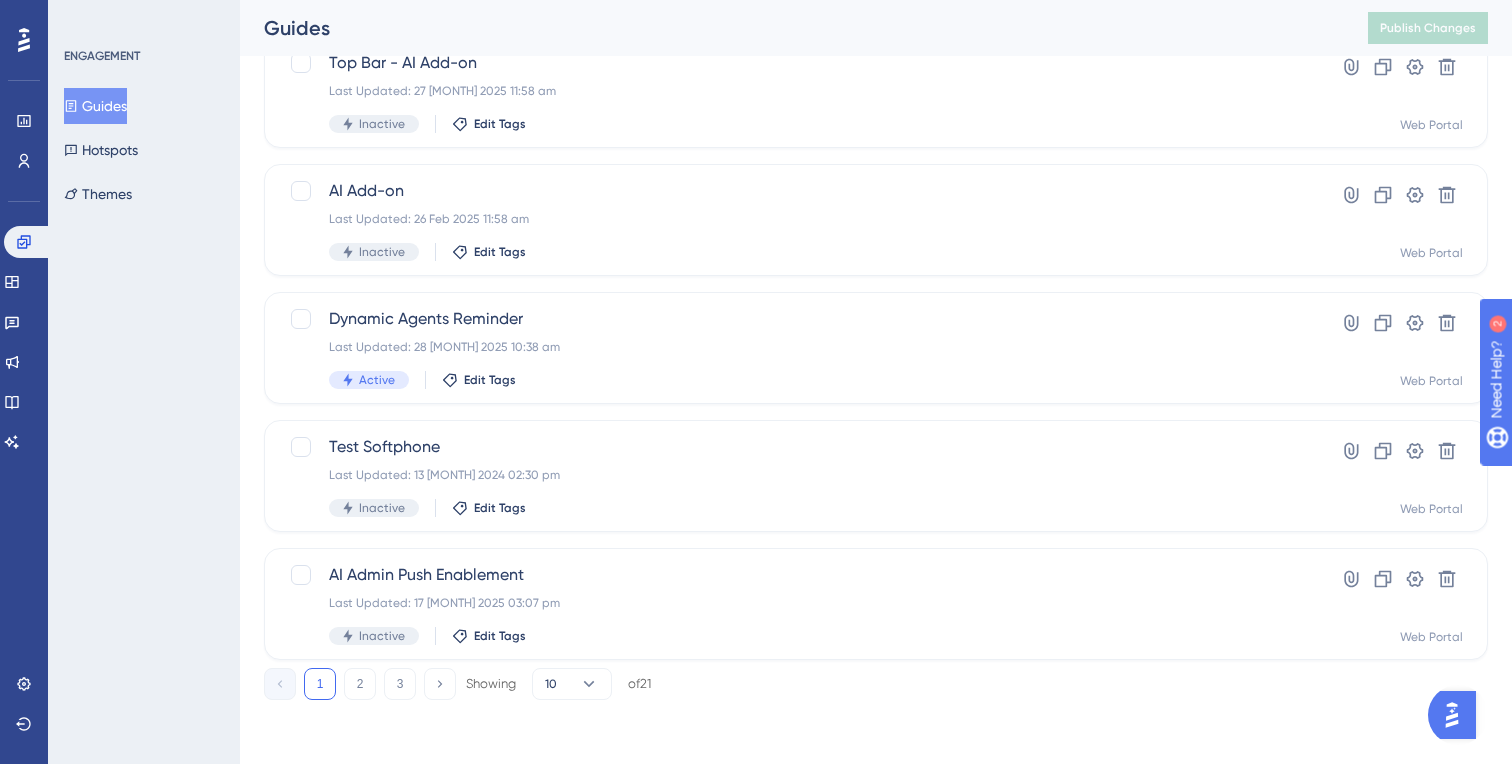 scroll, scrollTop: 0, scrollLeft: 0, axis: both 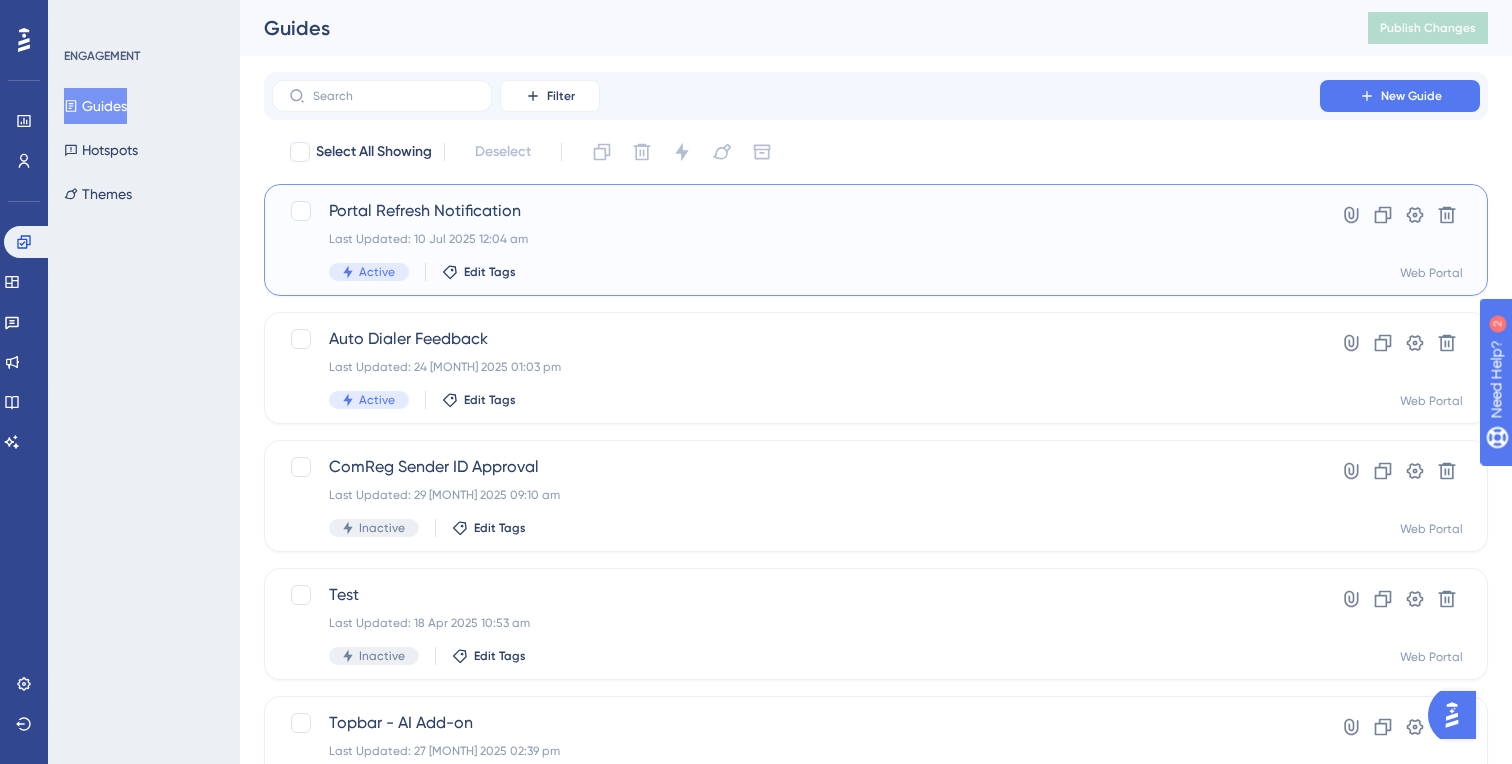 click on "Portal Refresh Notification" at bounding box center (796, 211) 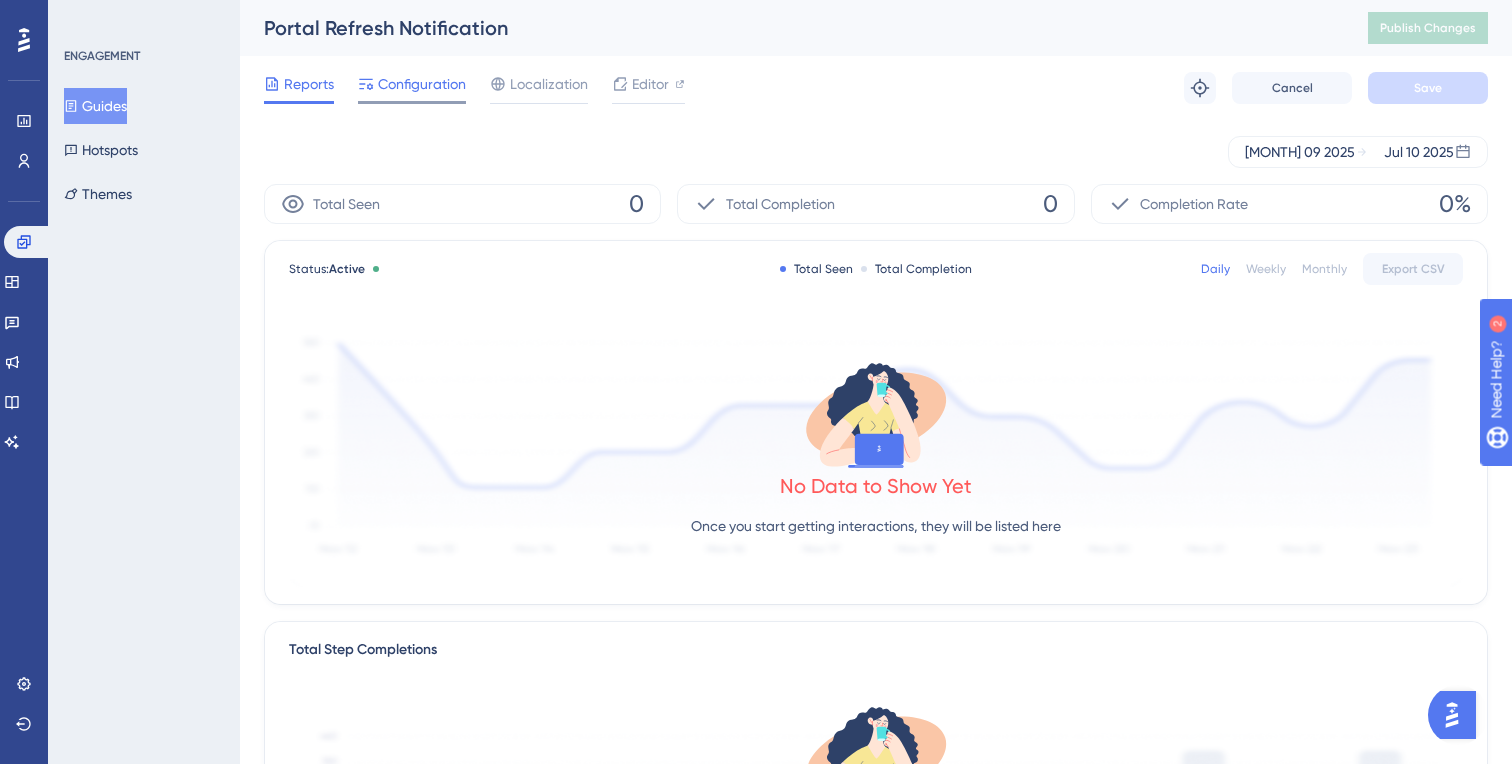 click on "Configuration" at bounding box center [422, 84] 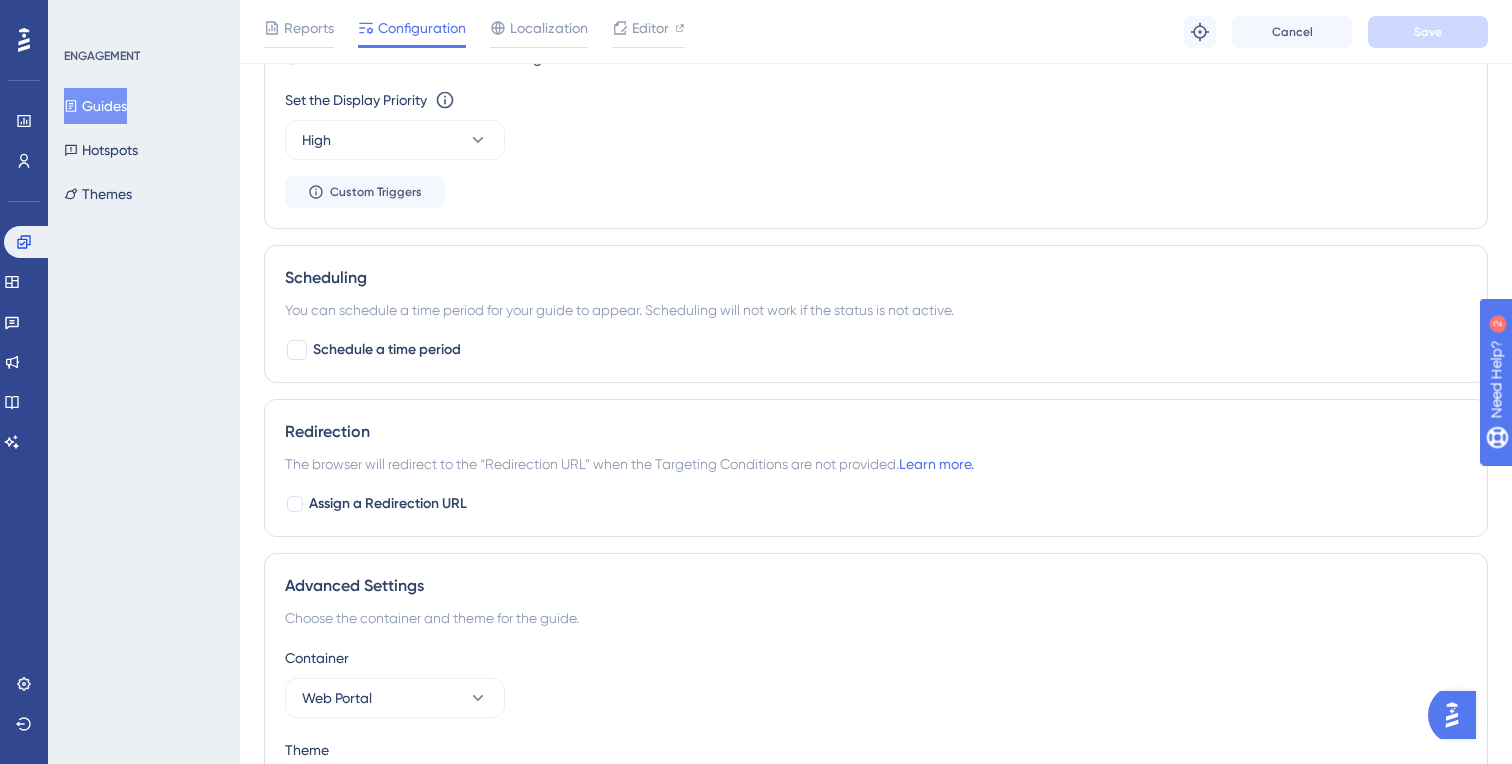 scroll, scrollTop: 1574, scrollLeft: 0, axis: vertical 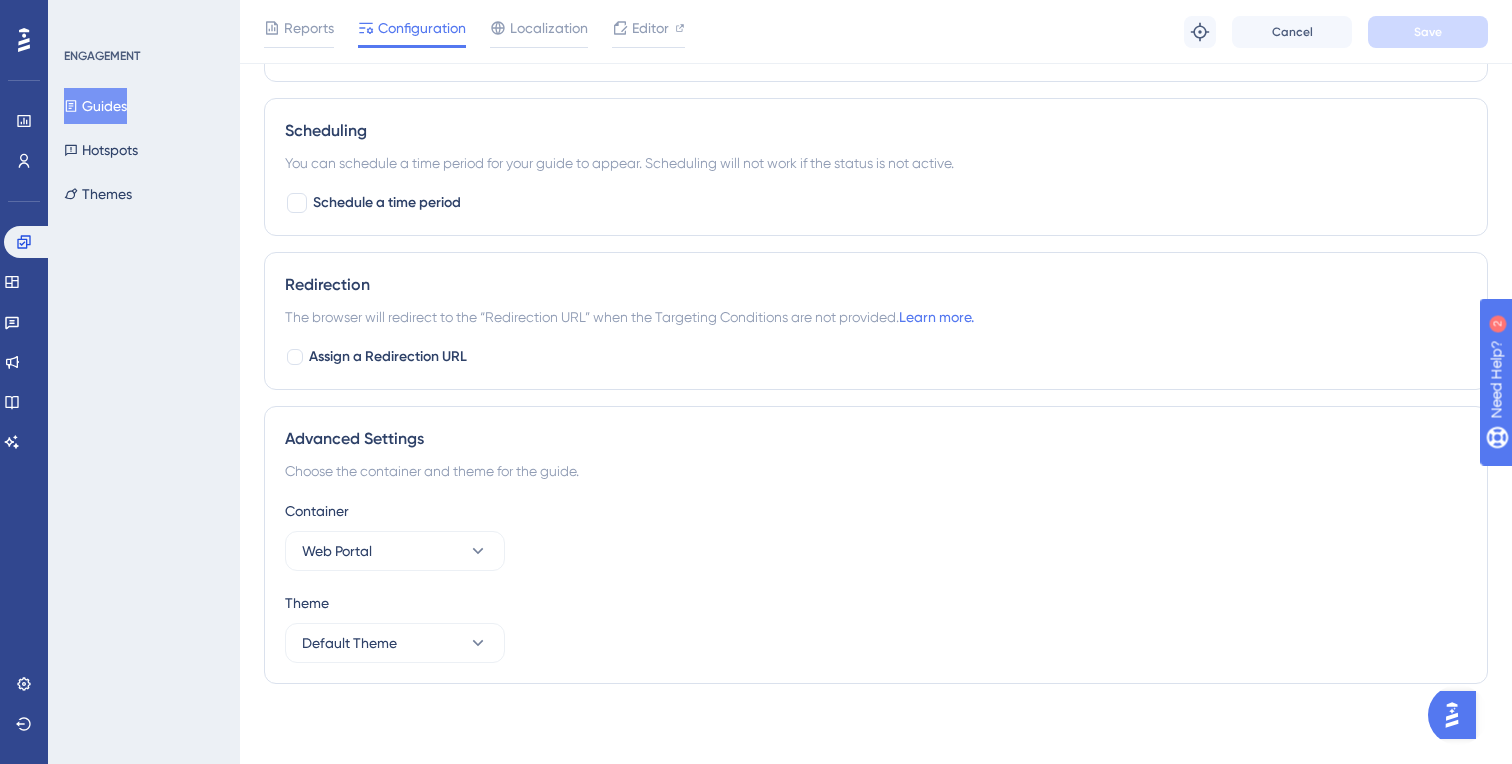 click on "Guides" at bounding box center [95, 106] 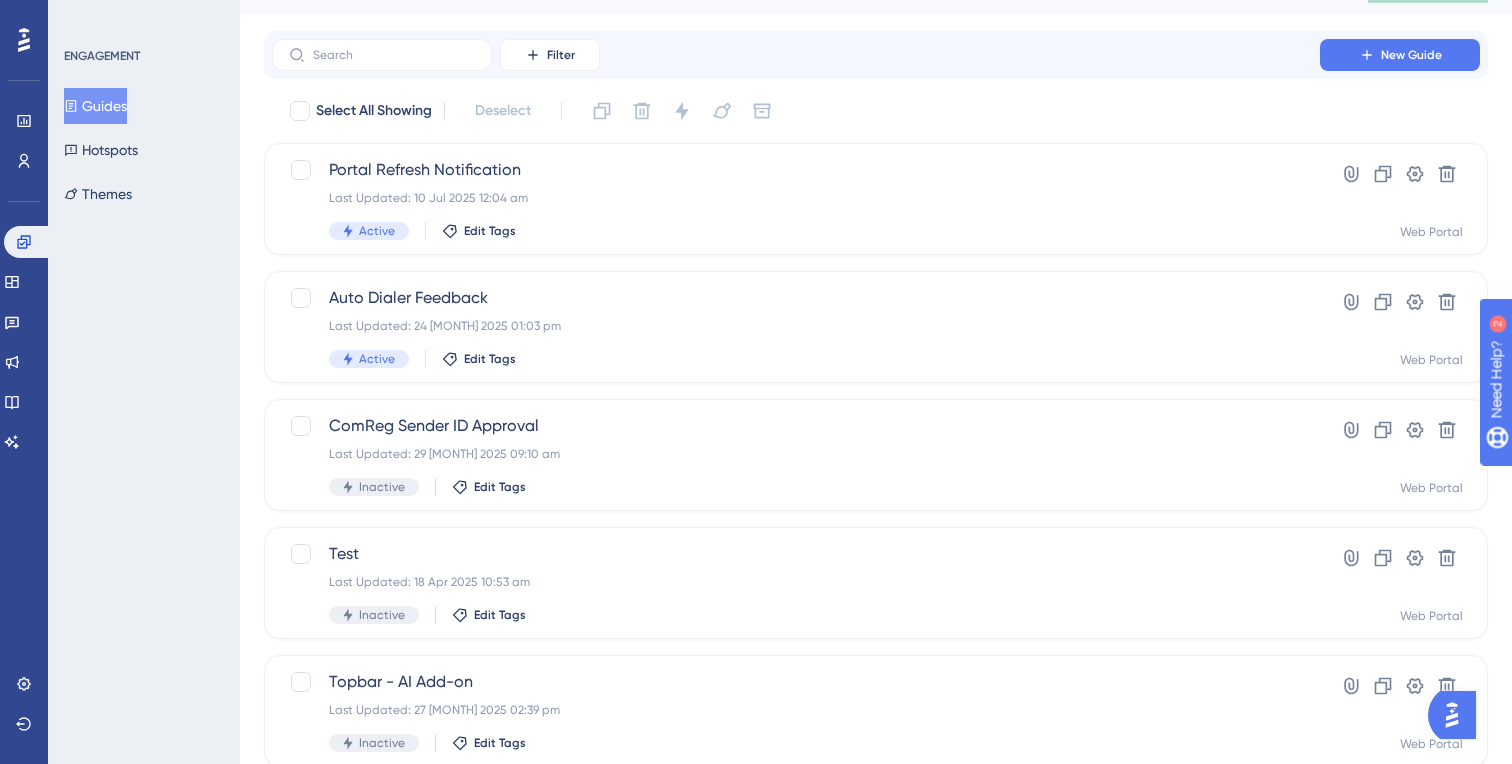 scroll, scrollTop: 1, scrollLeft: 0, axis: vertical 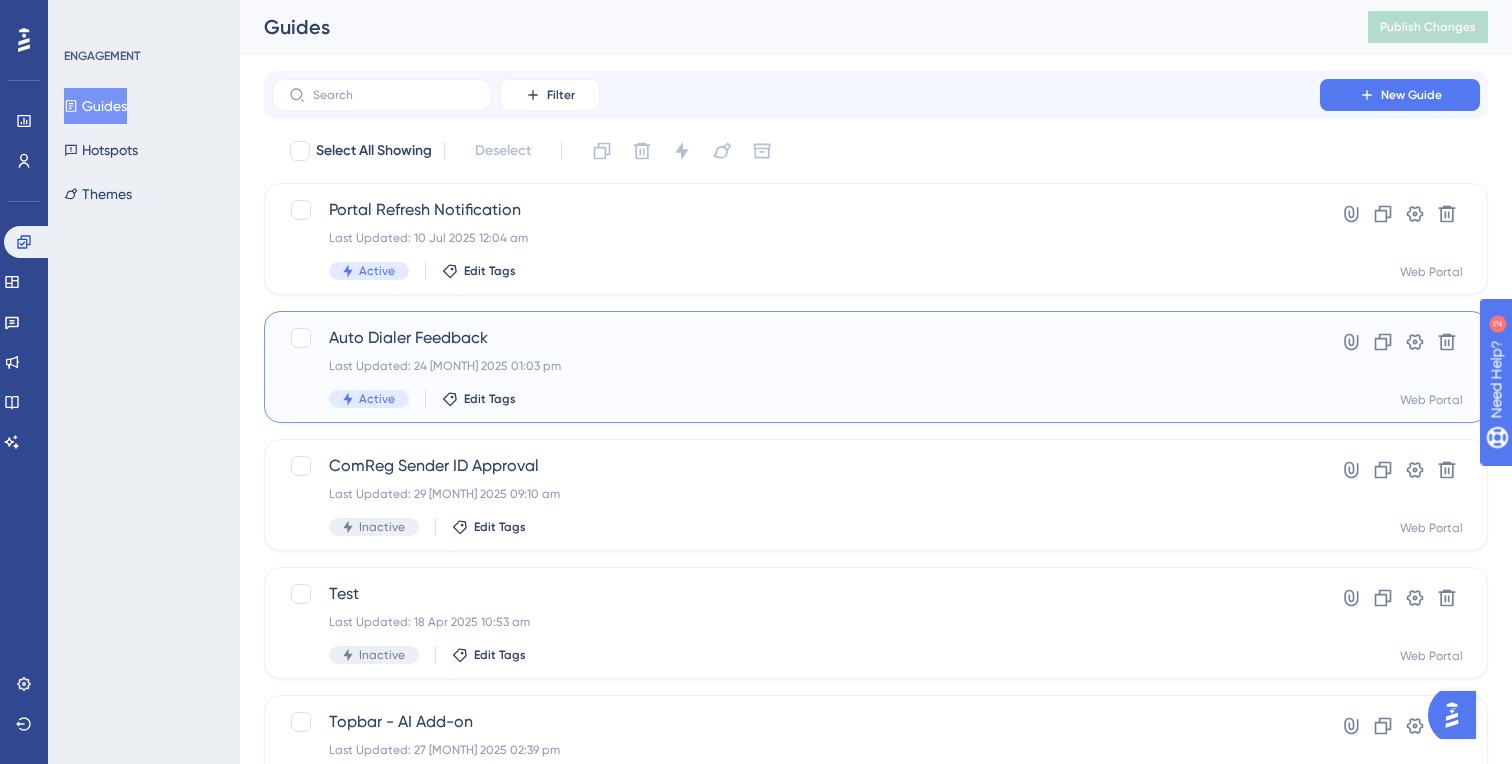 click on "Auto Dialer Feedback" at bounding box center [796, 338] 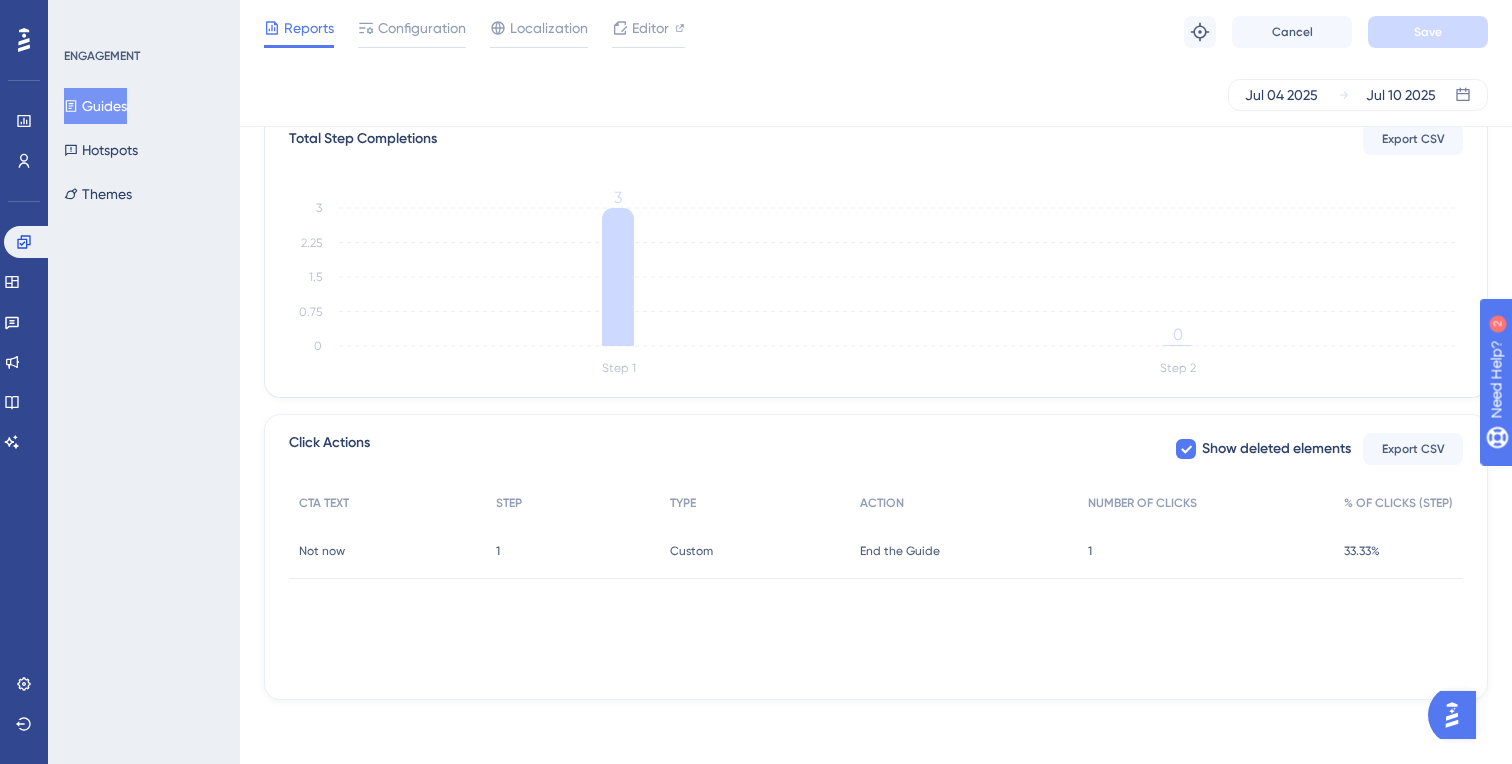 scroll, scrollTop: 0, scrollLeft: 0, axis: both 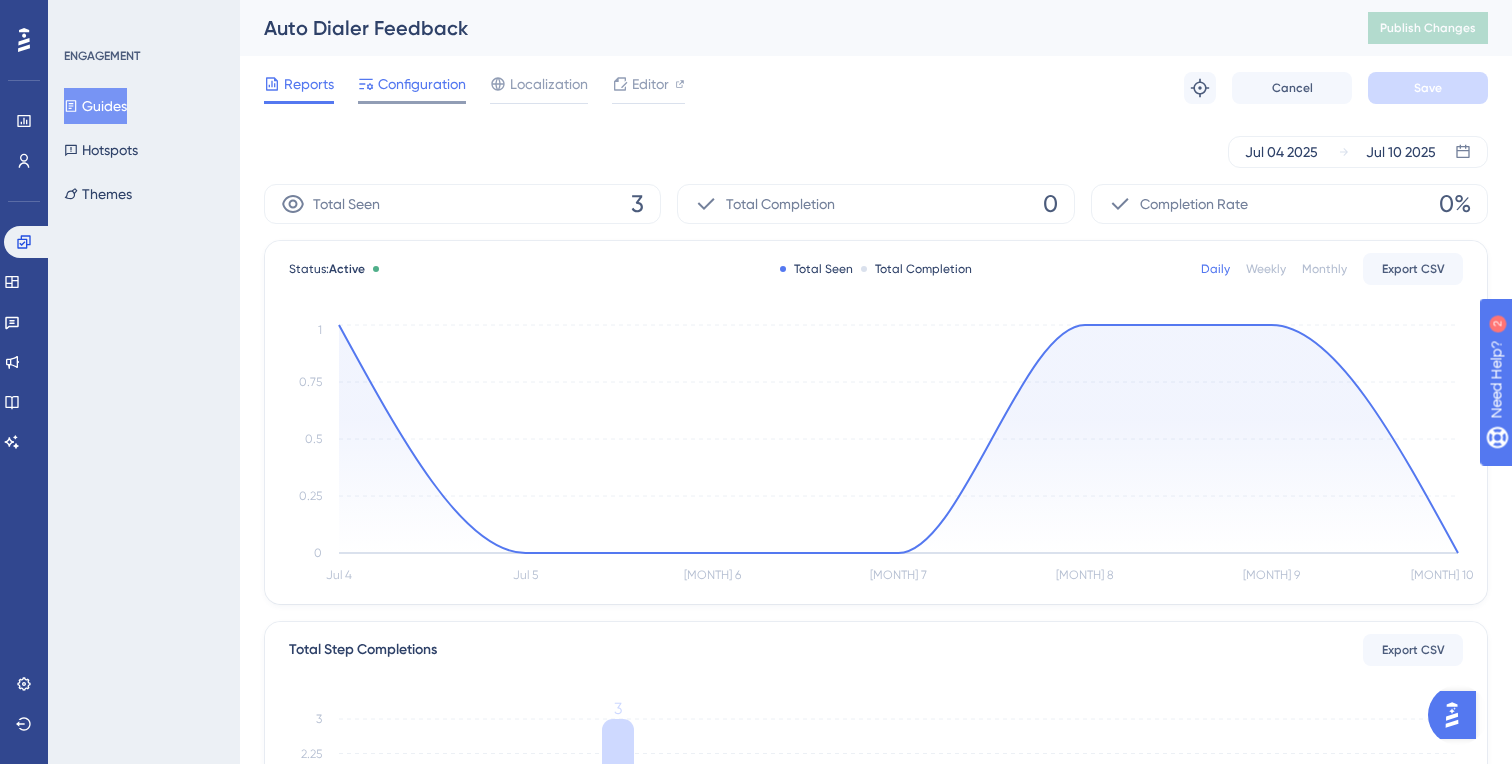 click on "Configuration" at bounding box center (422, 84) 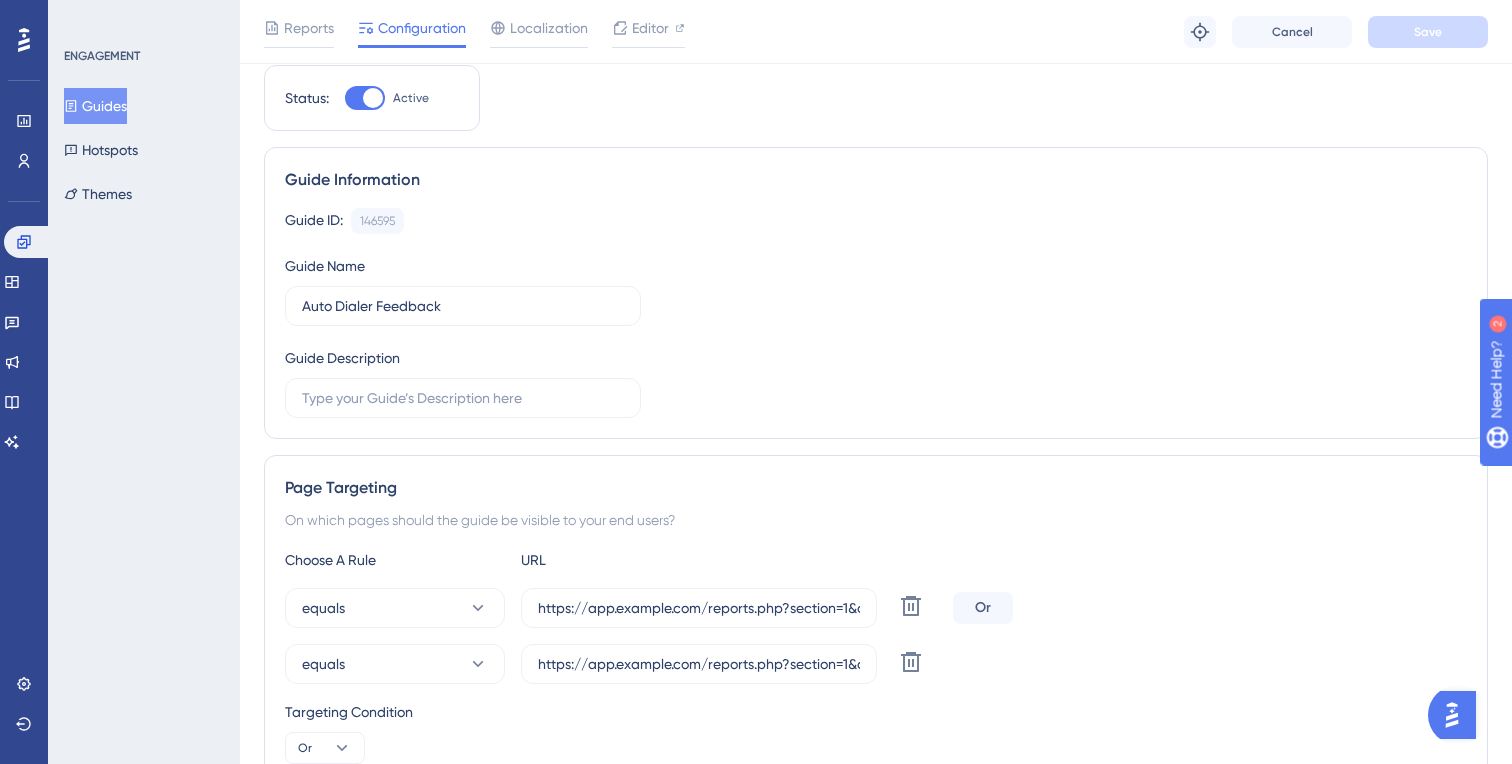 scroll, scrollTop: 0, scrollLeft: 0, axis: both 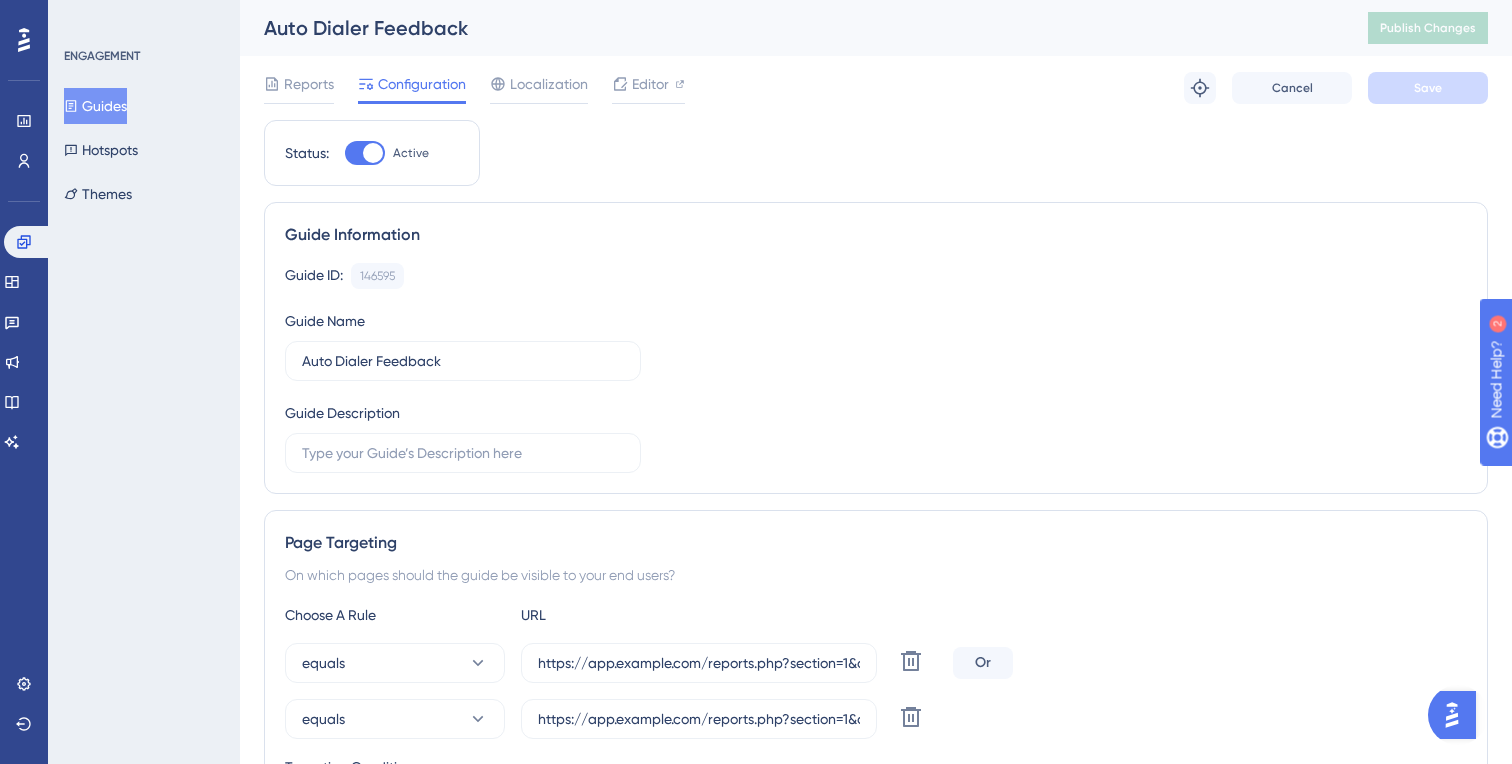 click on "Guides" at bounding box center [95, 106] 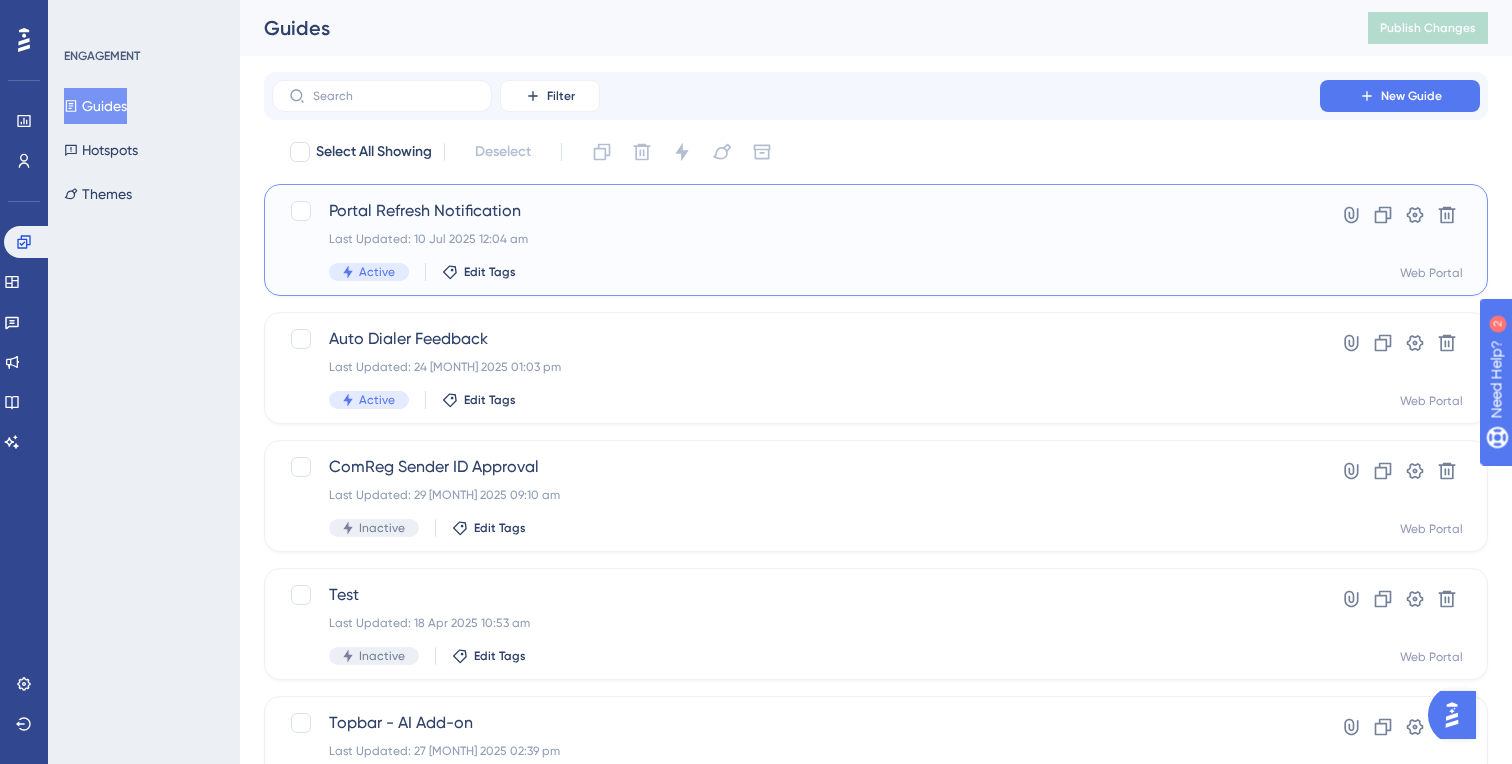 click on "Portal Refresh Notification Last Updated: 10 Jul 2025 12:04 am Active Edit Tags" at bounding box center [796, 240] 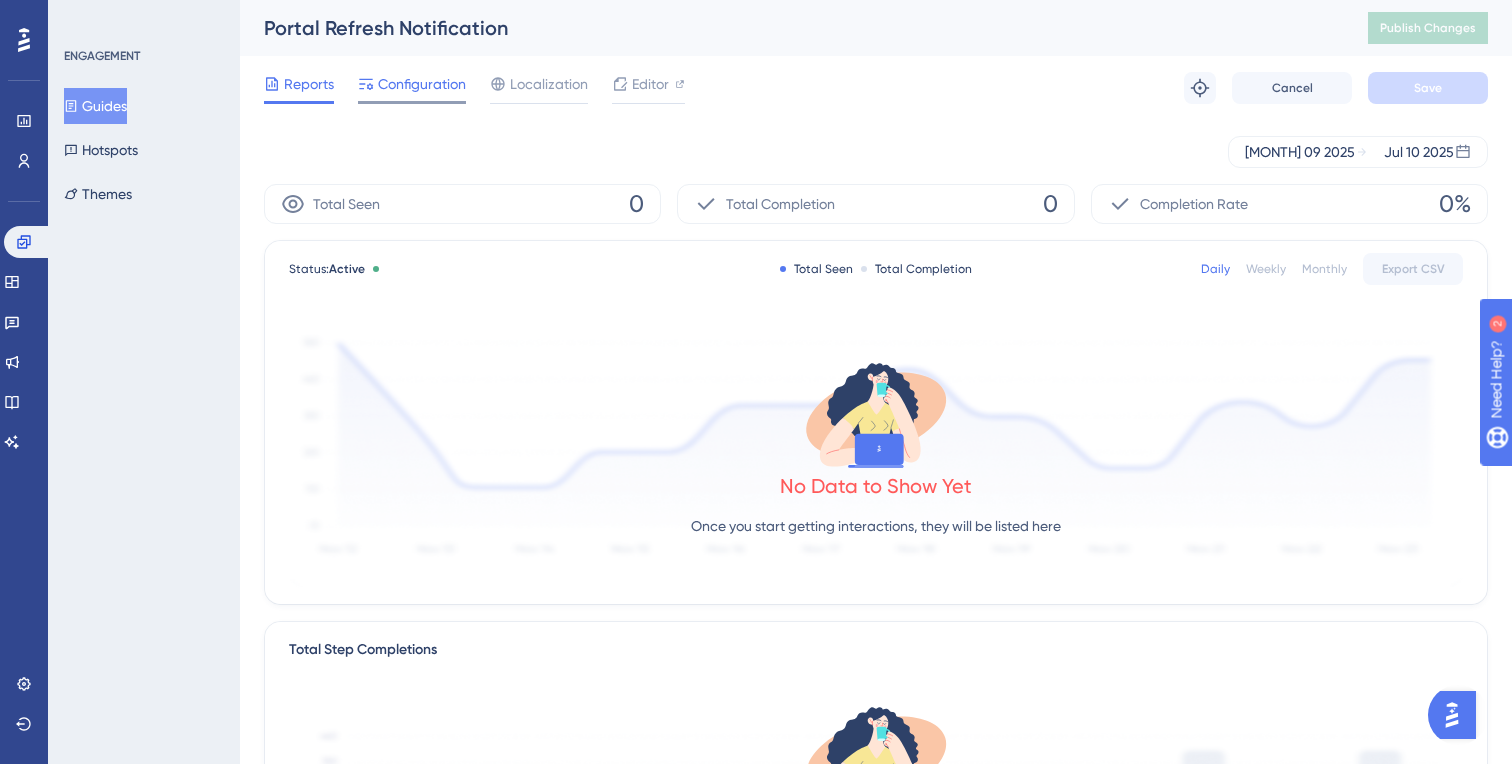 click on "Configuration" at bounding box center (422, 84) 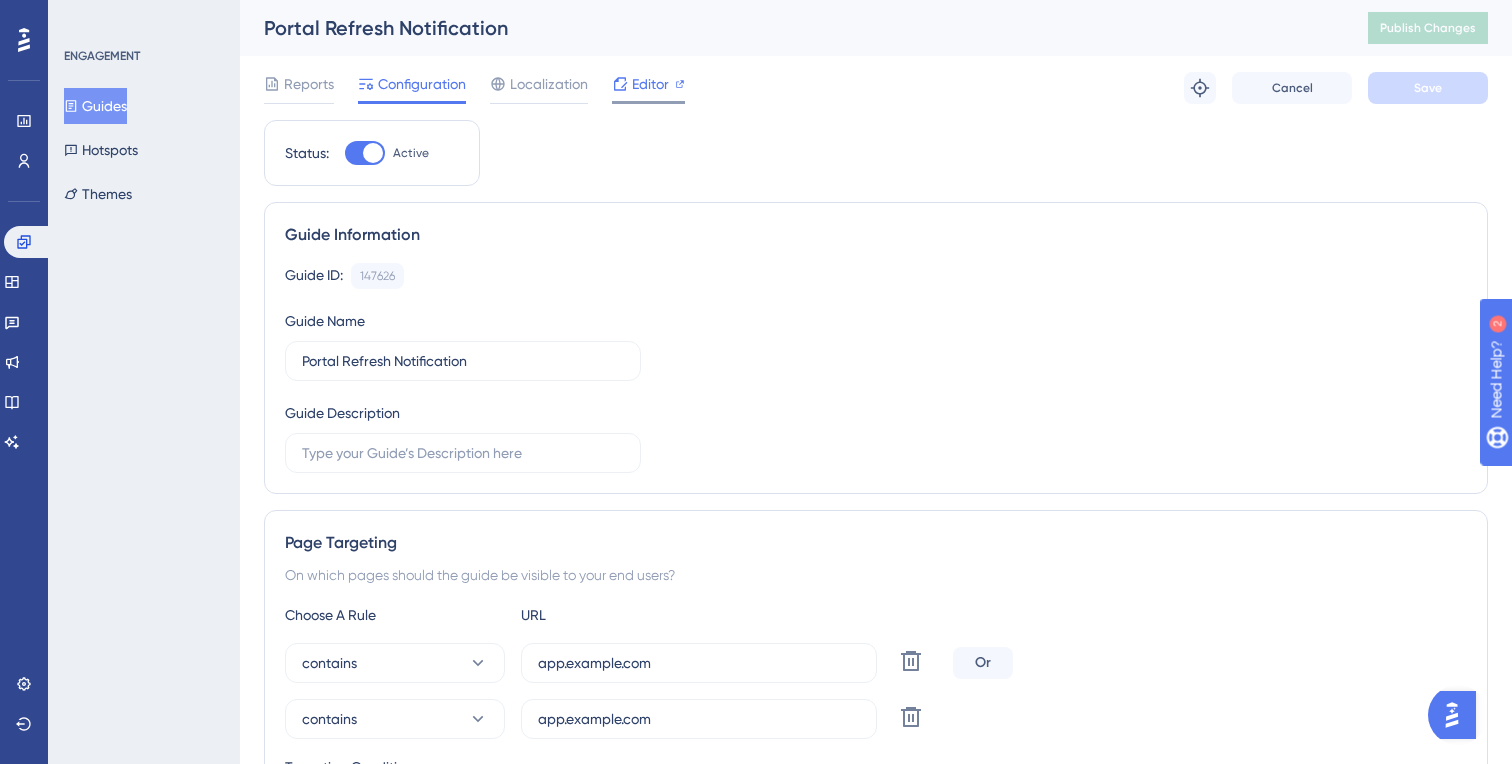 click on "Editor" at bounding box center (650, 84) 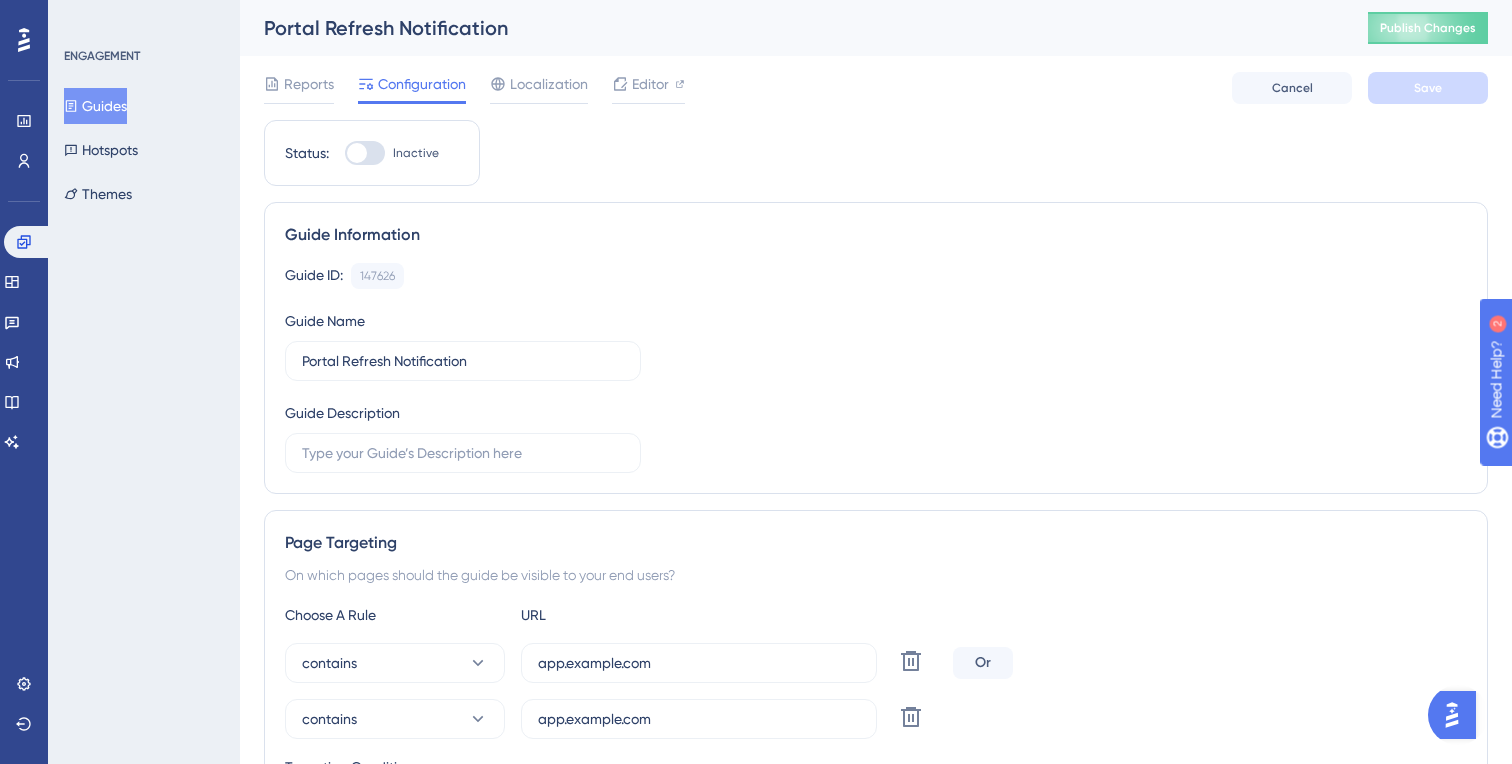 click at bounding box center (357, 153) 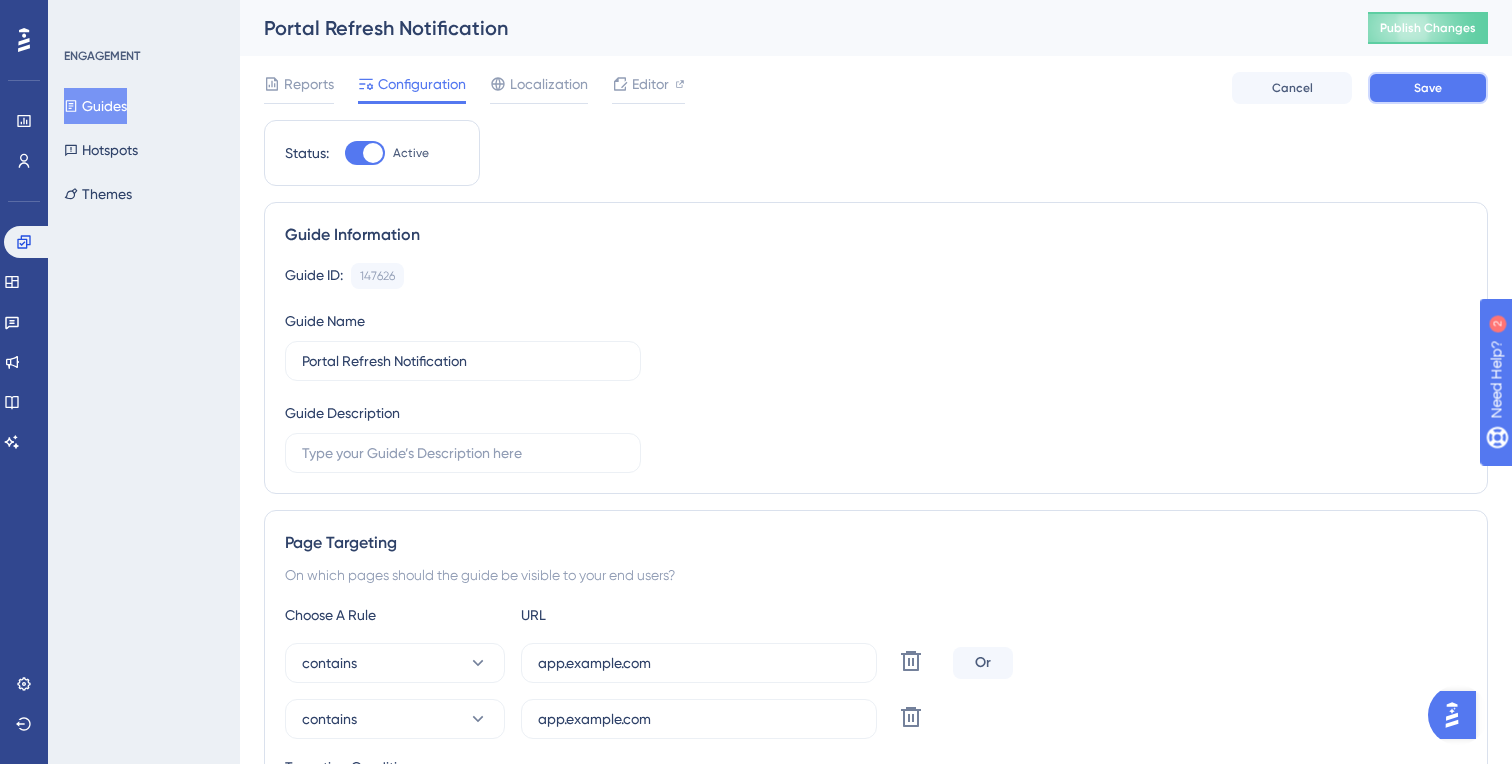 click on "Save" at bounding box center [1428, 88] 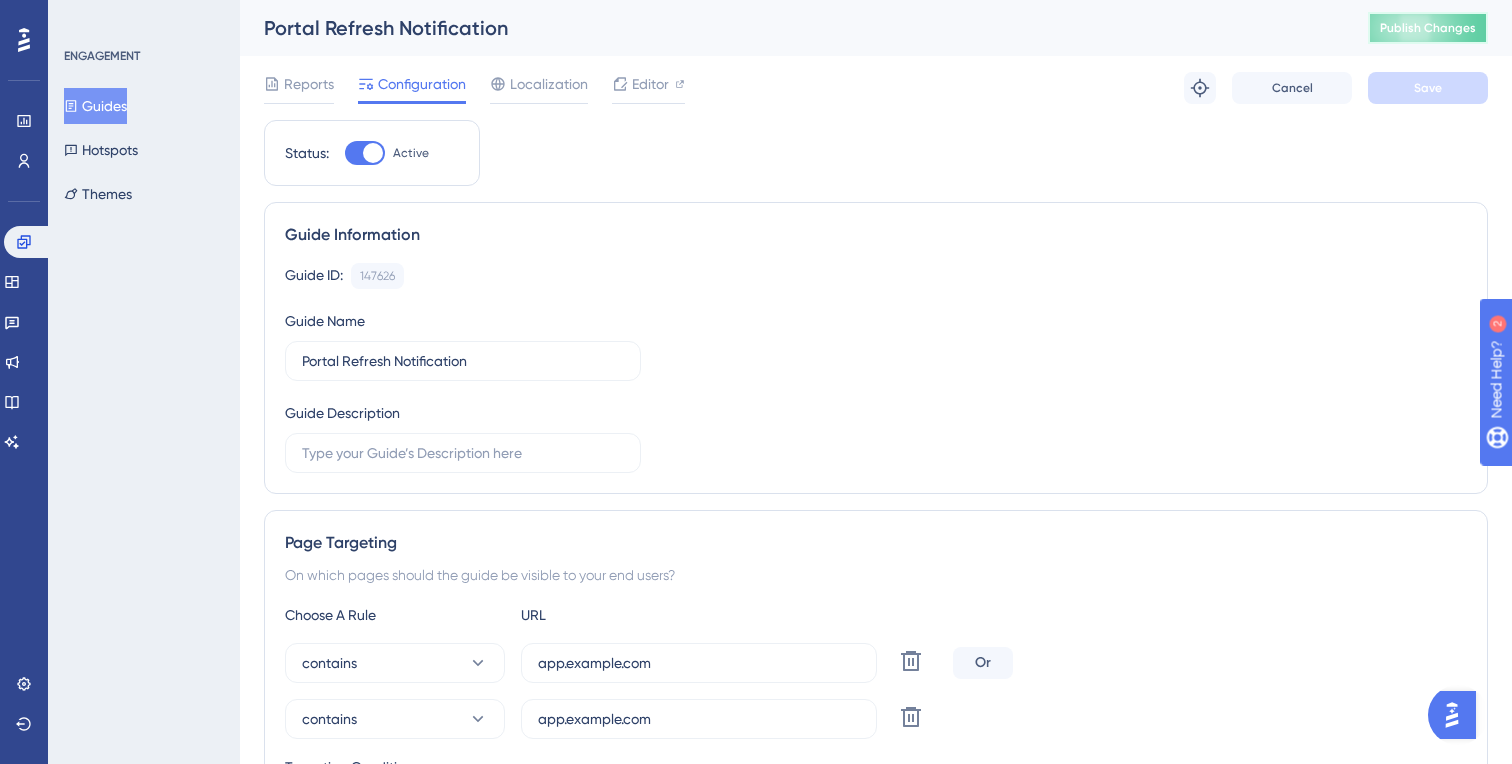 click on "Publish Changes" at bounding box center [1428, 28] 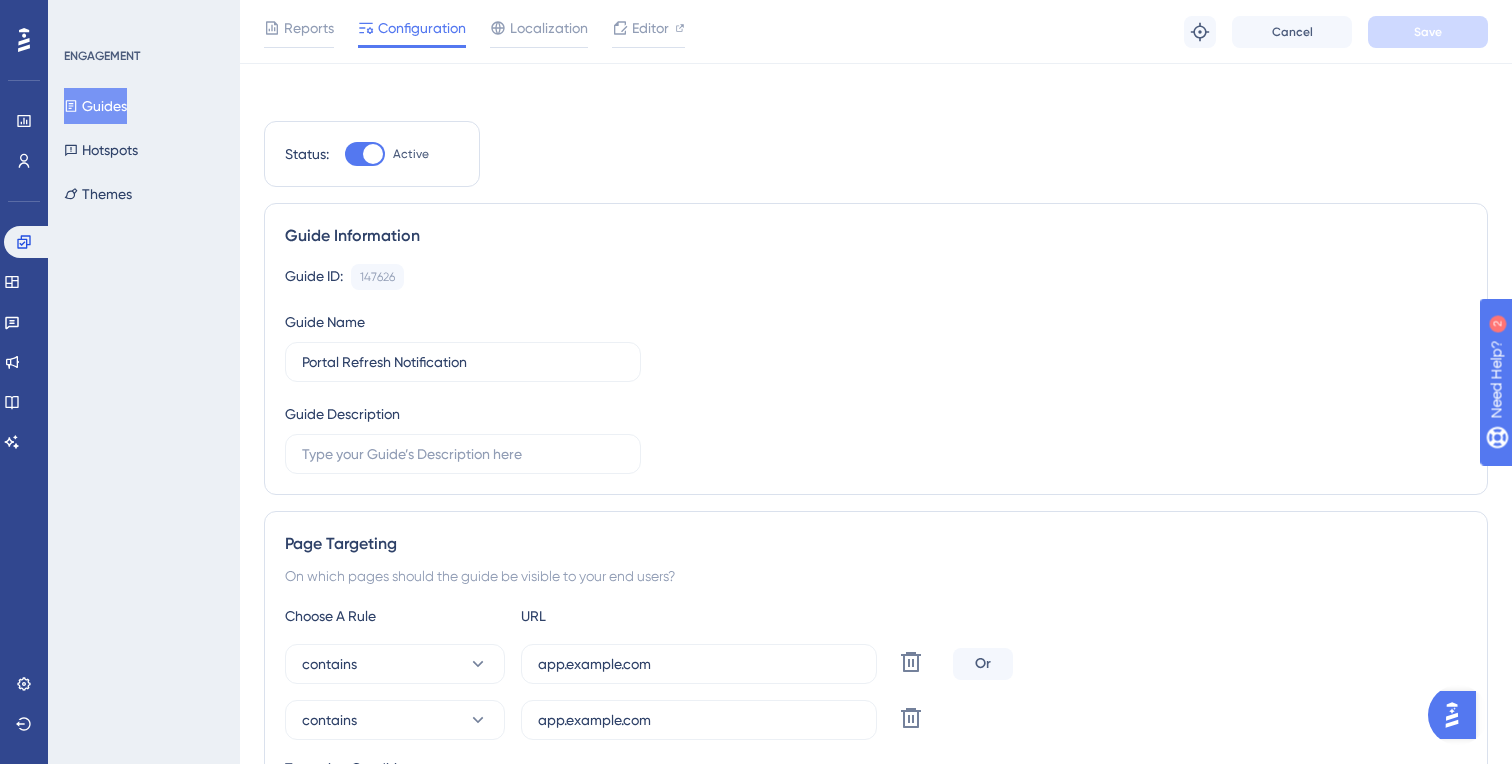 scroll, scrollTop: 0, scrollLeft: 0, axis: both 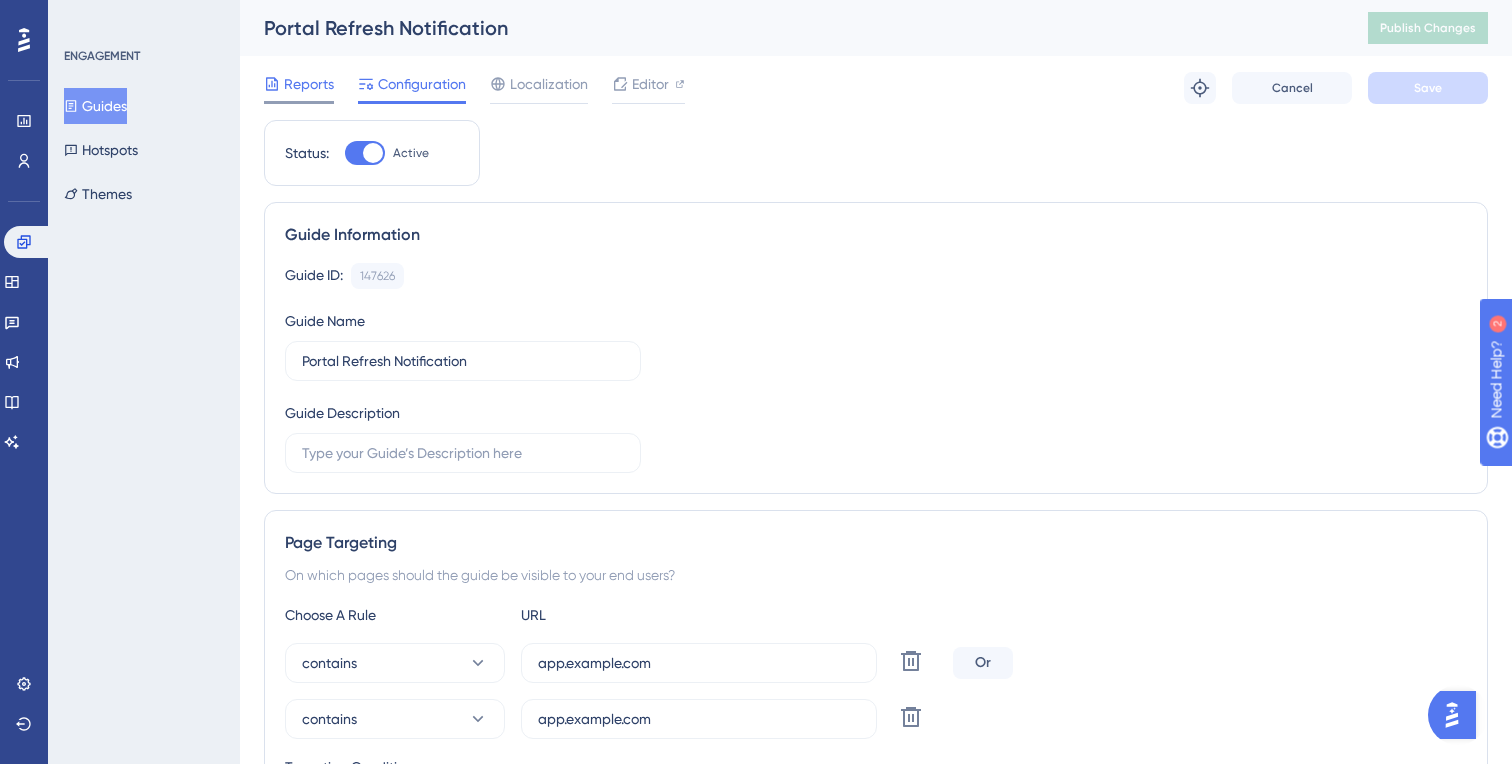 click on "Reports" at bounding box center [309, 84] 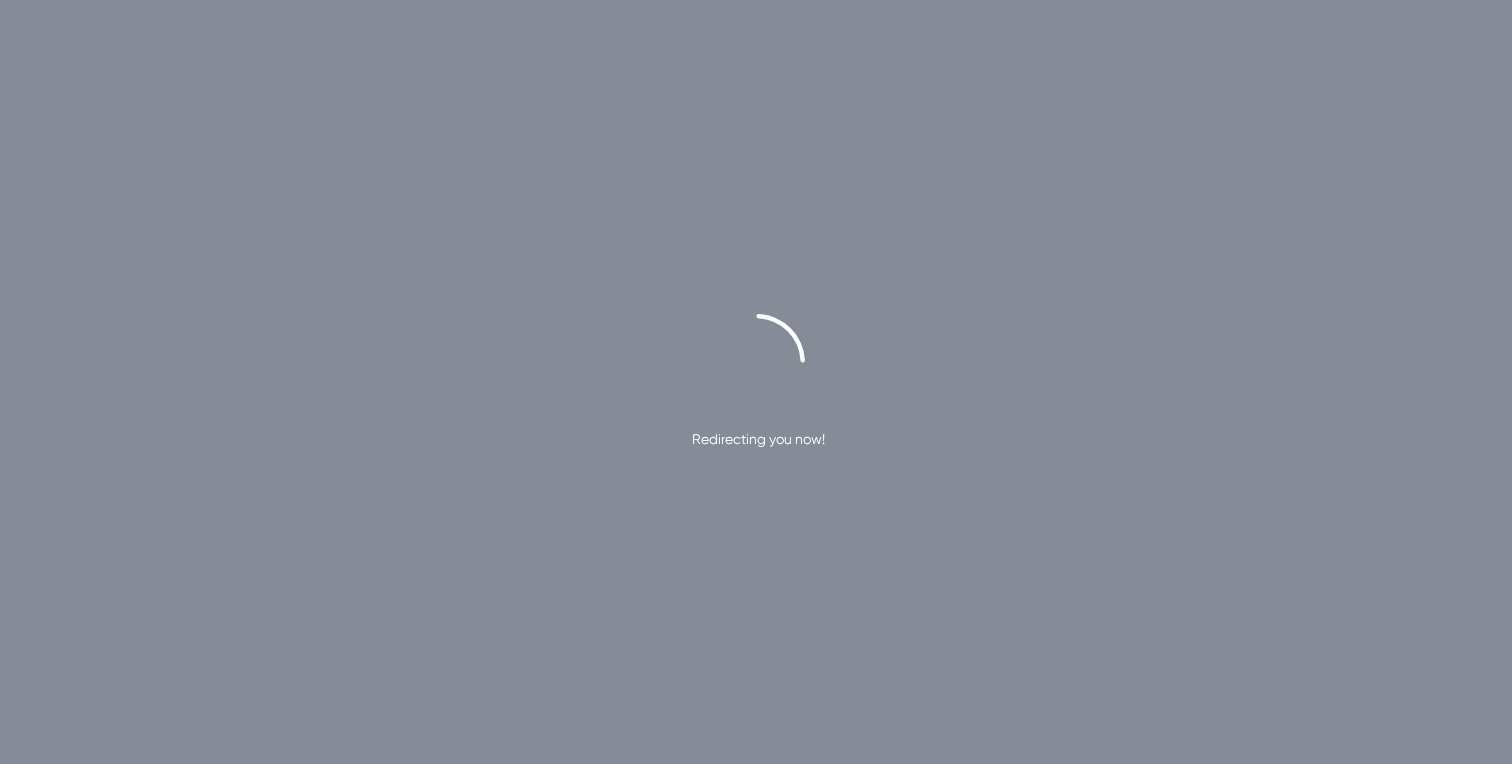 scroll, scrollTop: 0, scrollLeft: 0, axis: both 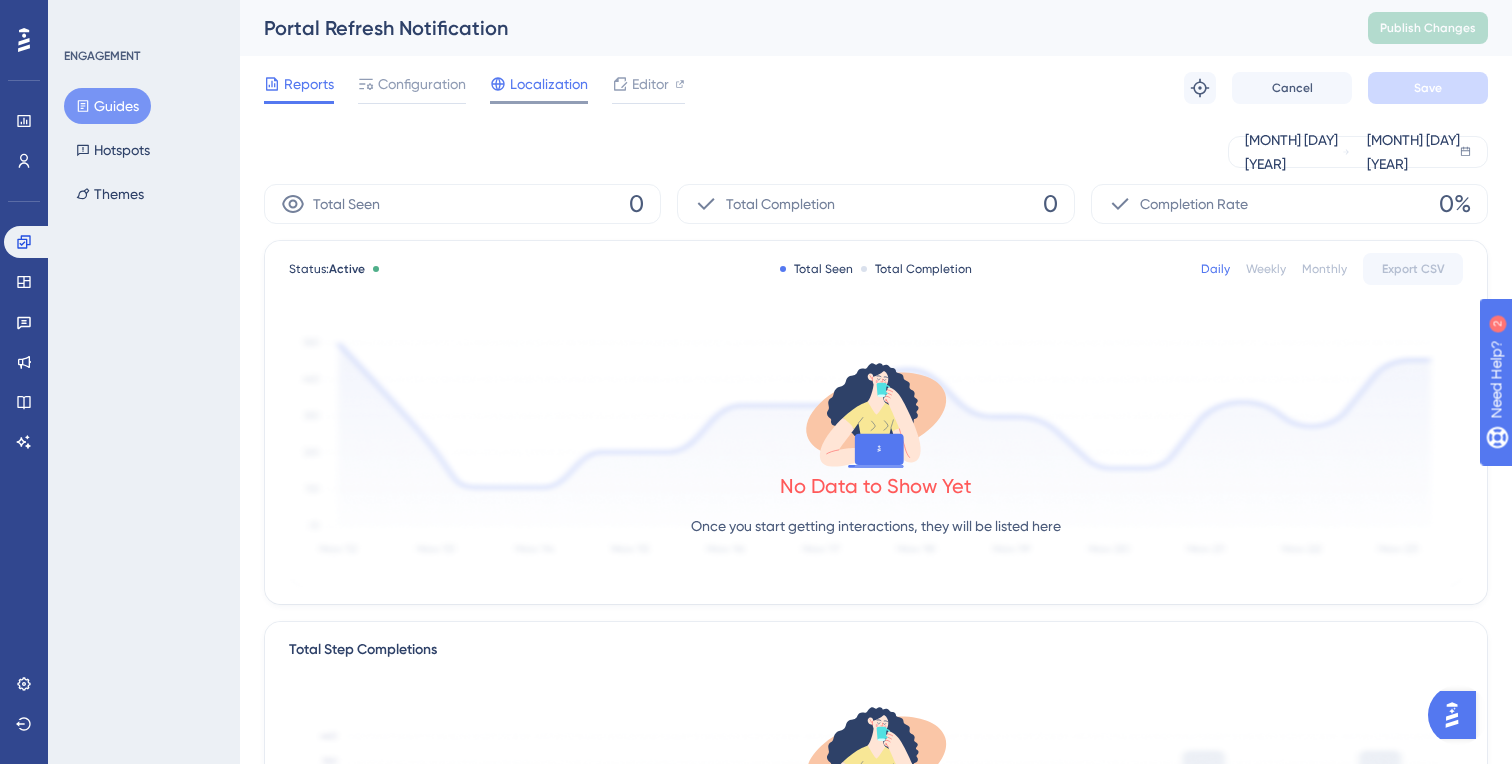 click on "Localization" at bounding box center (549, 84) 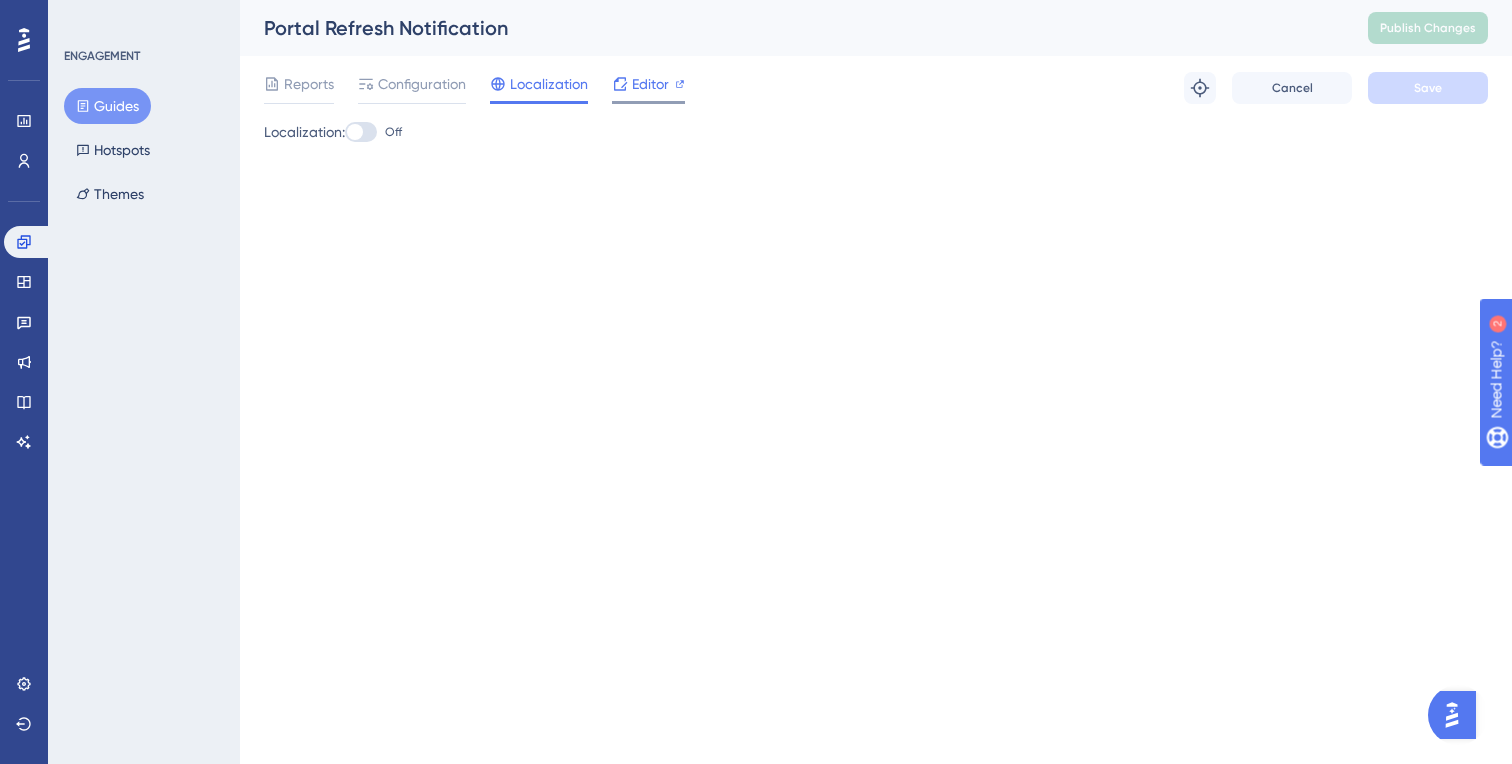 click on "Editor" at bounding box center (650, 84) 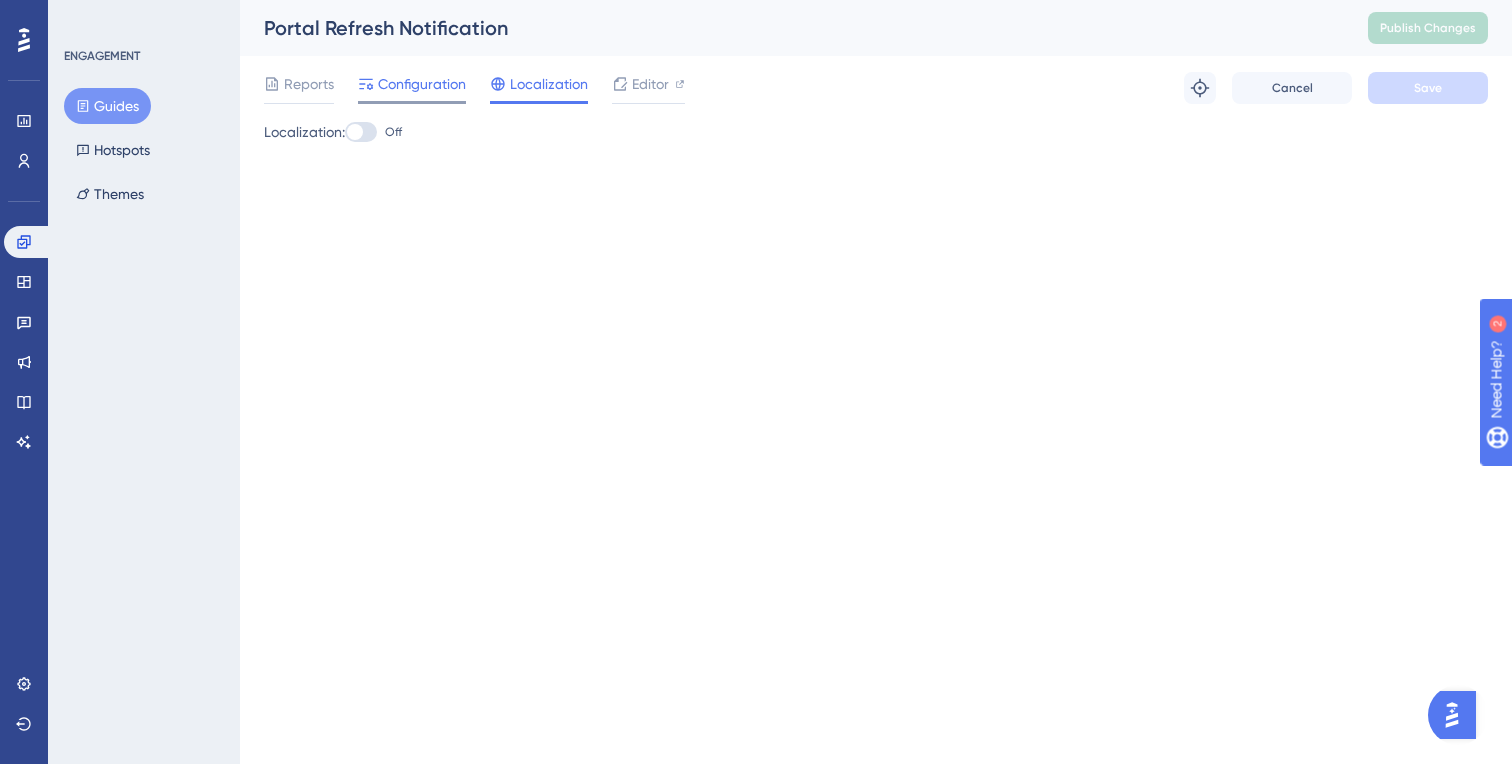 click on "Configuration" at bounding box center (422, 84) 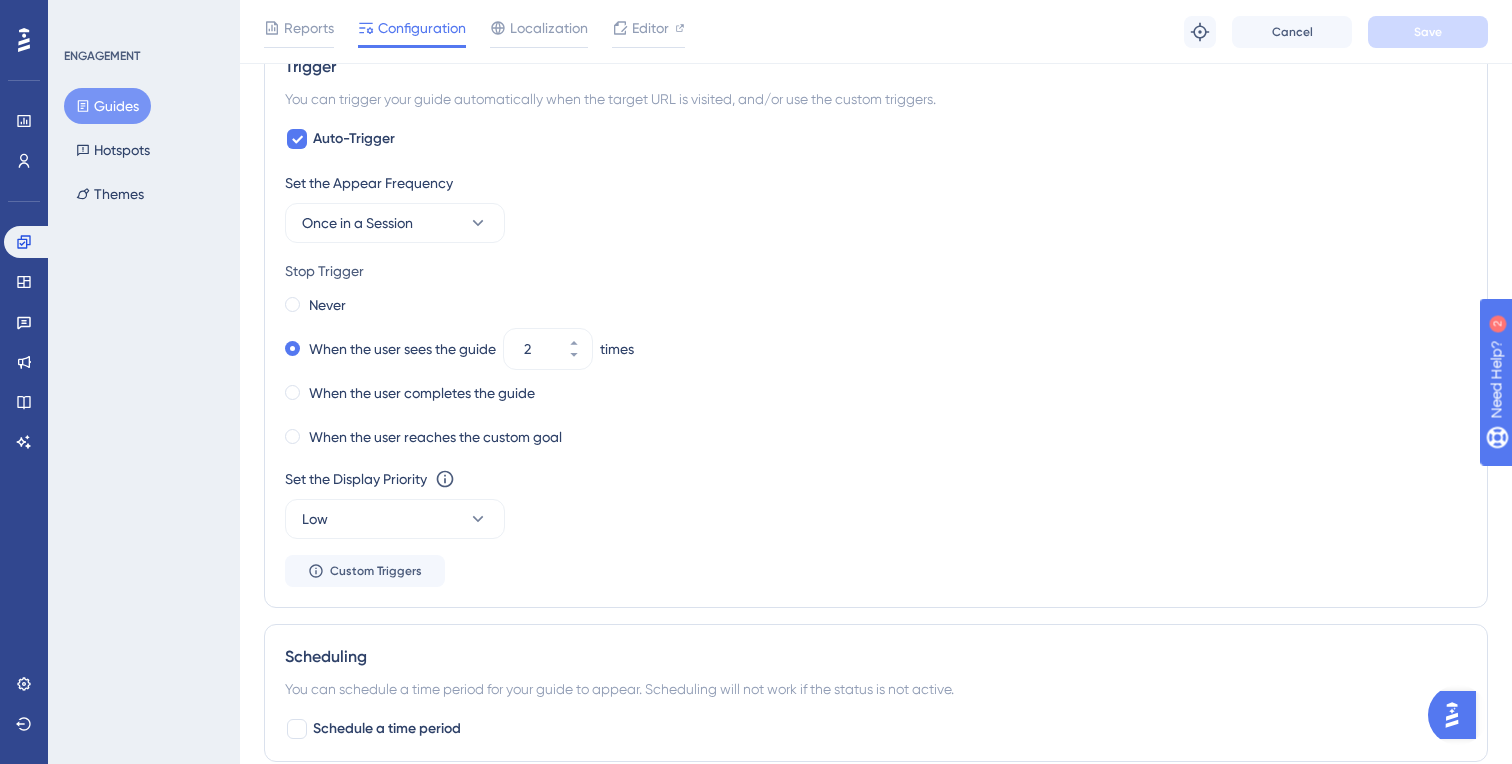 scroll, scrollTop: 1051, scrollLeft: 0, axis: vertical 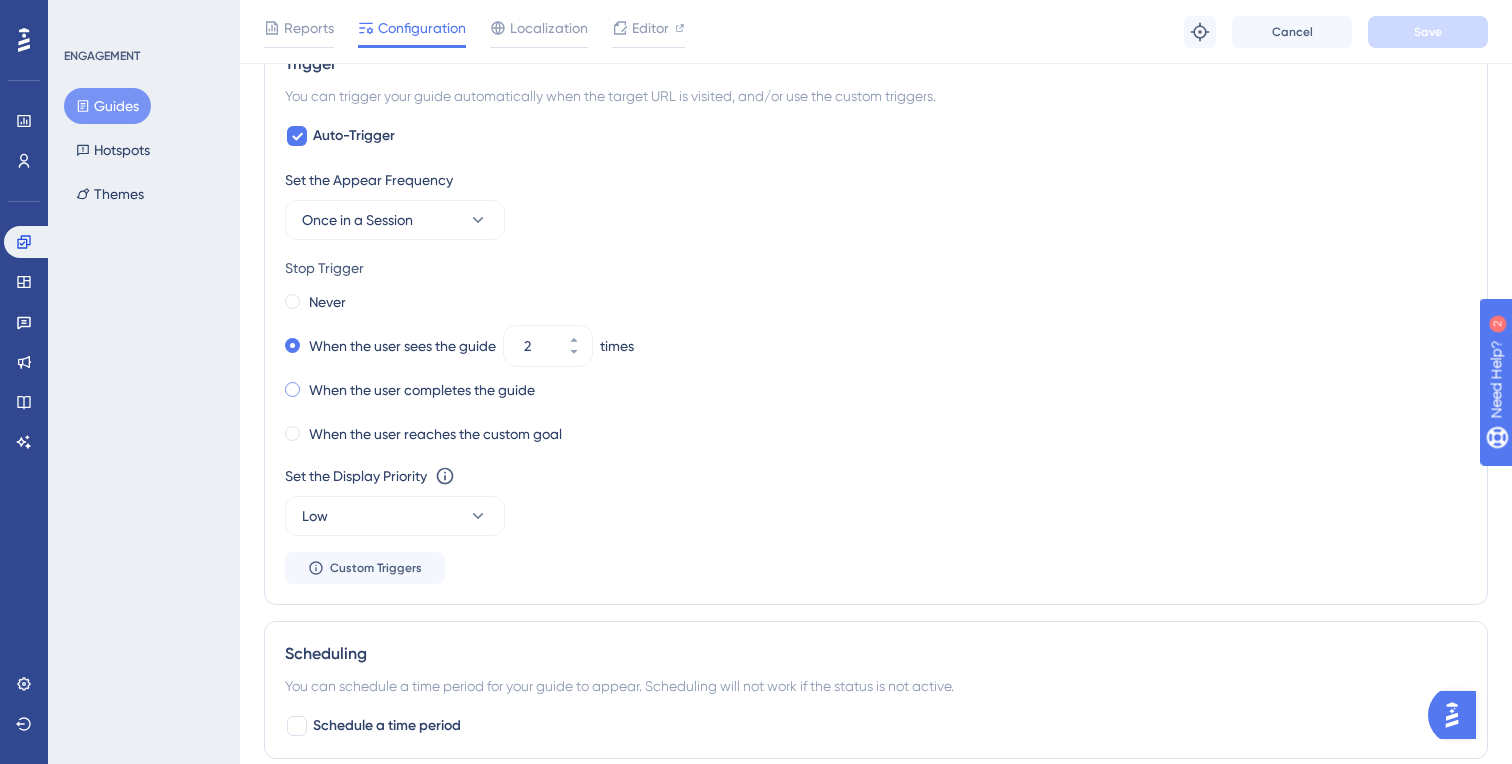 click on "When the user completes the guide" at bounding box center [327, 302] 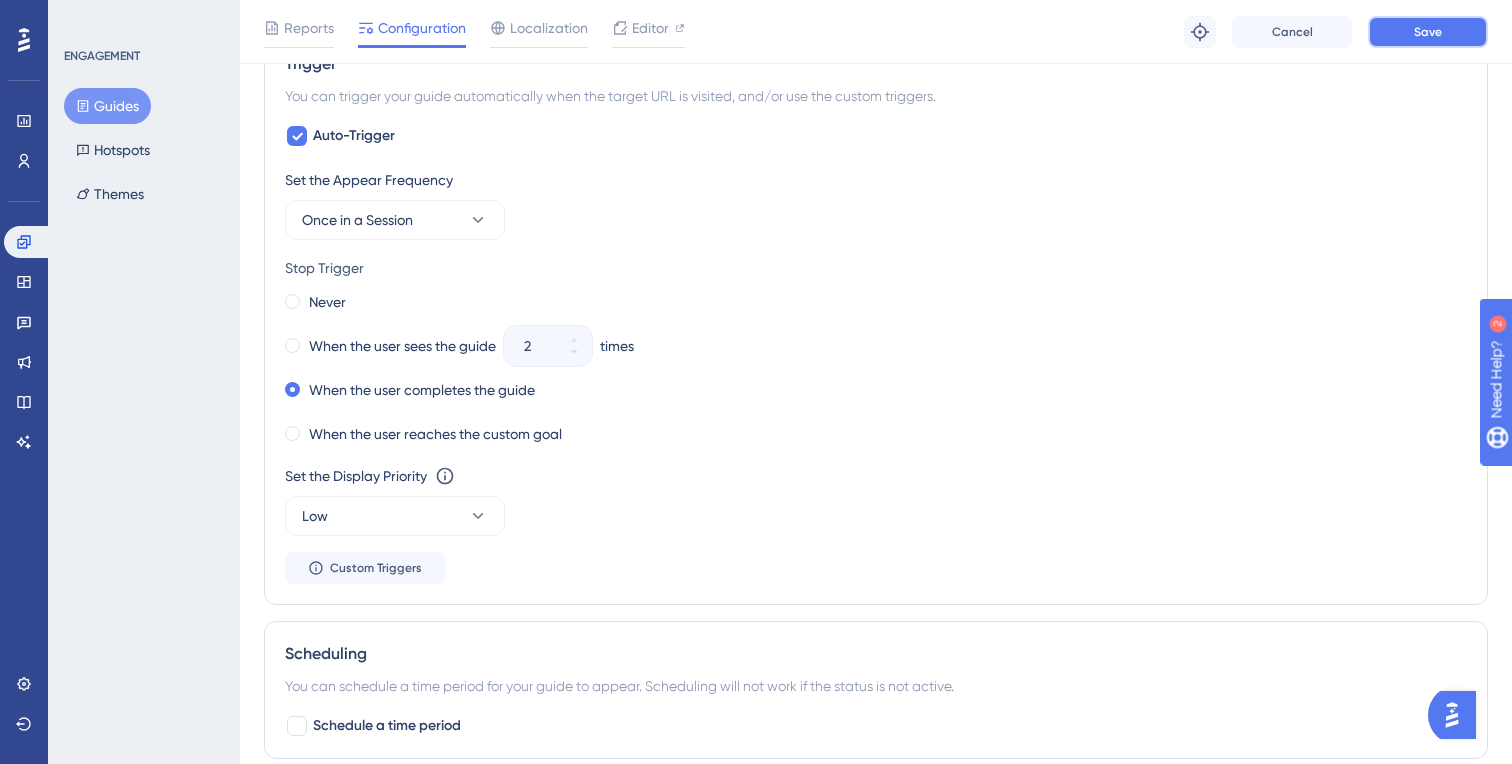 click on "Save" at bounding box center (1428, 32) 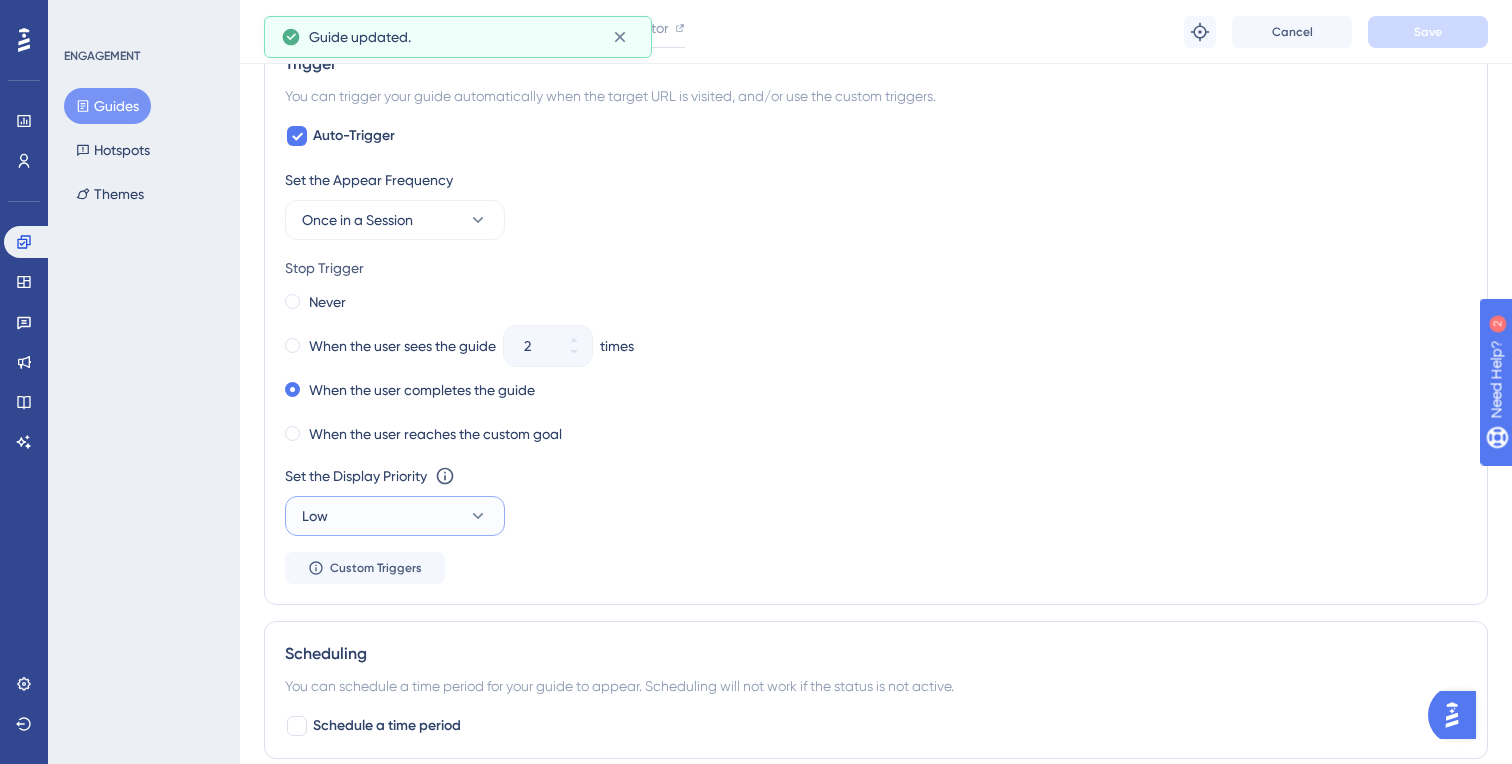 click on "Low" at bounding box center (395, 516) 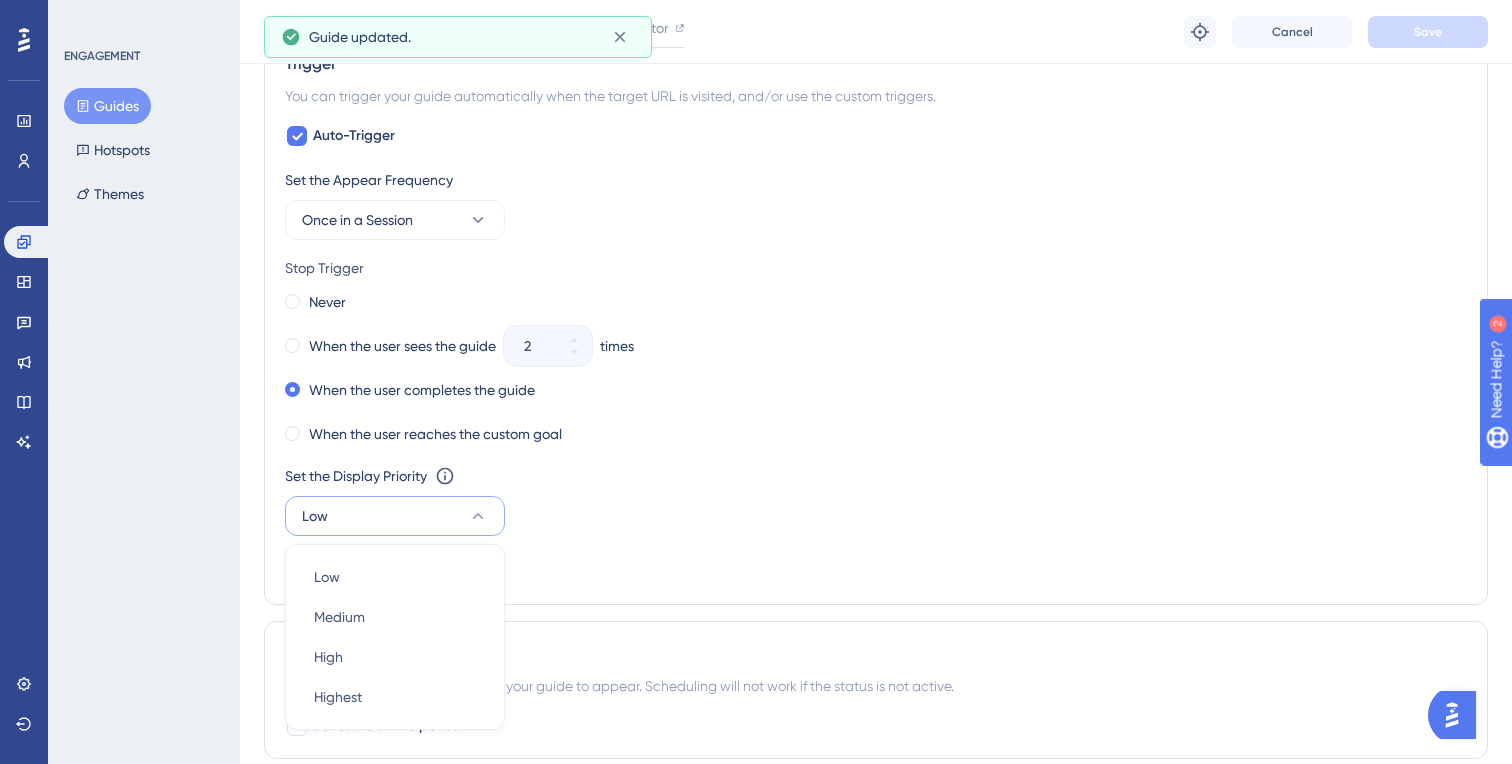 scroll, scrollTop: 1306, scrollLeft: 0, axis: vertical 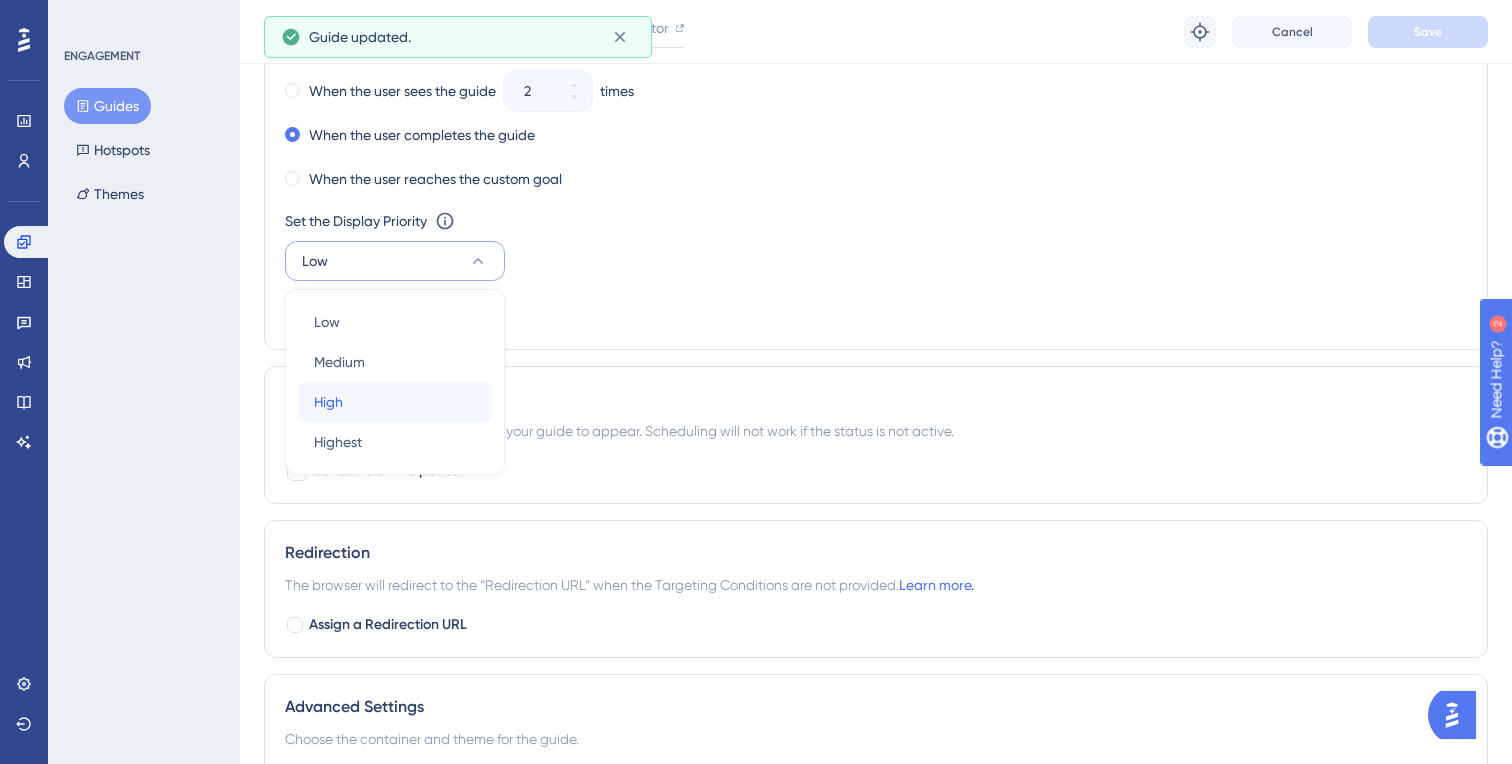 click on "High High" at bounding box center (395, 322) 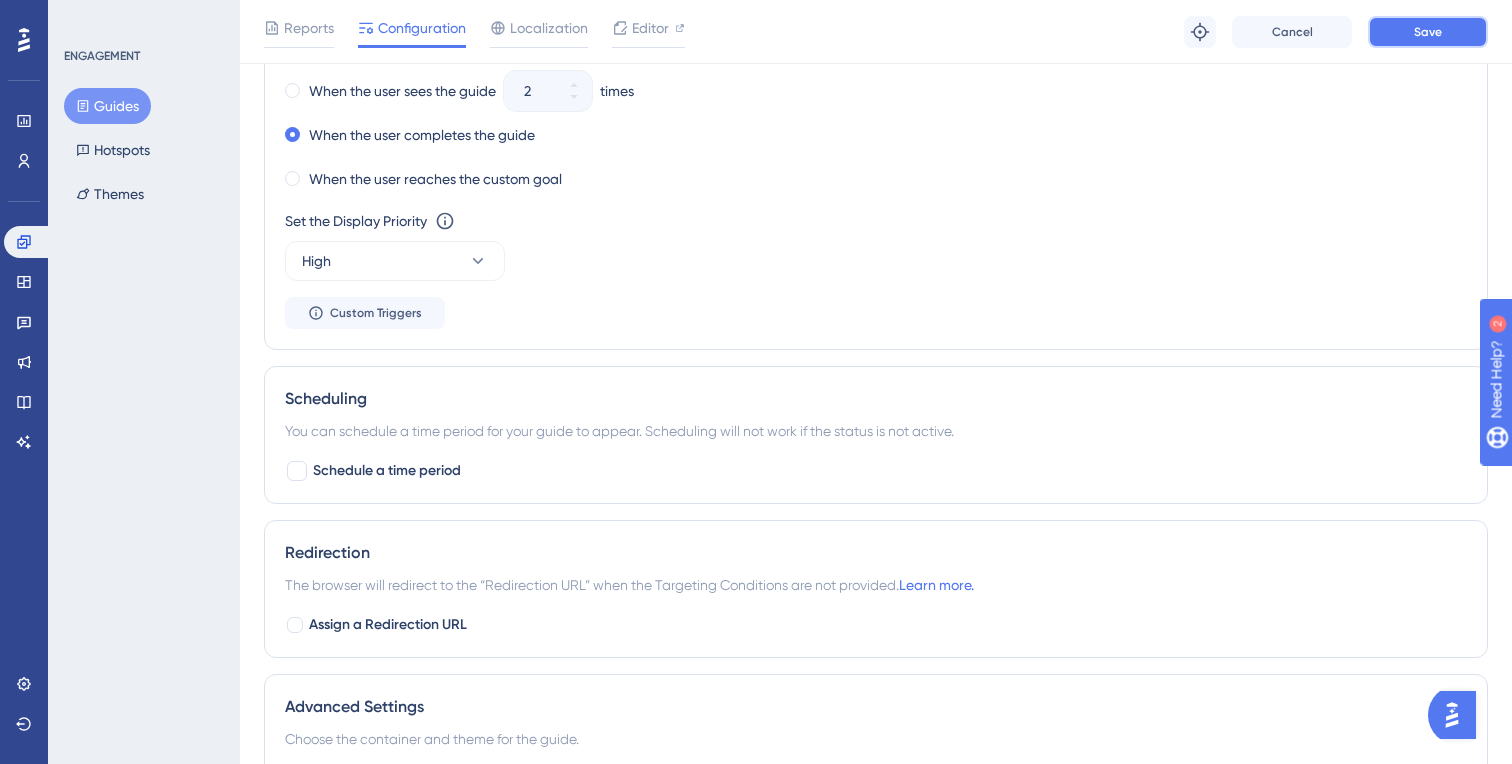 click on "Save" at bounding box center (1428, 32) 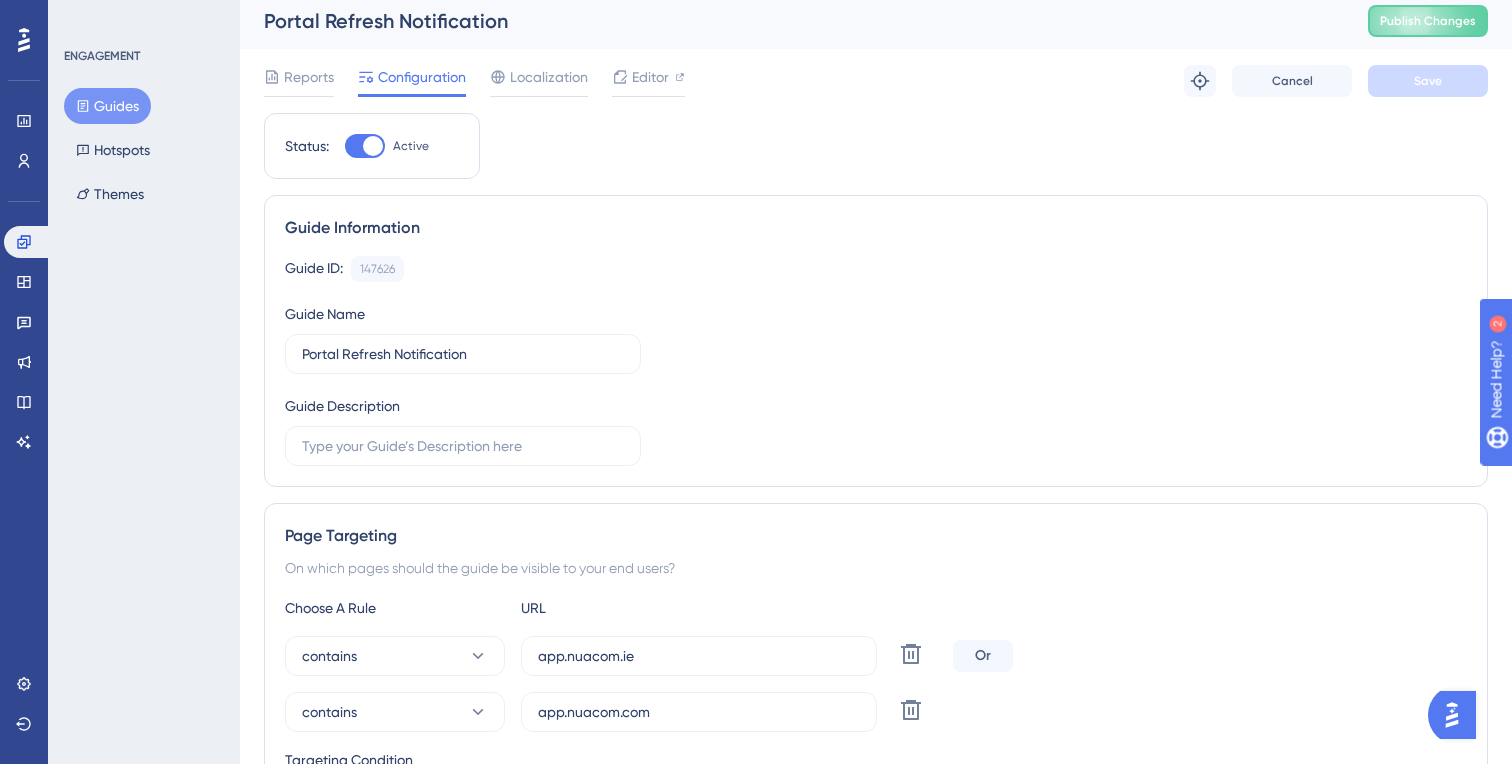scroll, scrollTop: 0, scrollLeft: 0, axis: both 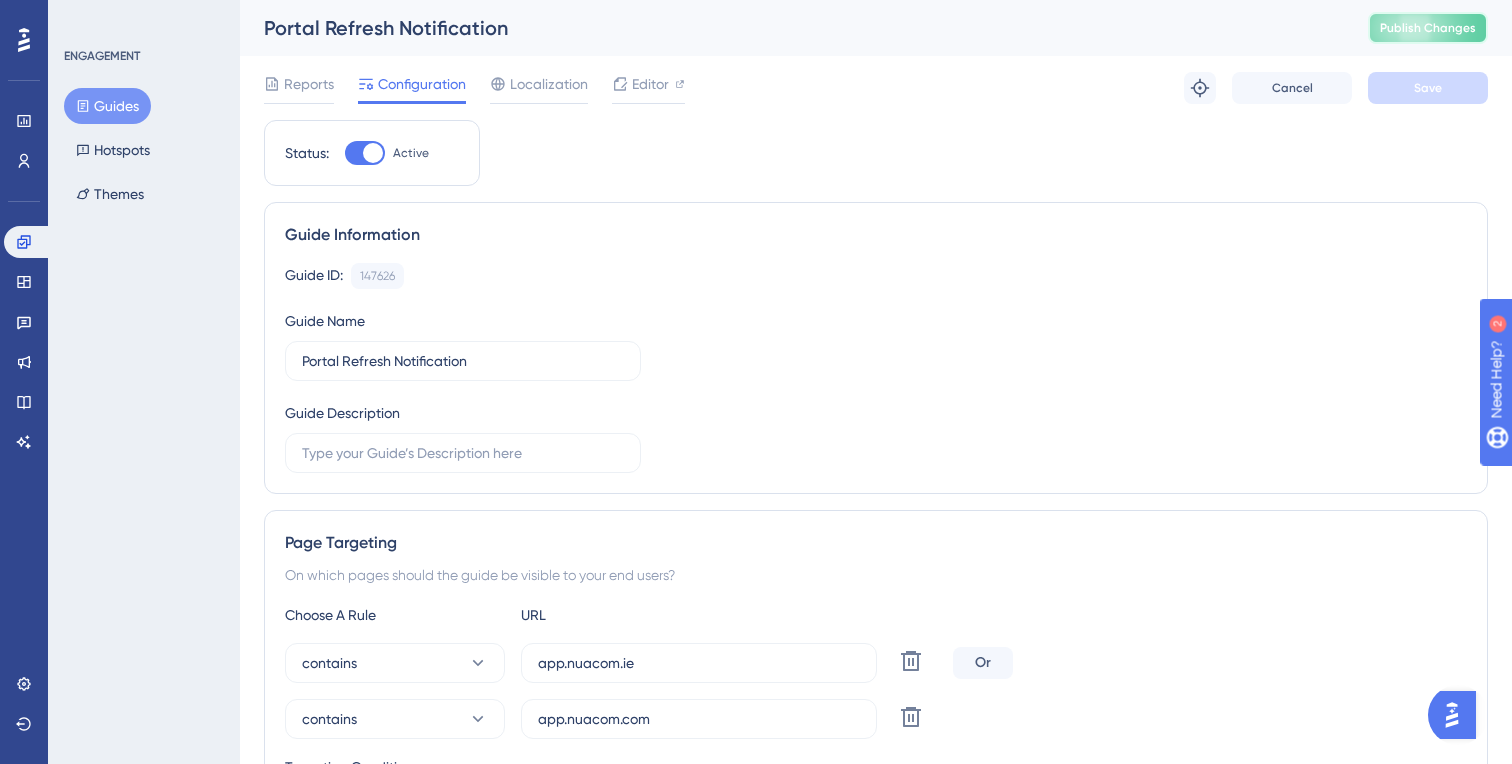 click on "Publish Changes" at bounding box center (1428, 28) 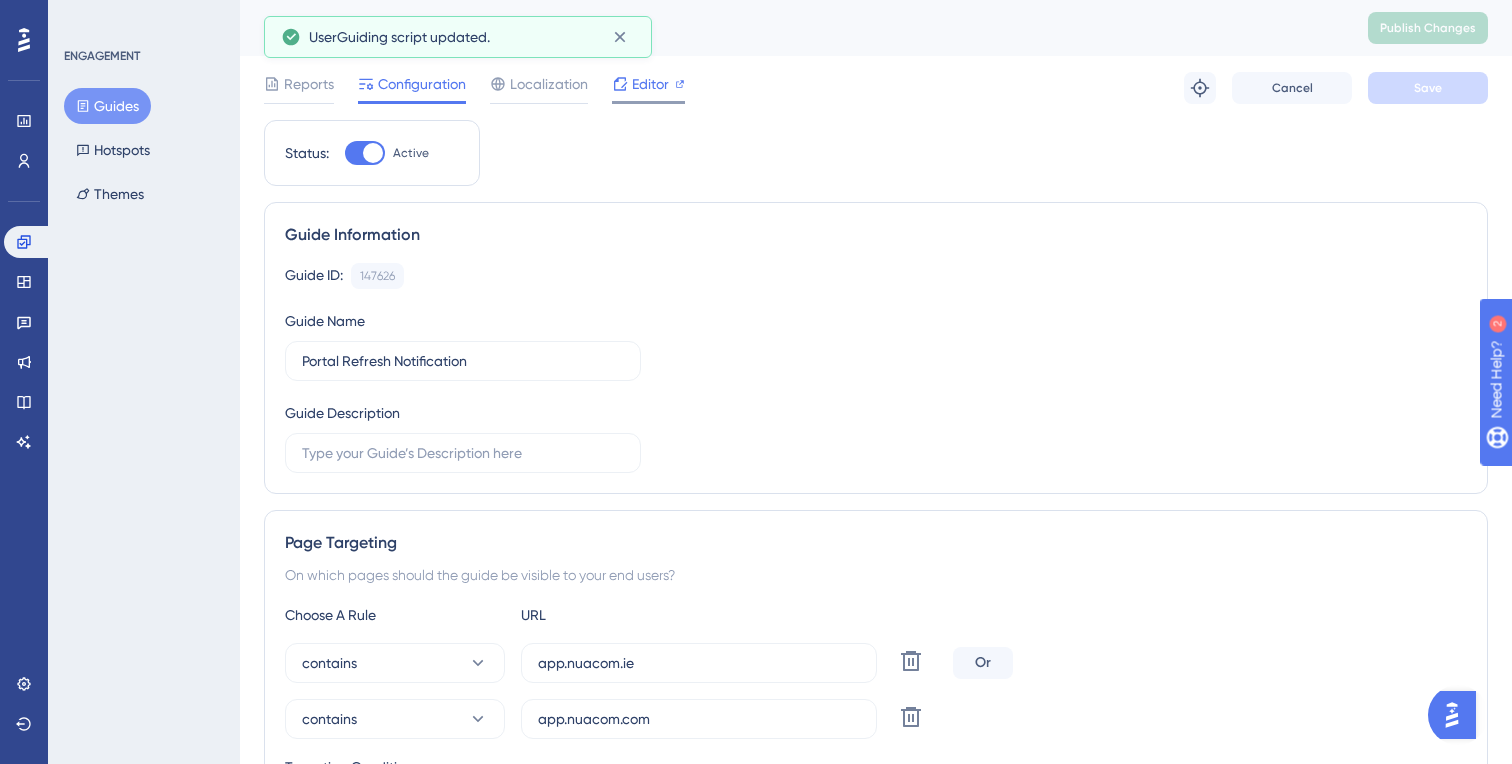 click on "Editor" at bounding box center (650, 84) 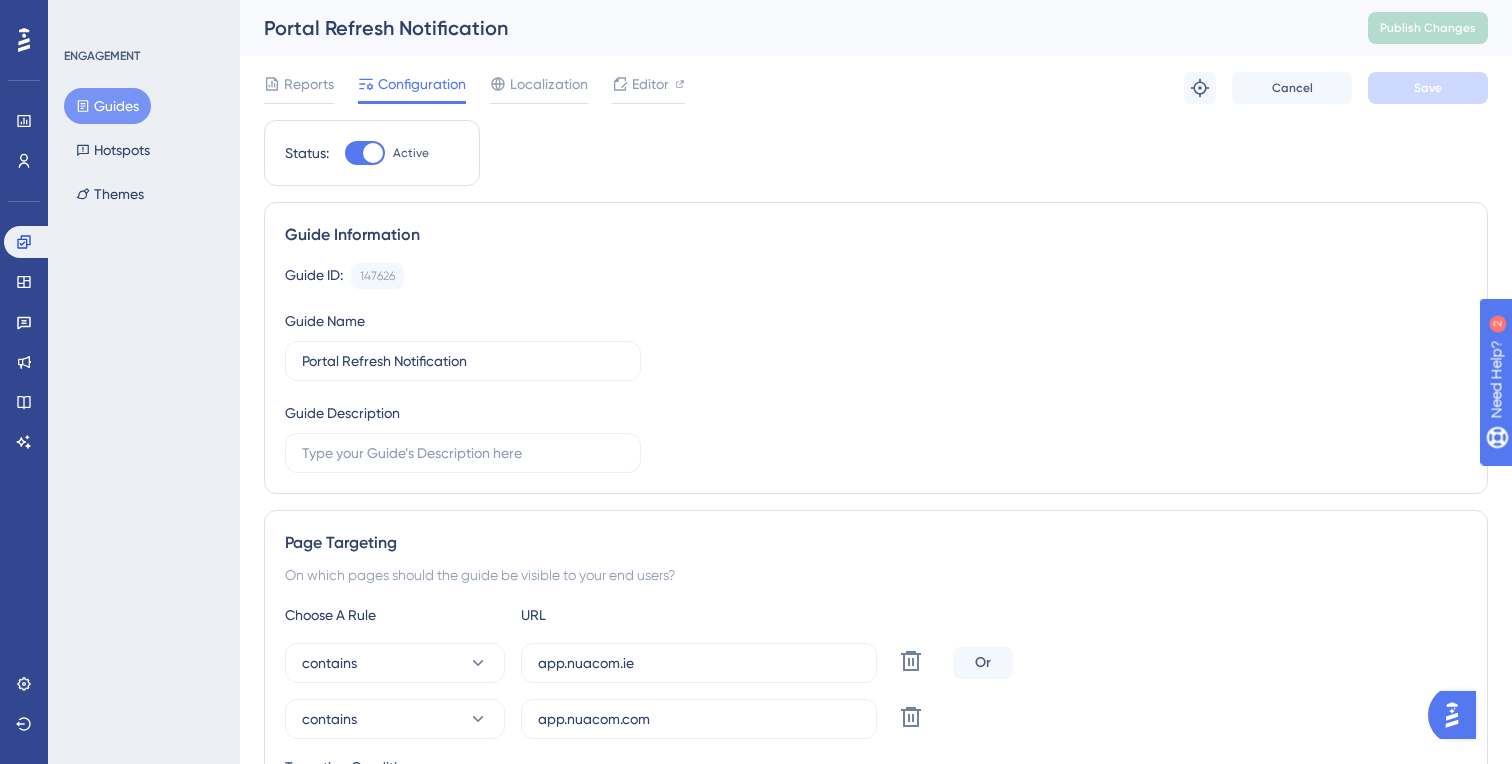 click on "Guides" at bounding box center (107, 106) 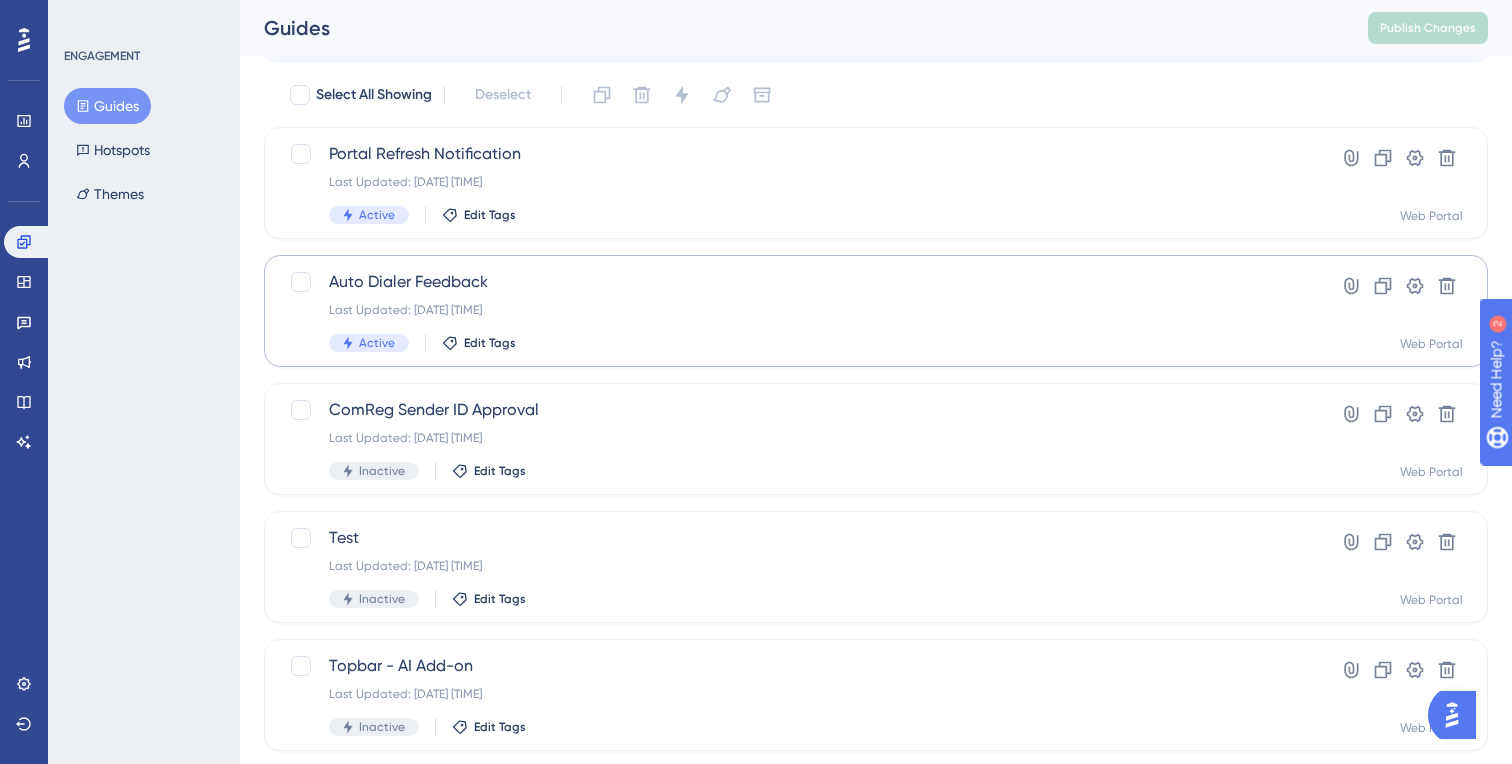 scroll, scrollTop: 72, scrollLeft: 0, axis: vertical 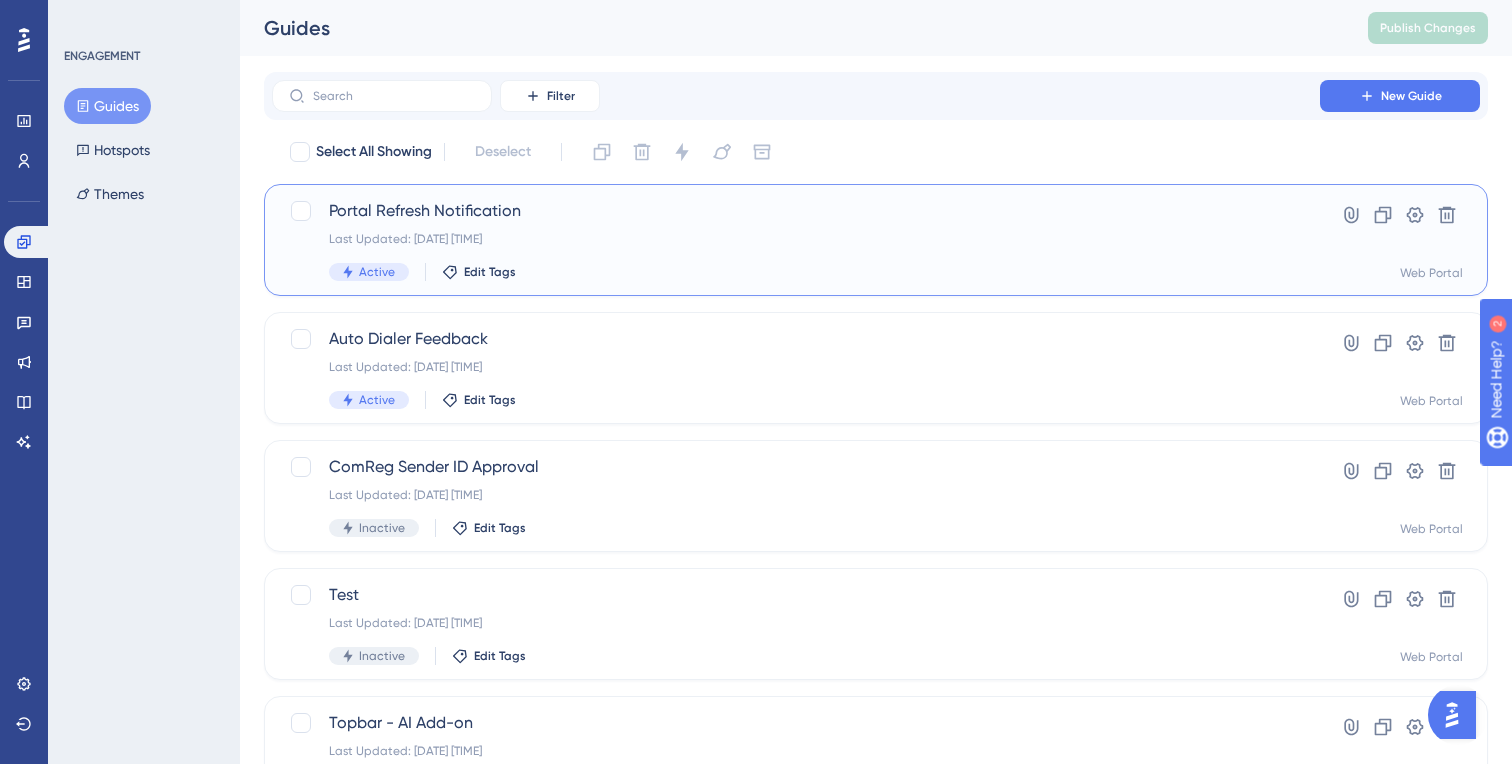 click on "Portal Refresh Notification" at bounding box center [796, 211] 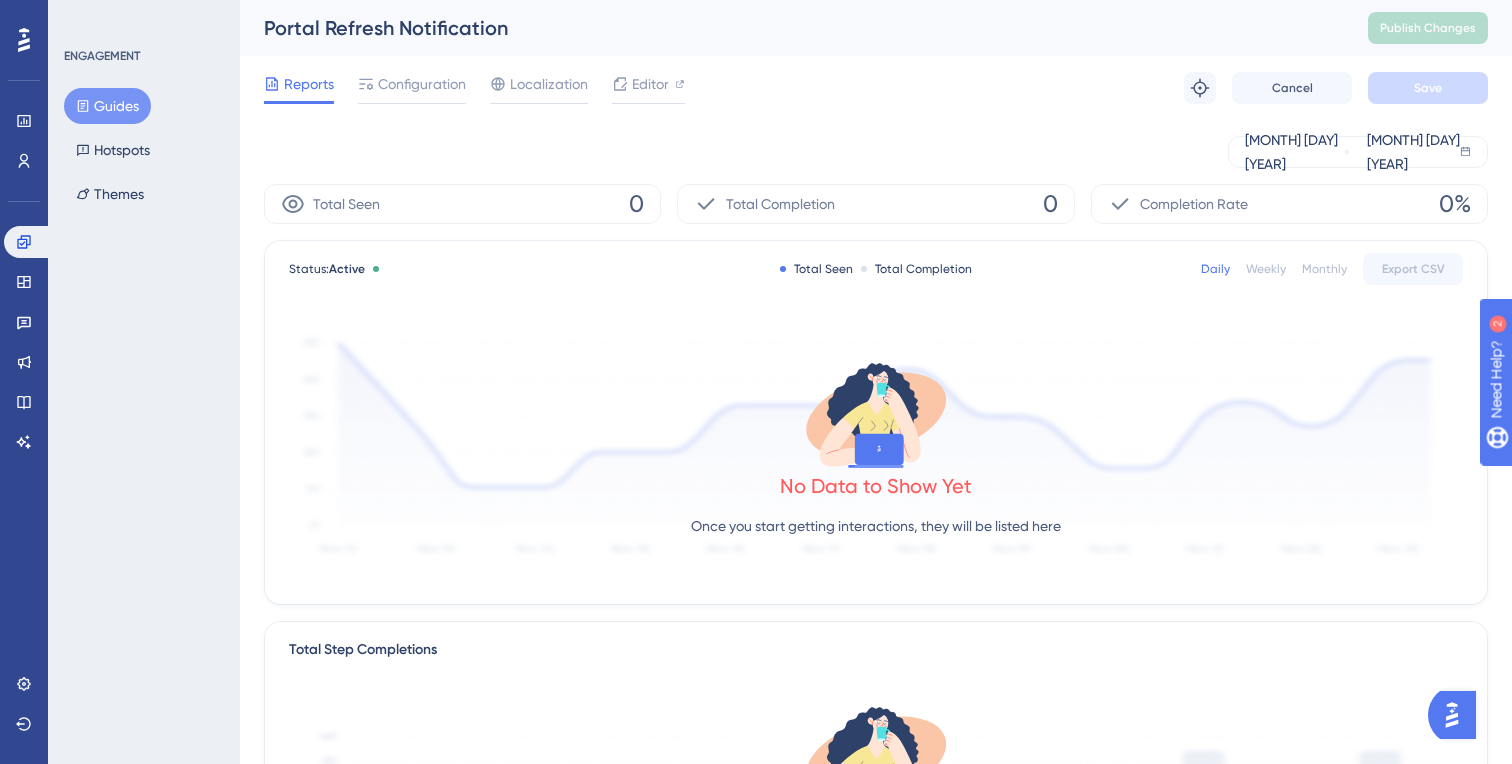 click on "Guides" at bounding box center (107, 106) 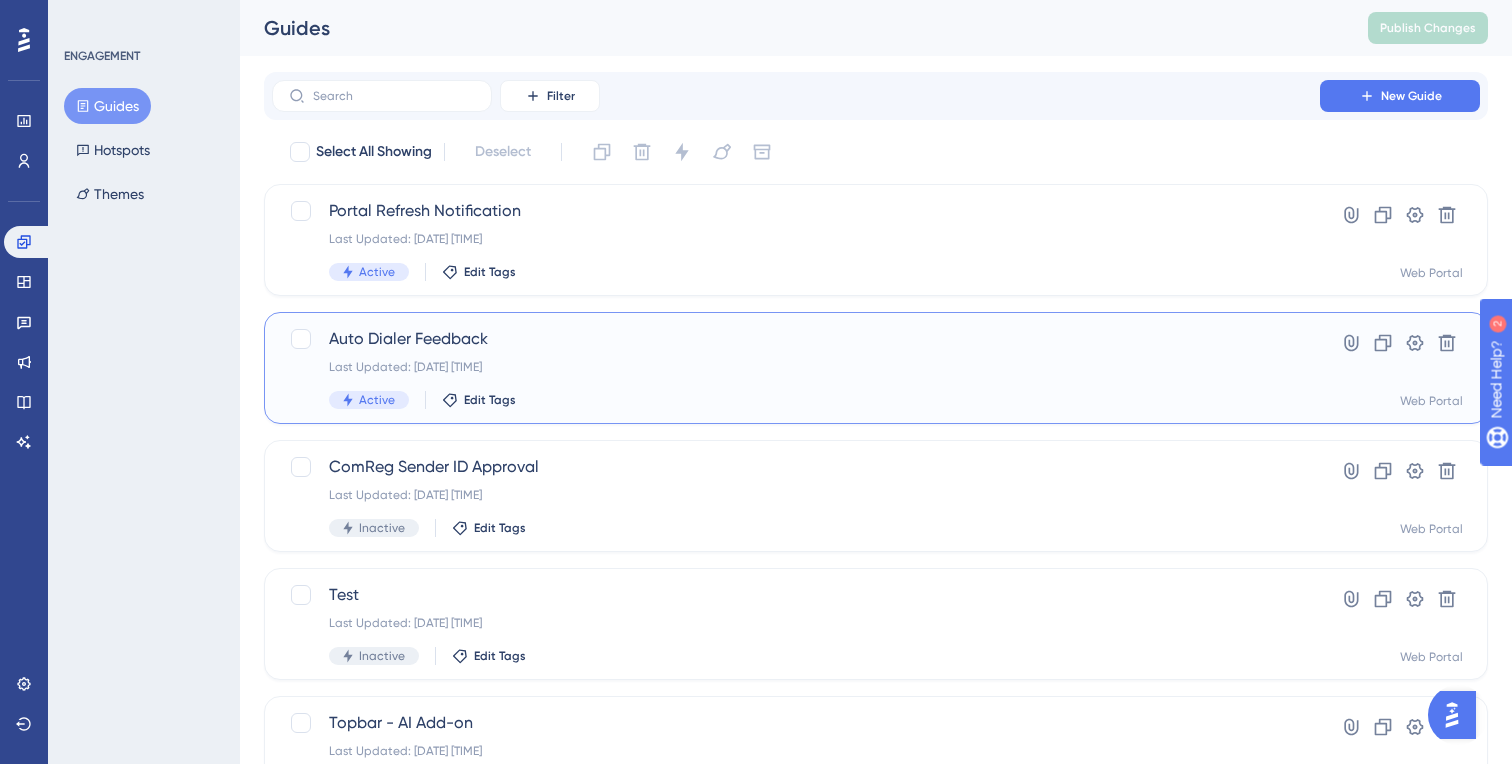 click on "Auto Dialer Feedback" at bounding box center [796, 339] 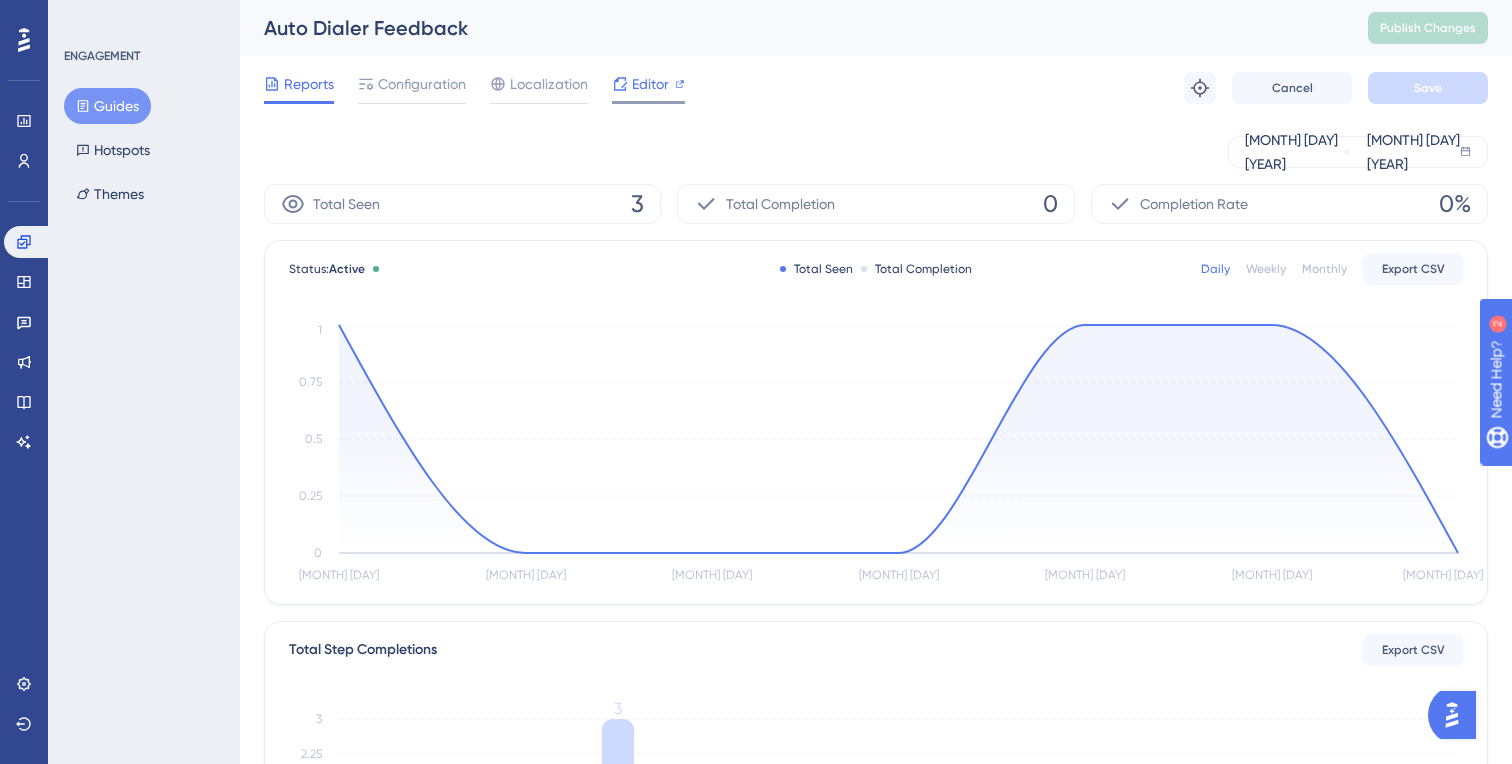 click on "Editor" at bounding box center [650, 84] 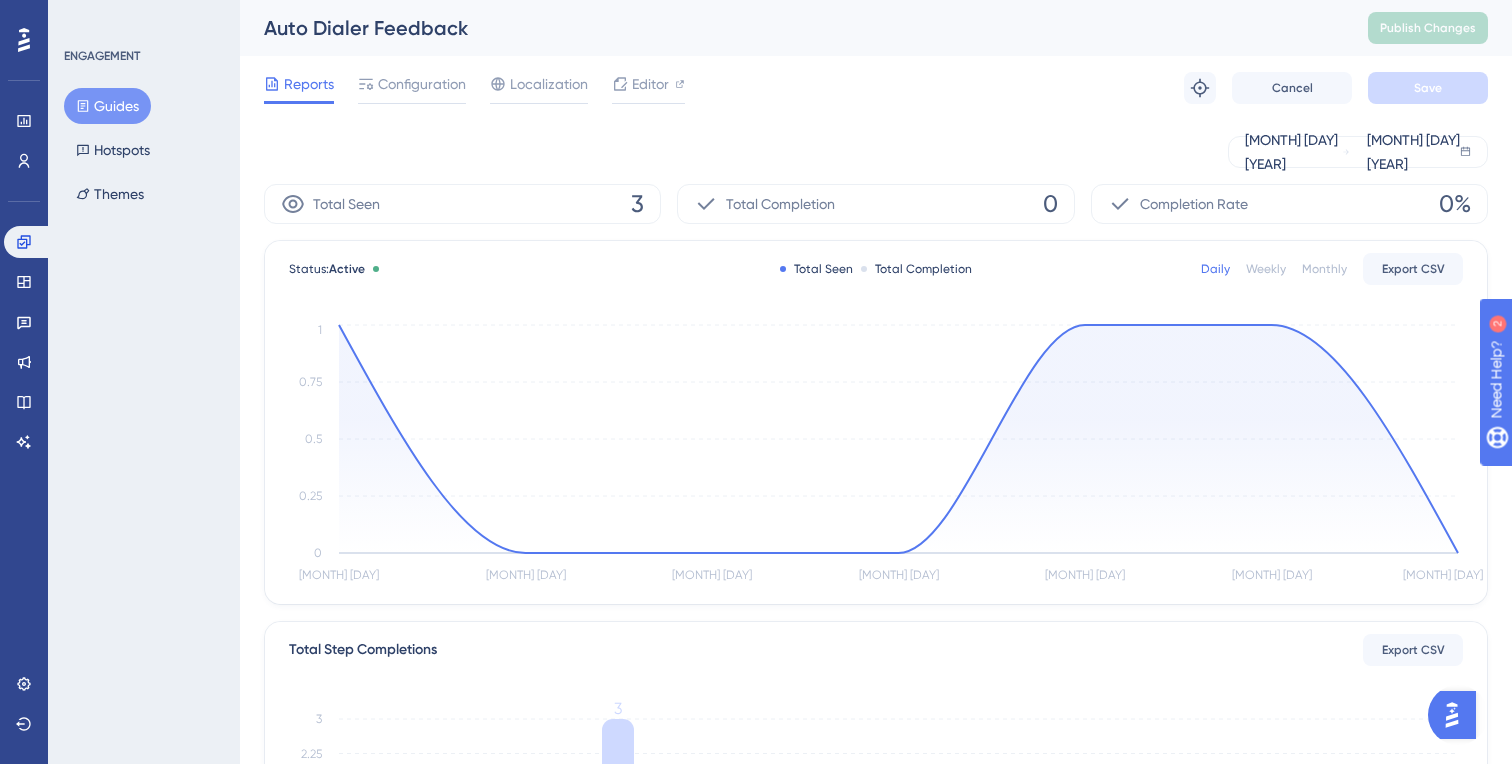 click at bounding box center (83, 106) 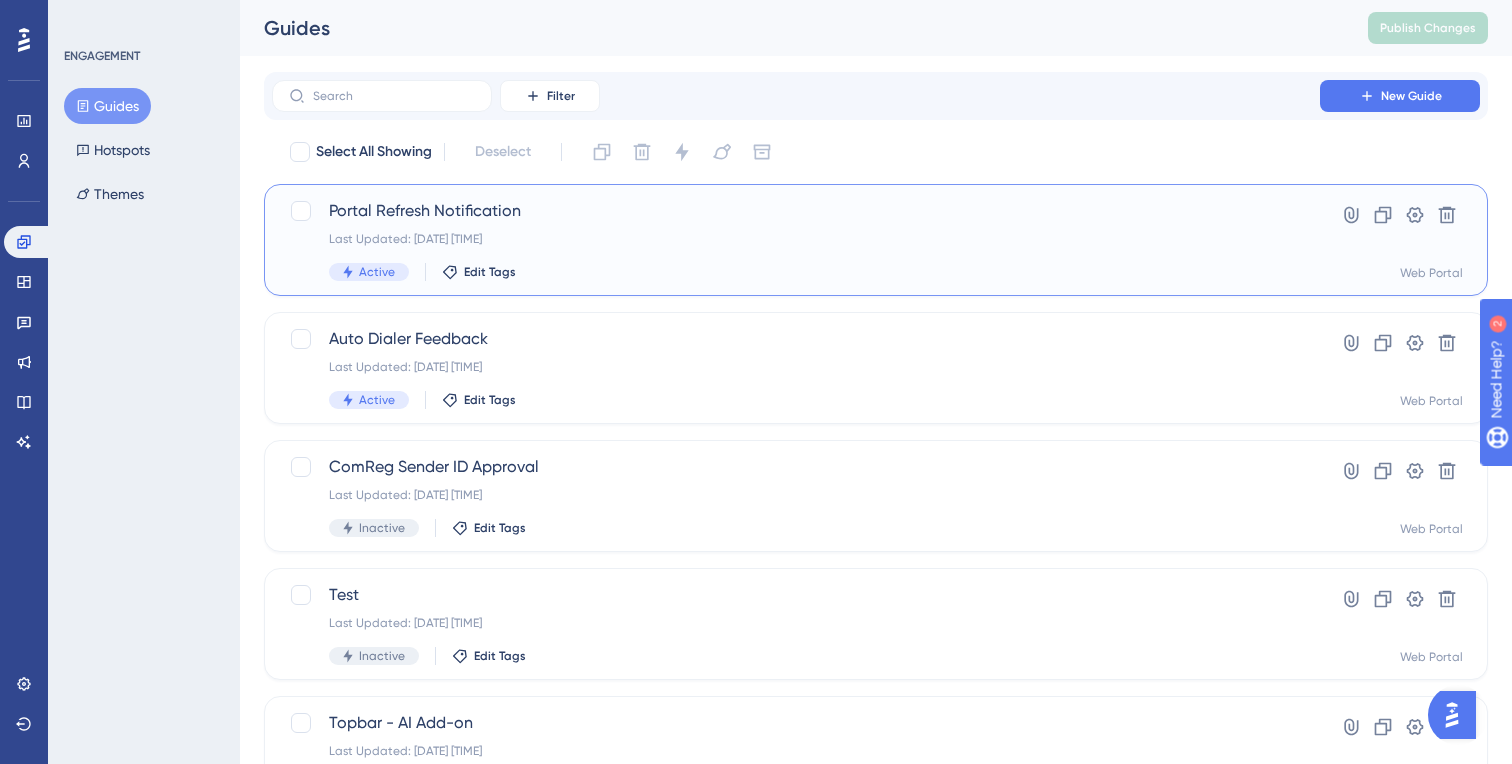 click on "Portal Refresh Notification" at bounding box center [796, 211] 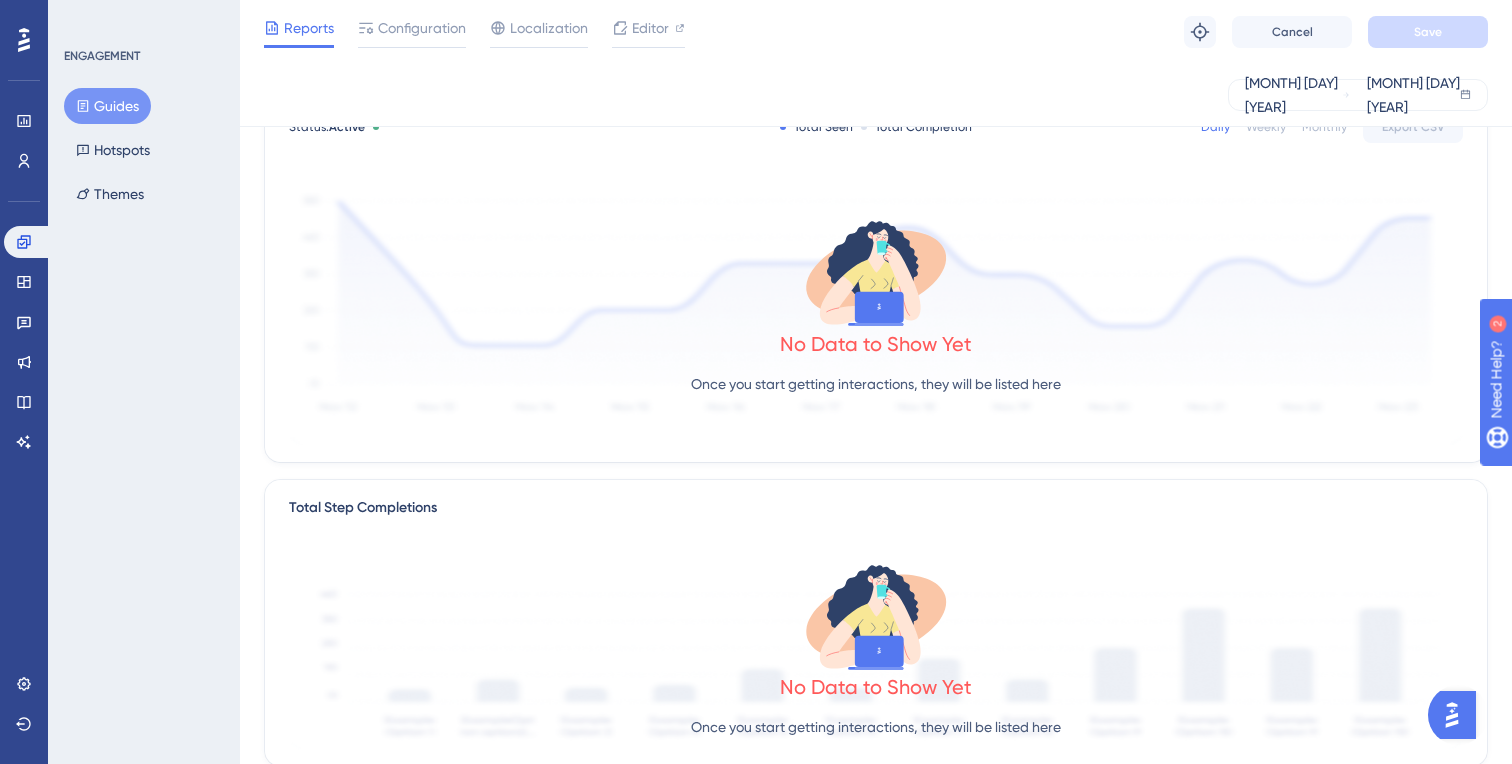 scroll, scrollTop: 0, scrollLeft: 0, axis: both 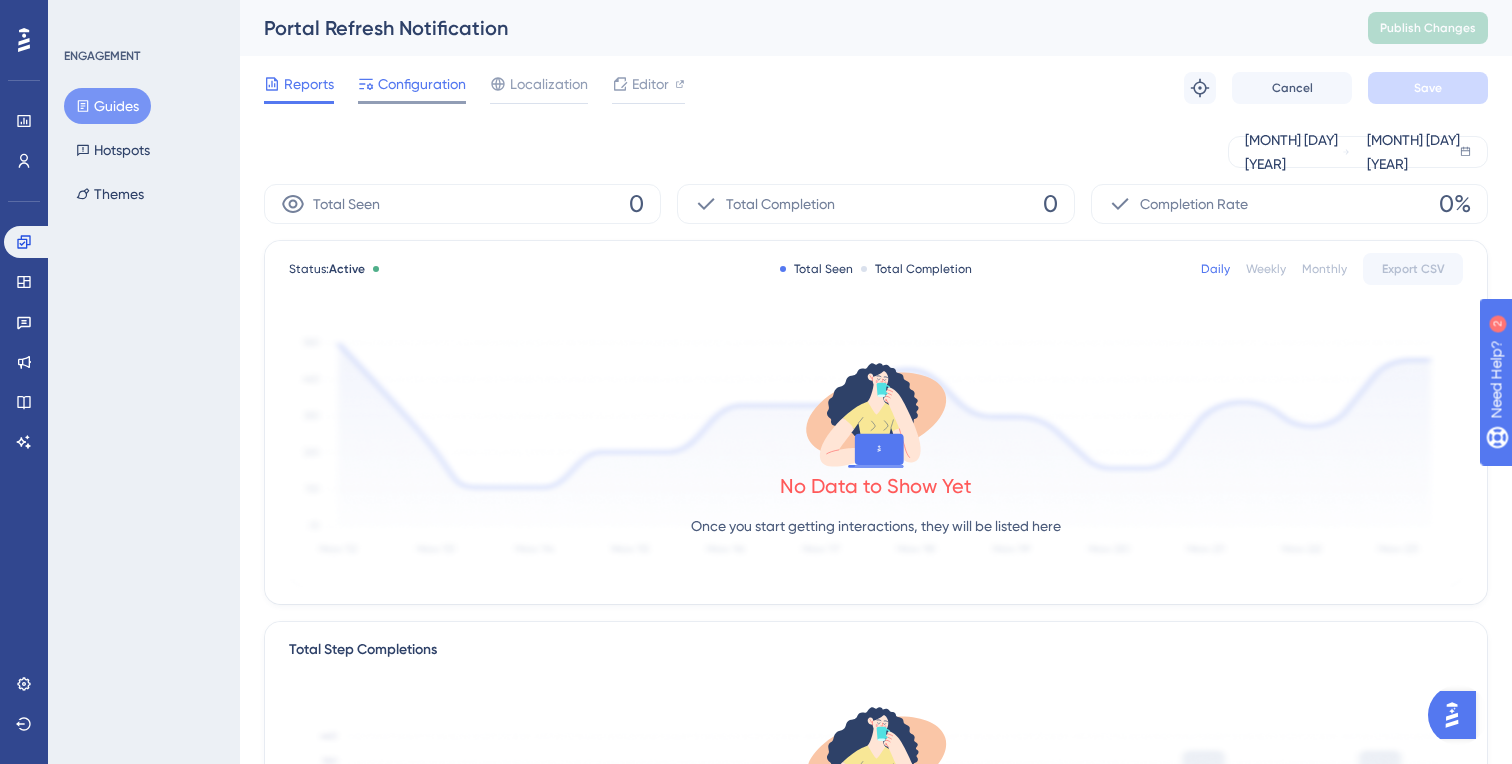 click on "Configuration" at bounding box center [422, 84] 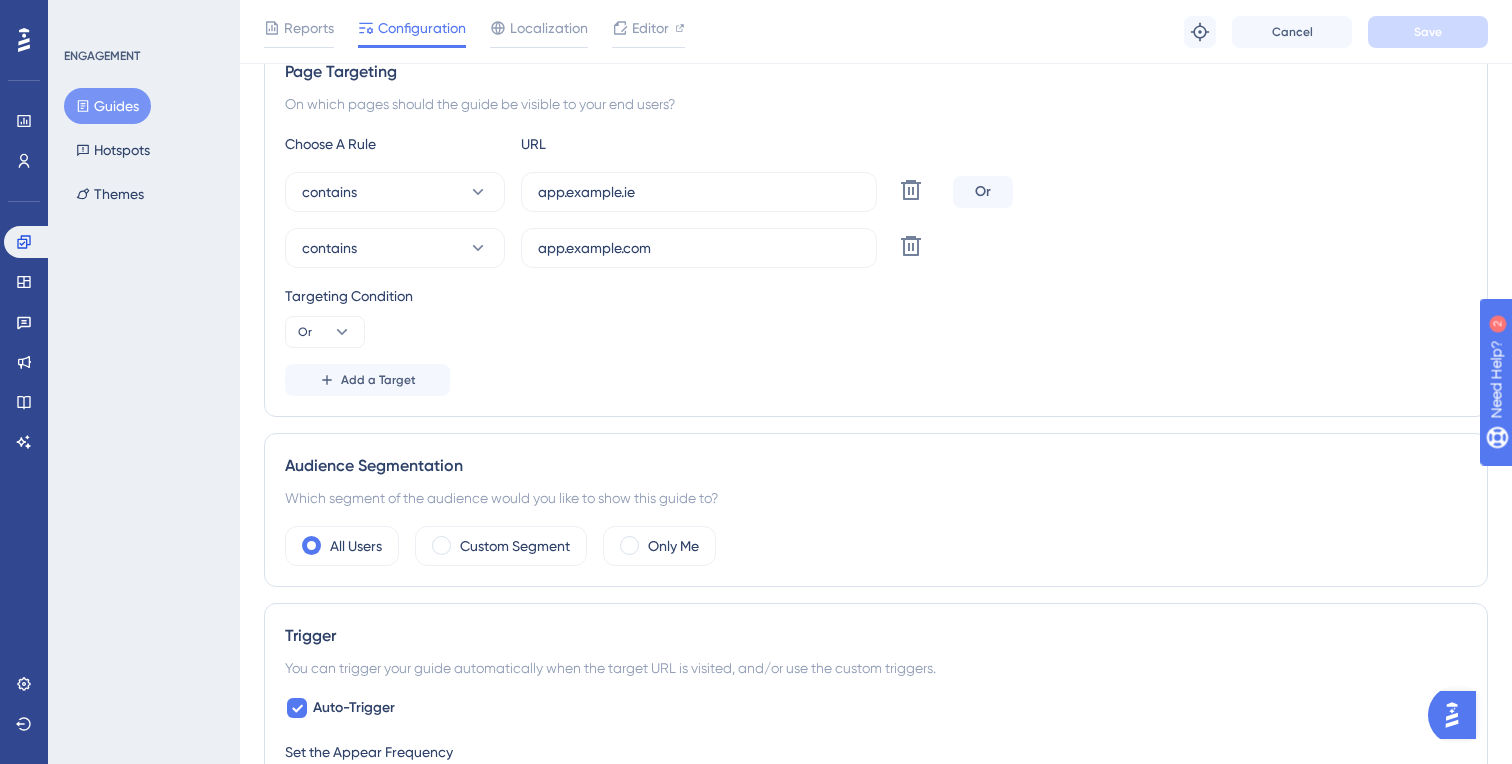 scroll, scrollTop: 469, scrollLeft: 0, axis: vertical 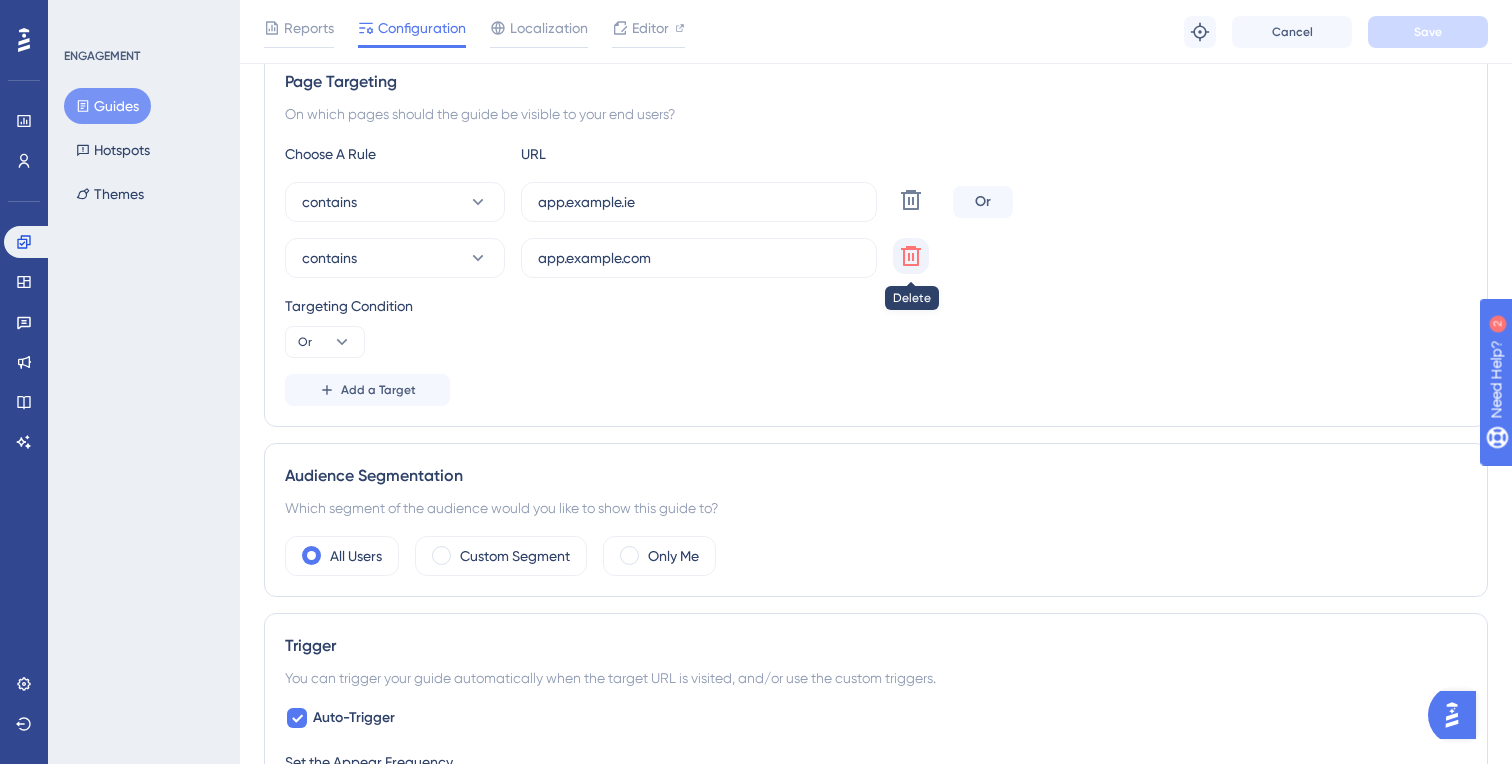 click at bounding box center (911, 200) 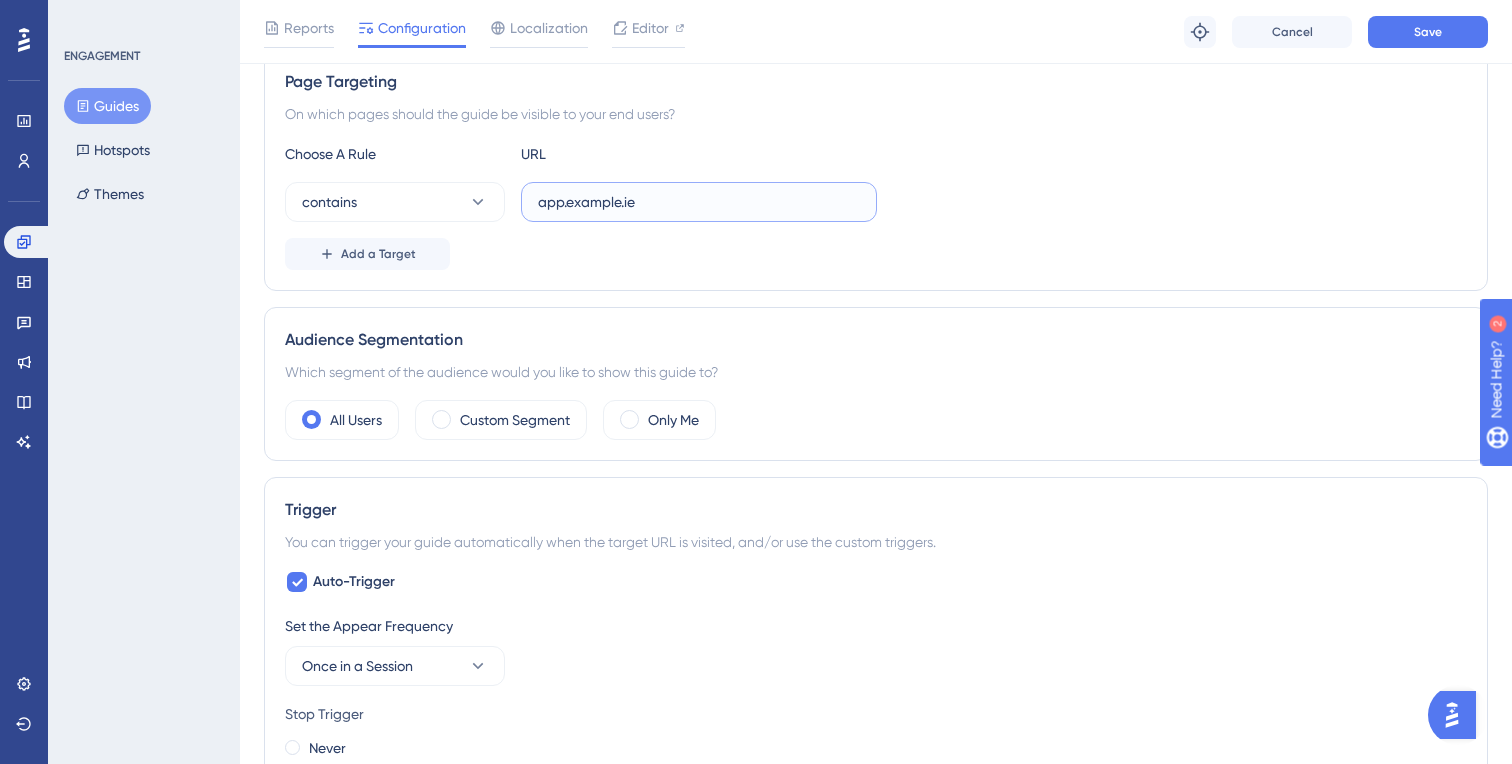 click on "app.nuacom.ie" at bounding box center (699, 202) 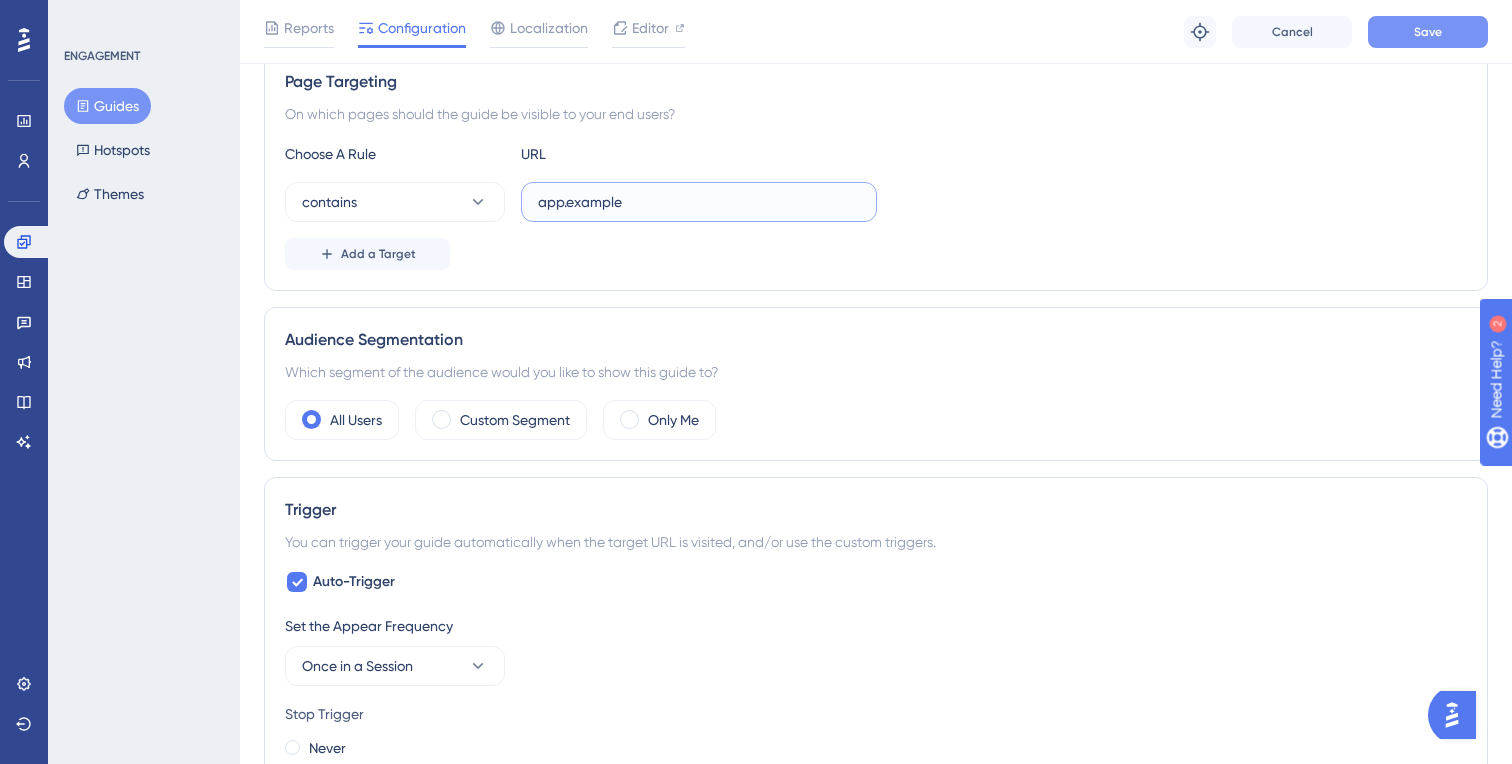 type on "app.nuacom" 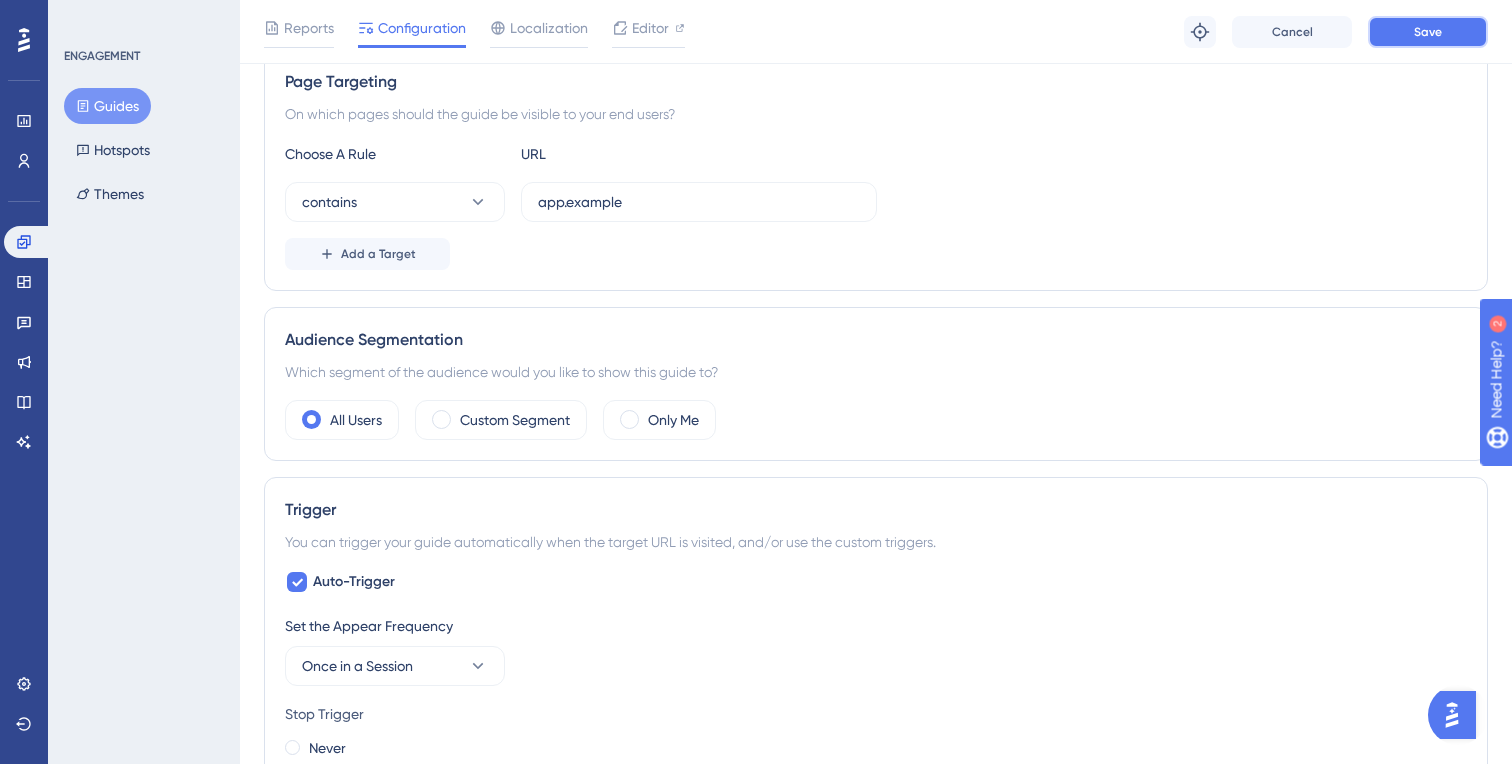 click on "Save" at bounding box center (1428, 32) 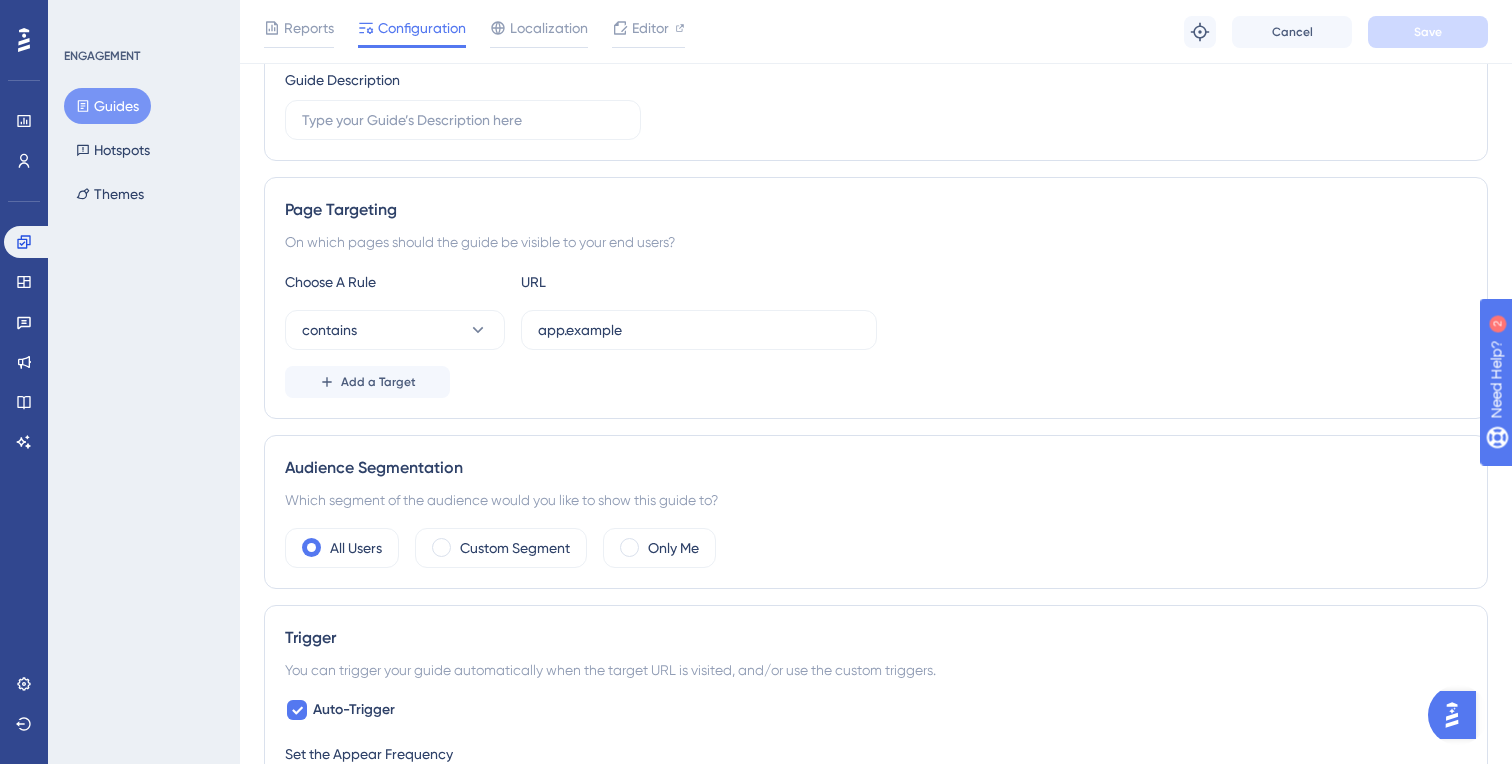 scroll, scrollTop: 0, scrollLeft: 0, axis: both 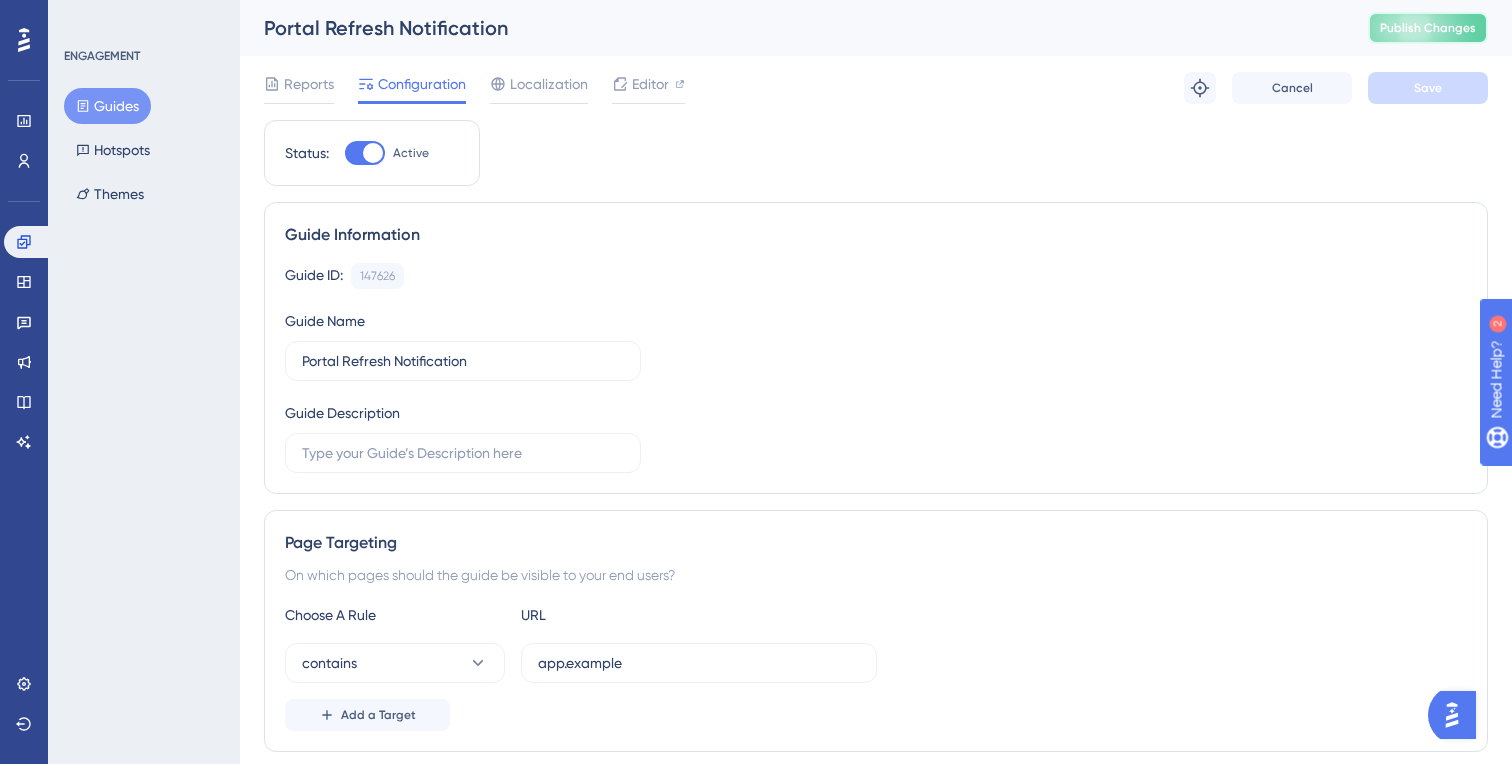 click on "Publish Changes" at bounding box center (1428, 28) 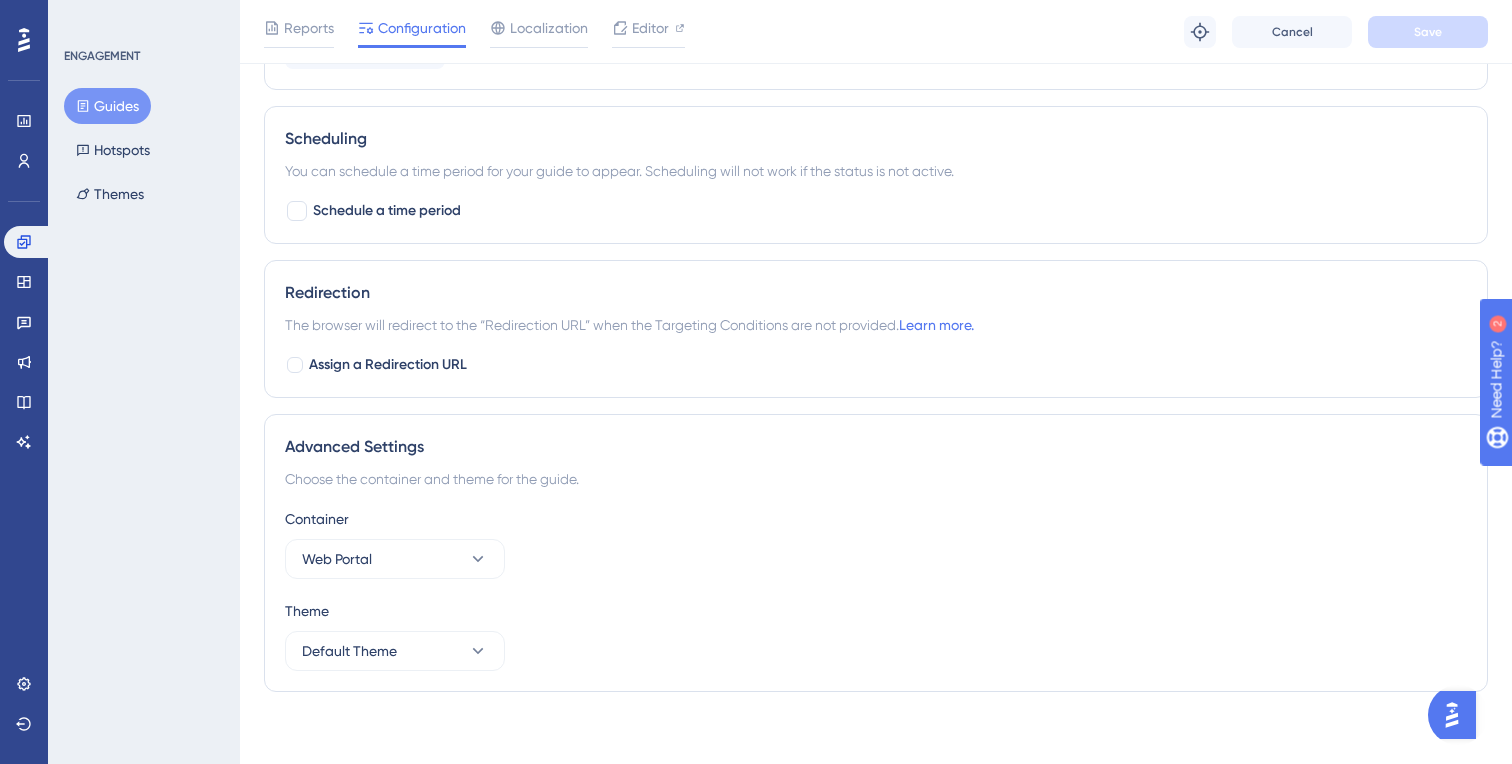 scroll, scrollTop: 1438, scrollLeft: 0, axis: vertical 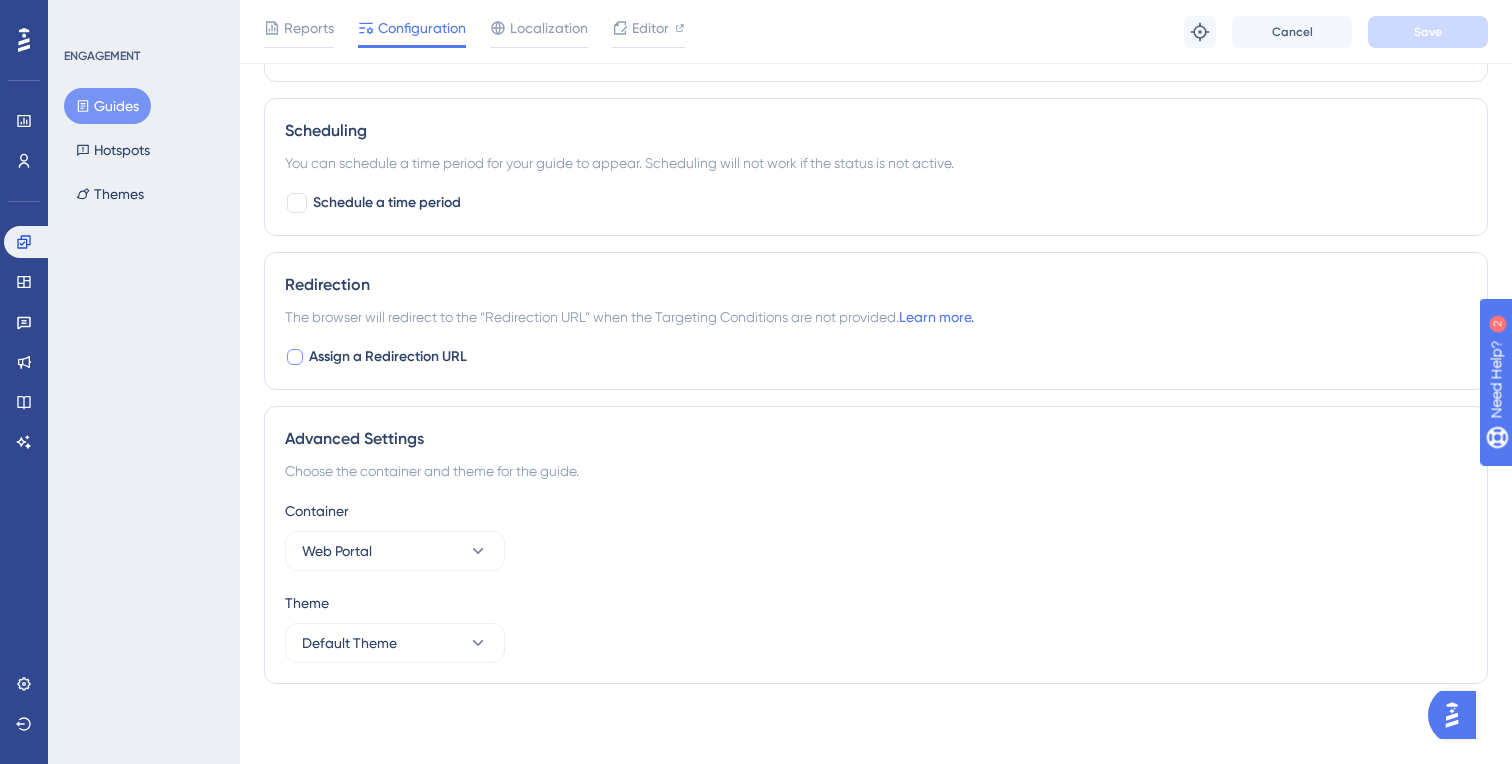 click at bounding box center (295, 357) 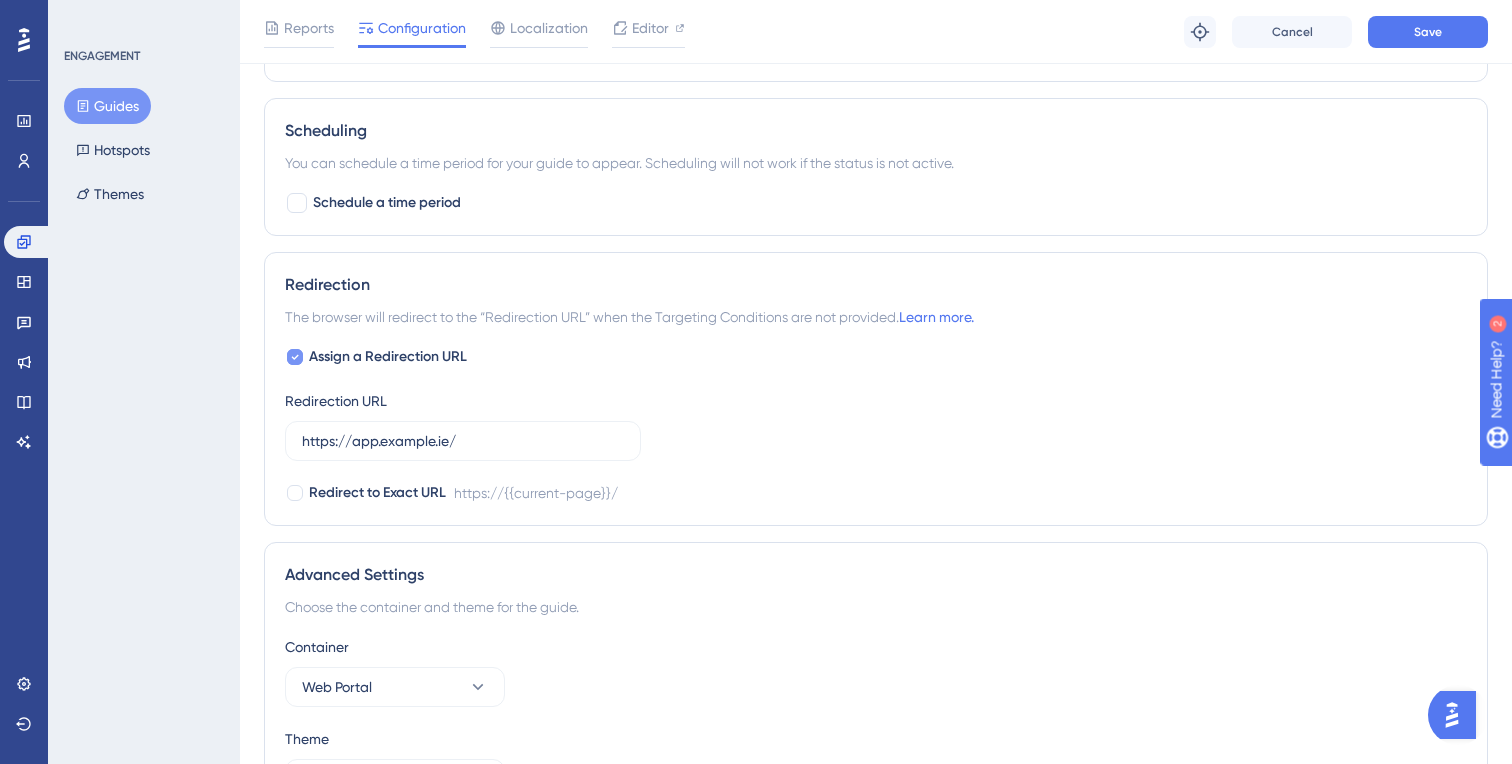 click at bounding box center [295, 357] 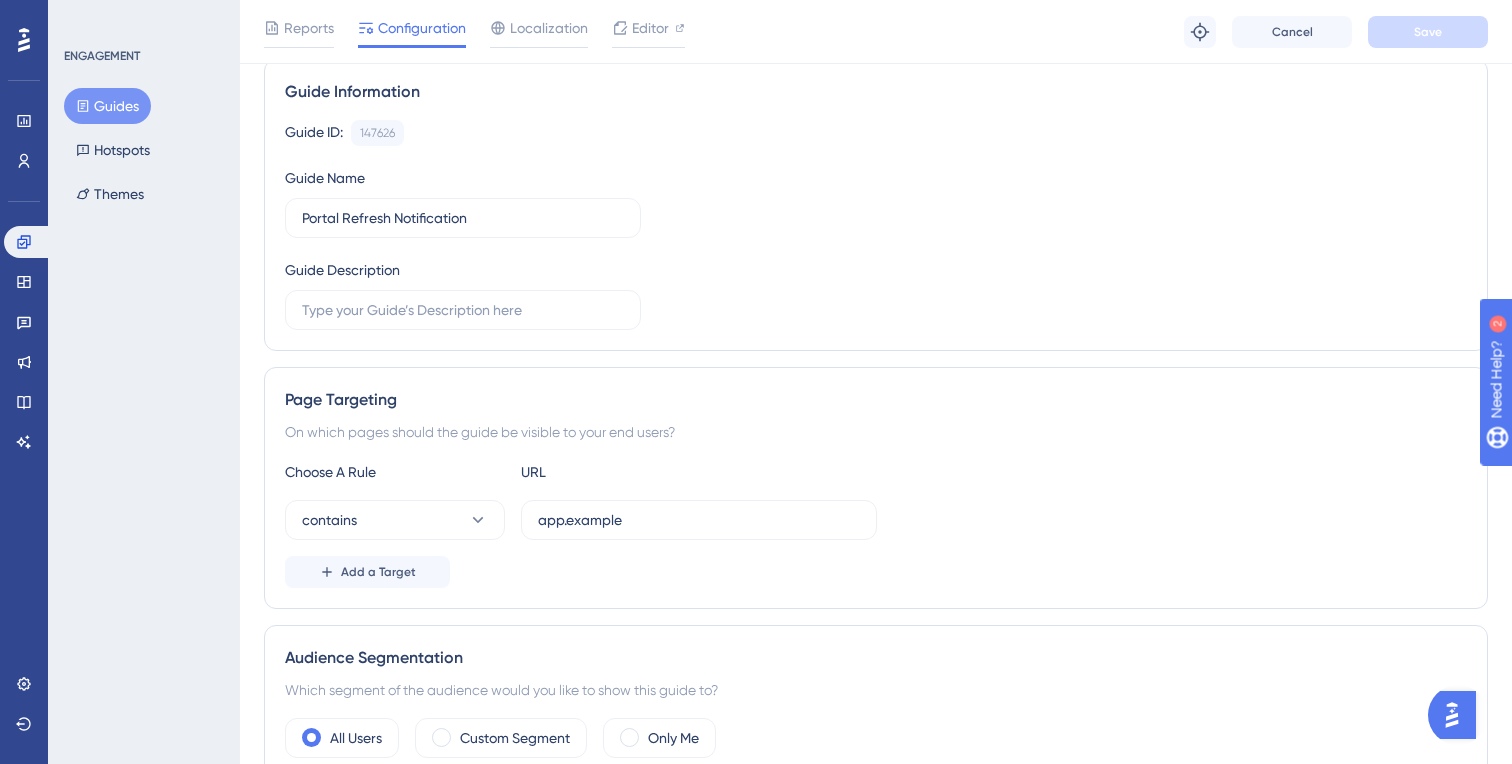 scroll, scrollTop: 0, scrollLeft: 0, axis: both 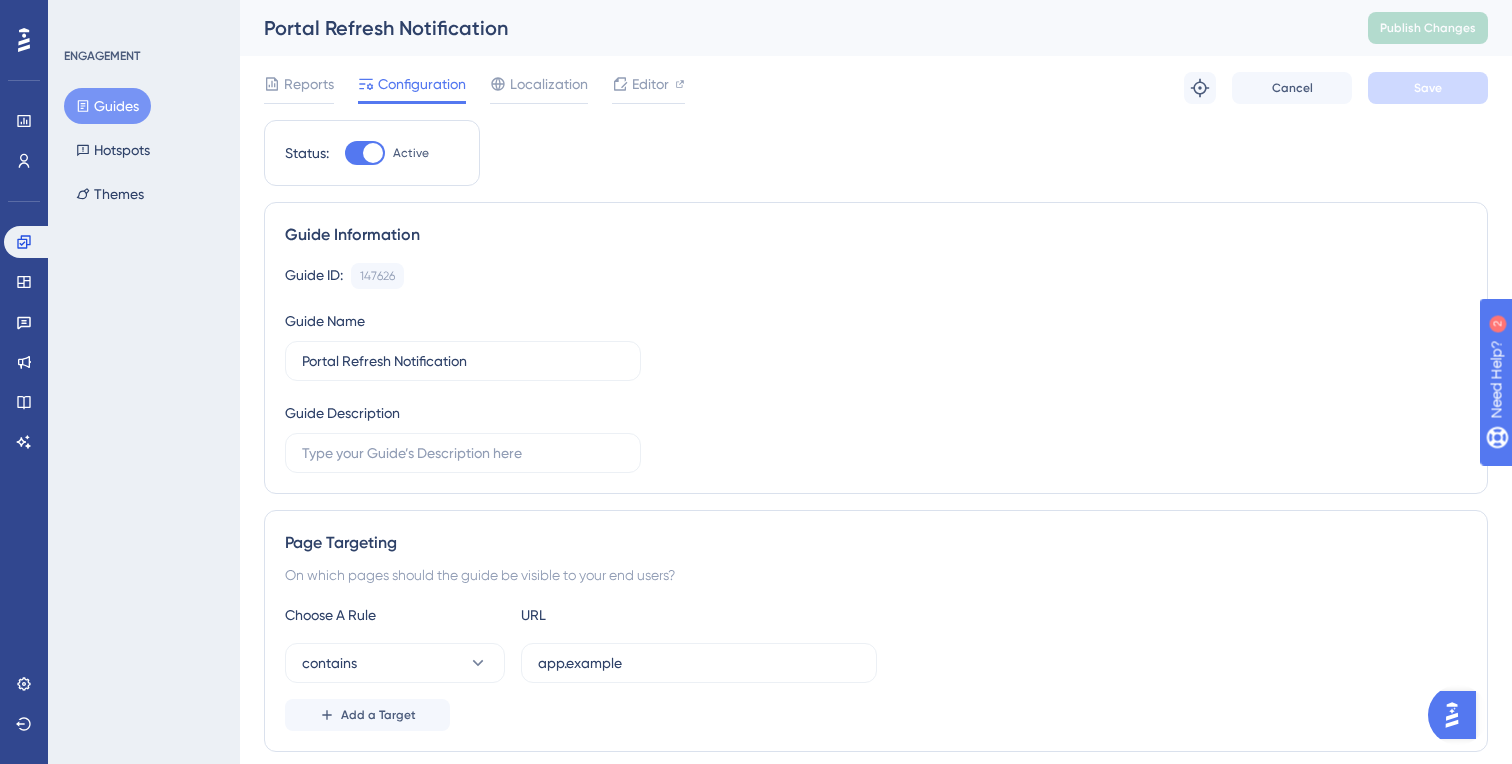 click on "Guides" at bounding box center (107, 106) 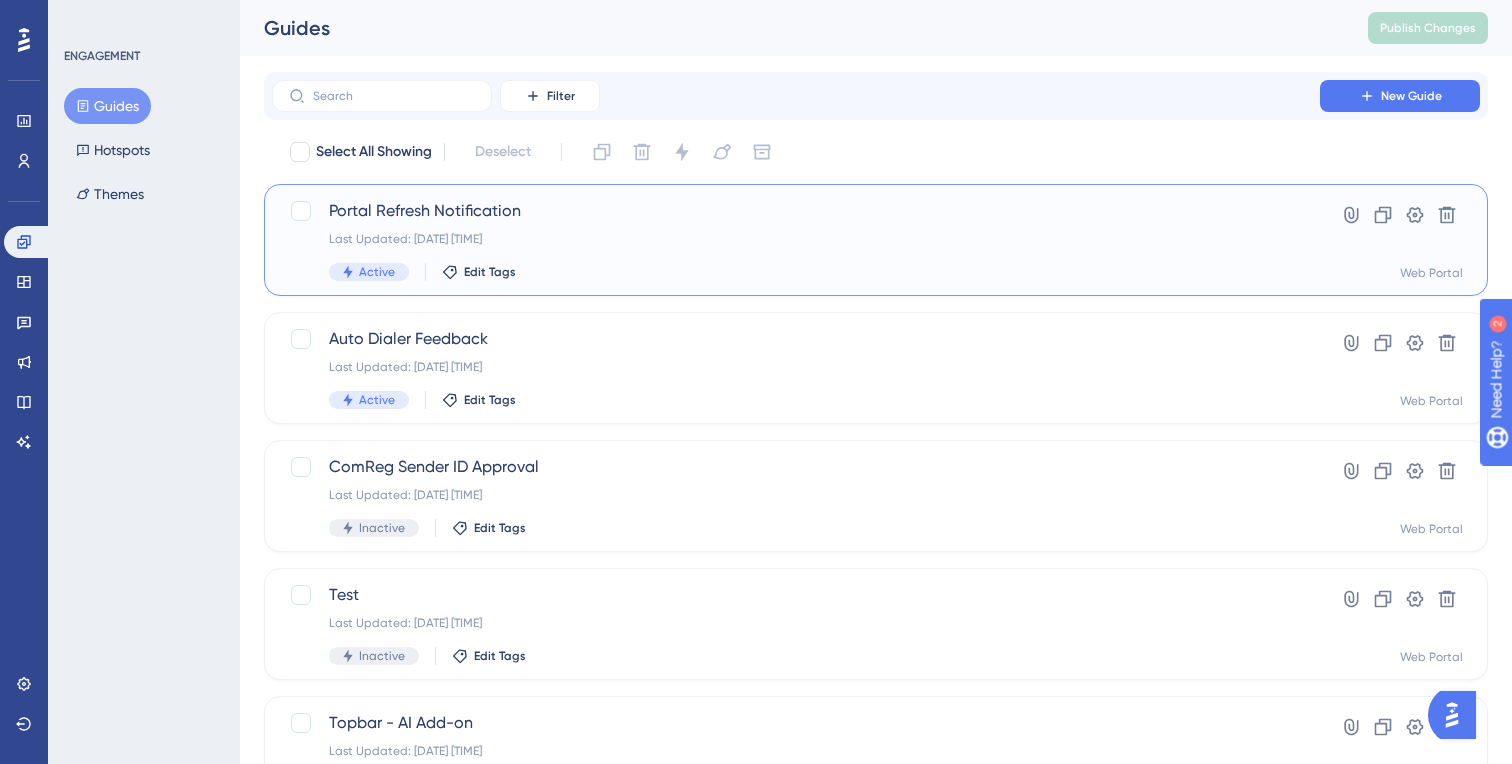 click on "Portal Refresh Notification" at bounding box center (796, 211) 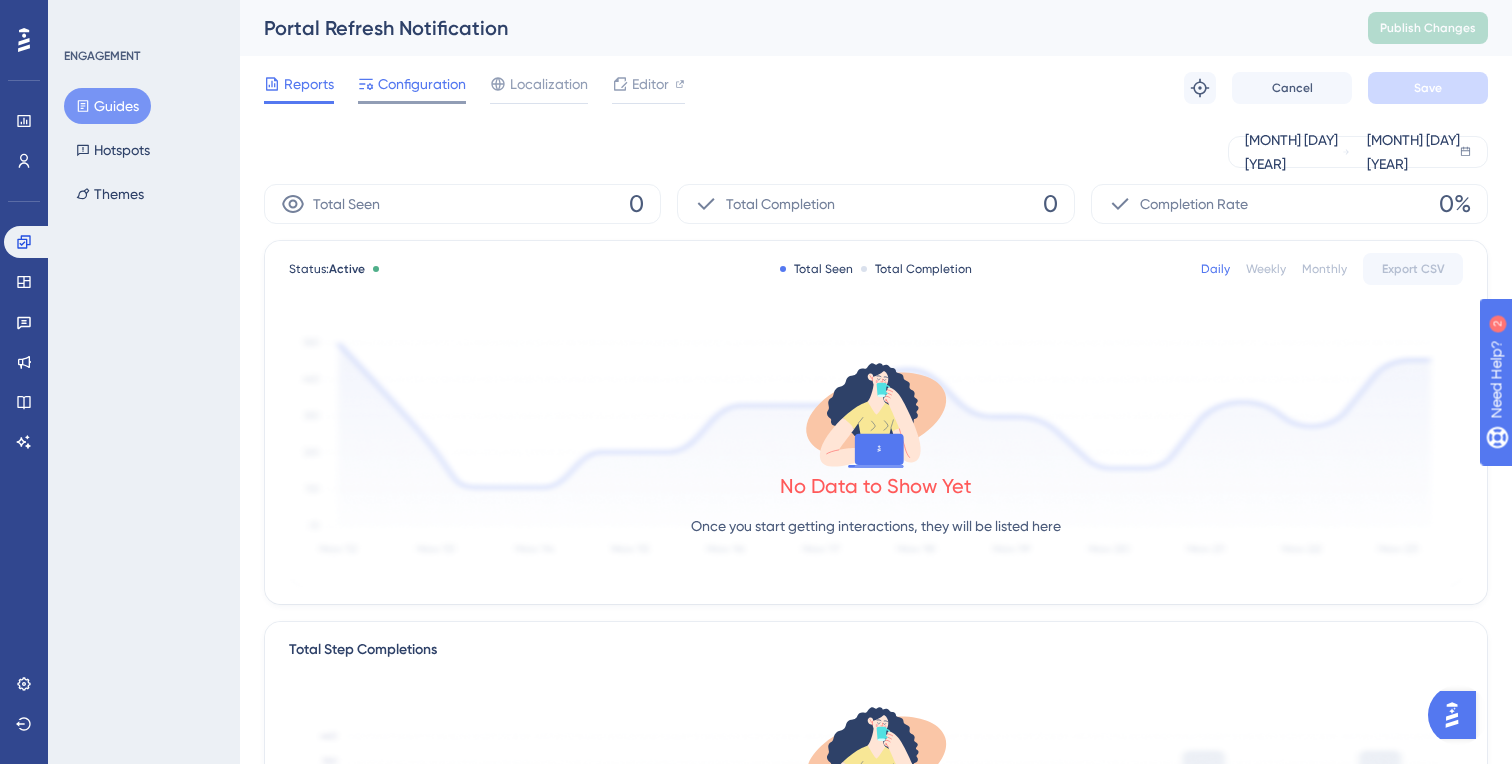 click on "Configuration" at bounding box center (422, 84) 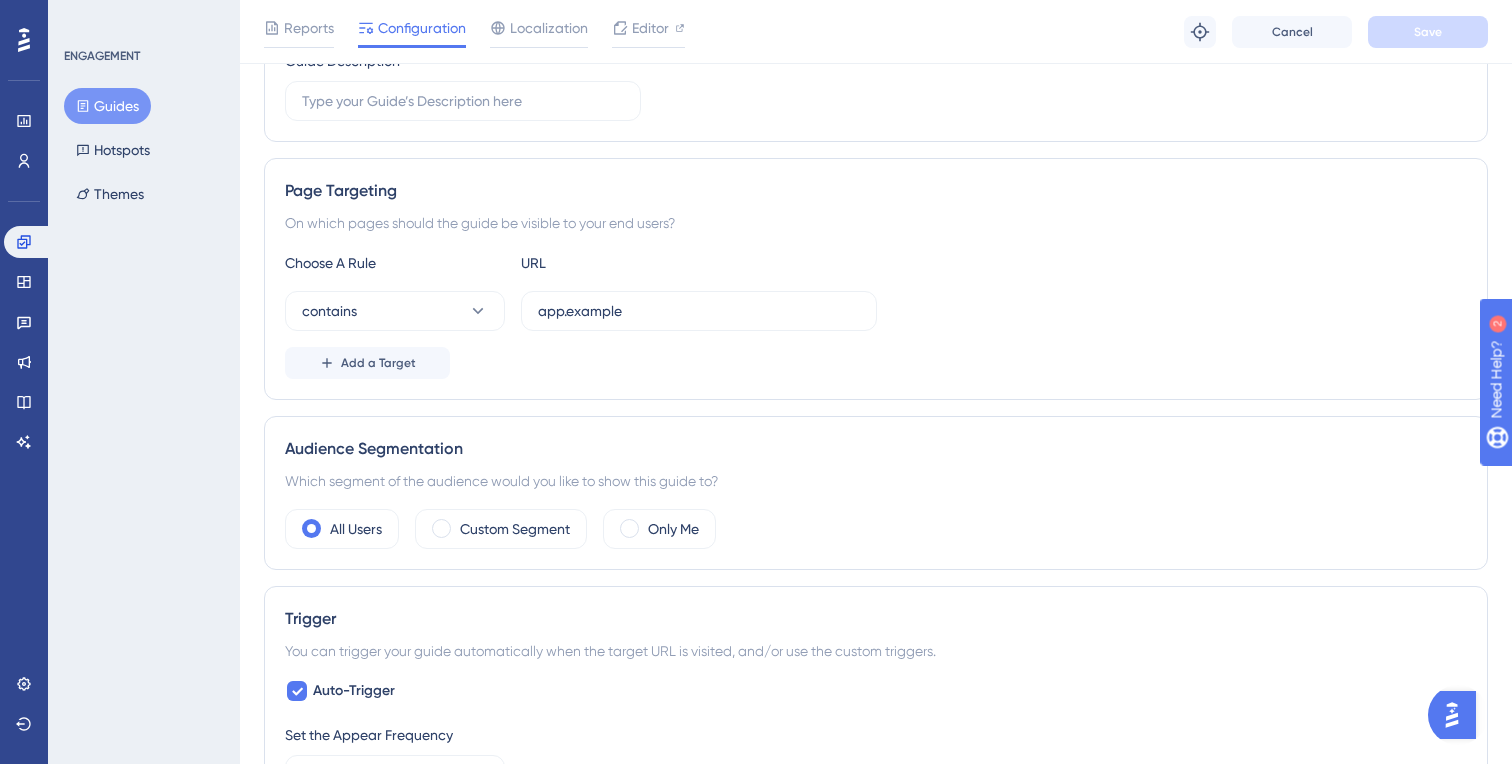 scroll, scrollTop: 0, scrollLeft: 0, axis: both 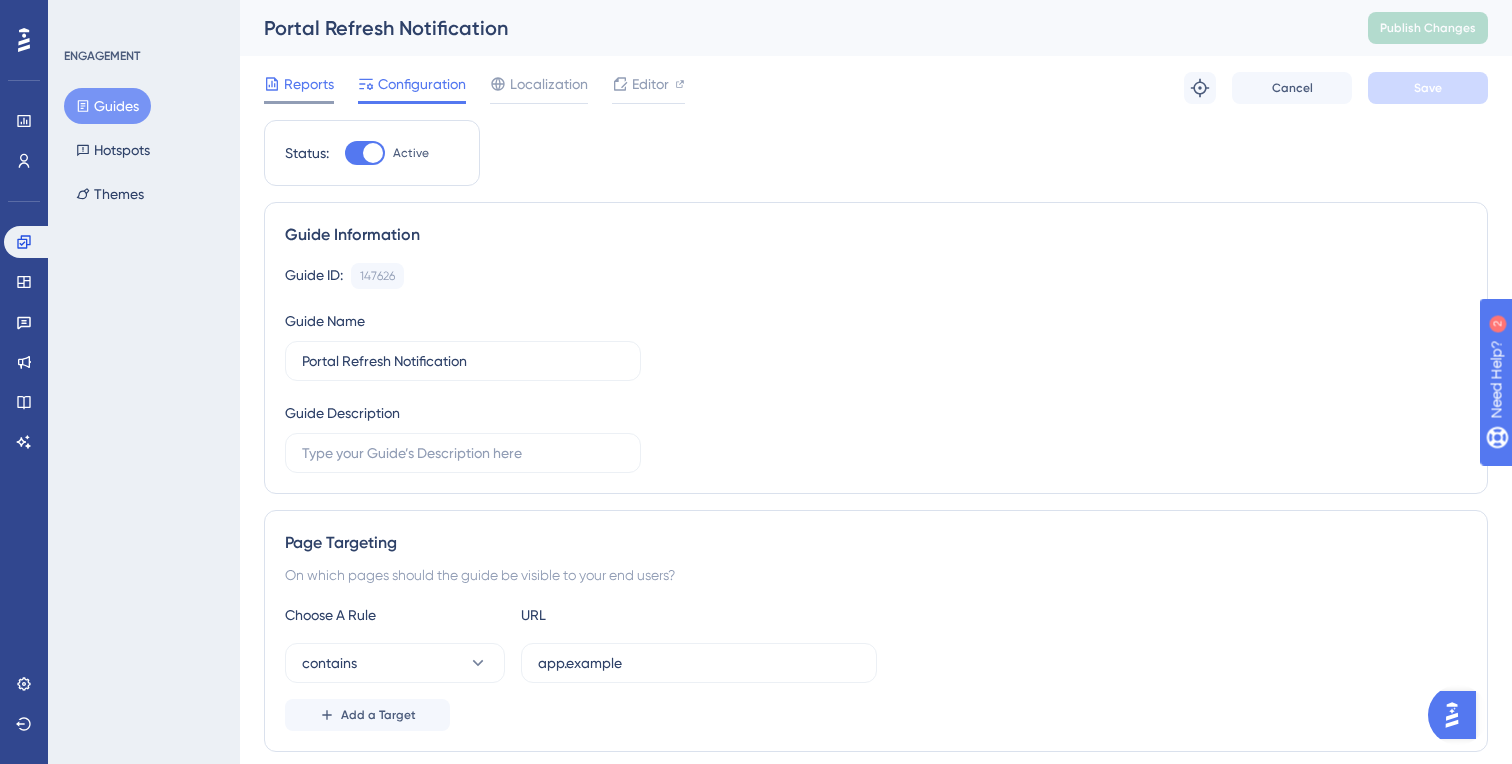 click on "Reports" at bounding box center (309, 84) 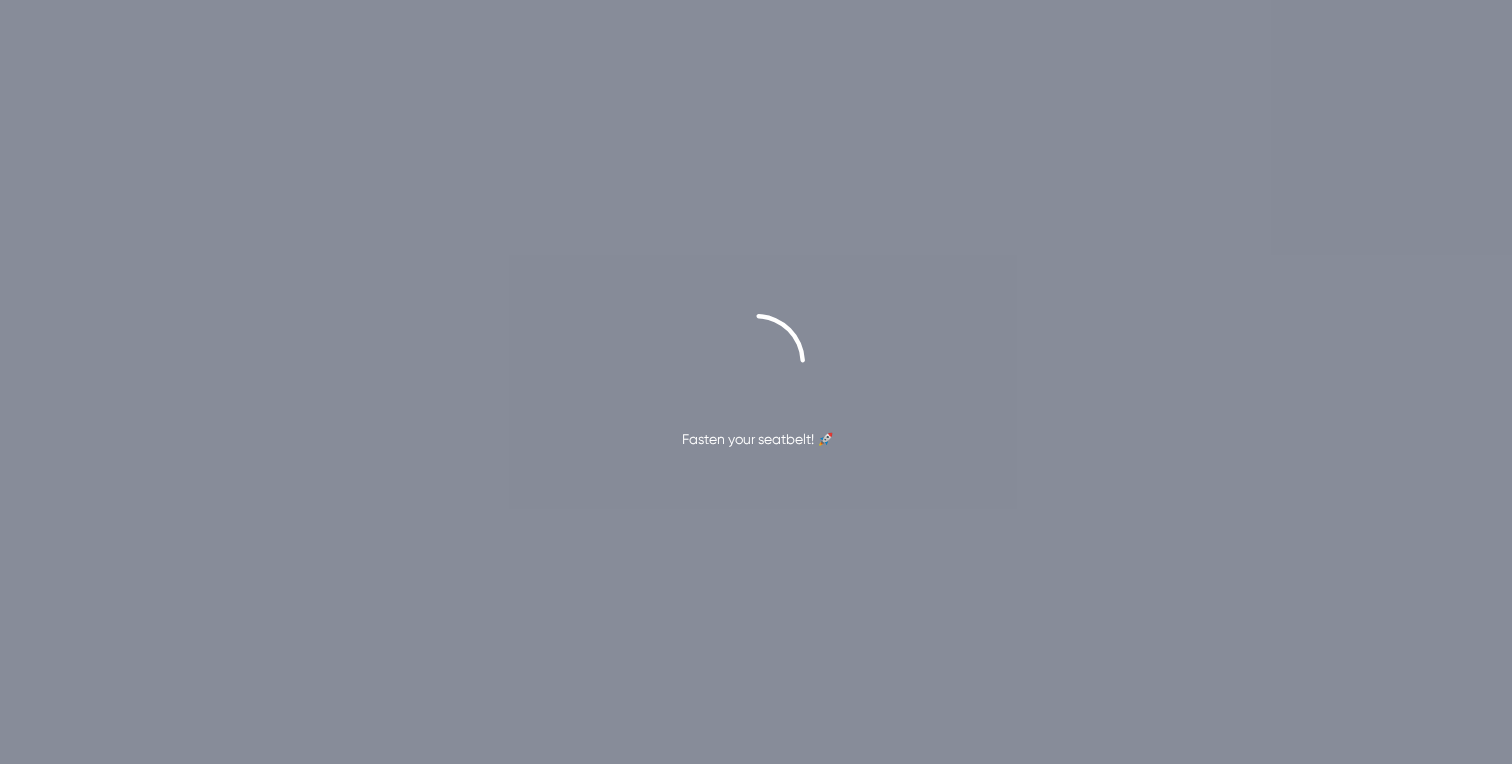 scroll, scrollTop: 0, scrollLeft: 0, axis: both 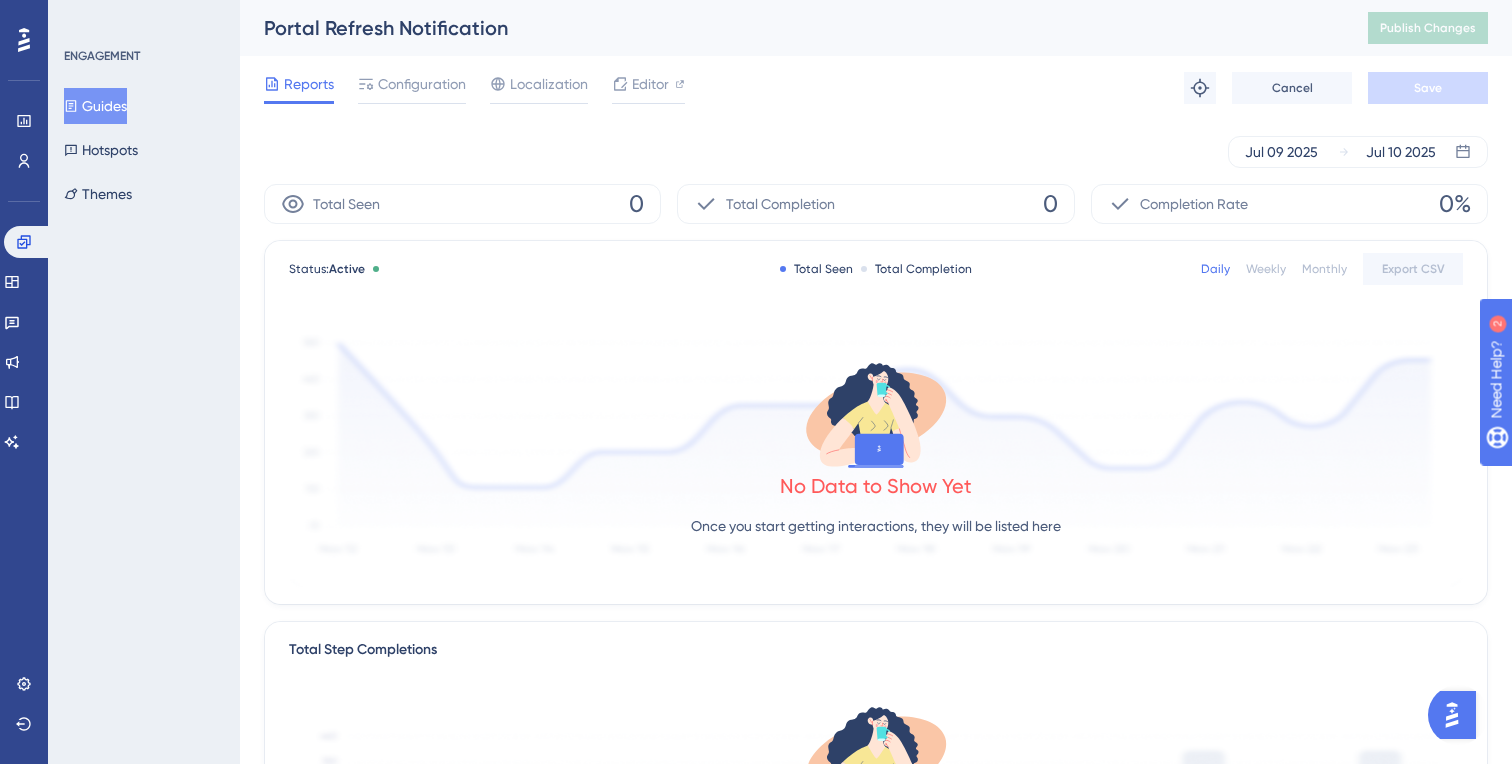 click on "Guides" at bounding box center (95, 106) 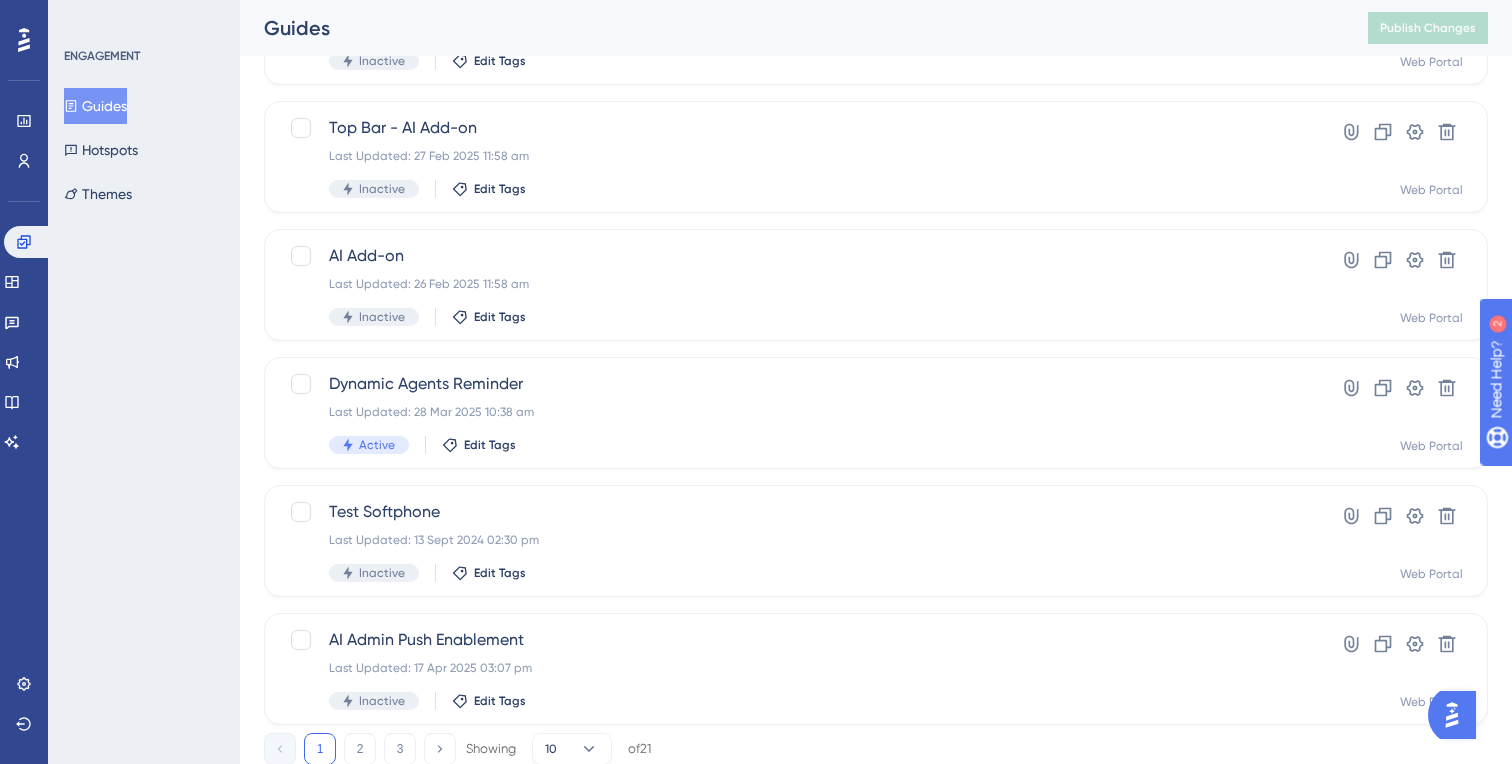 scroll, scrollTop: 788, scrollLeft: 0, axis: vertical 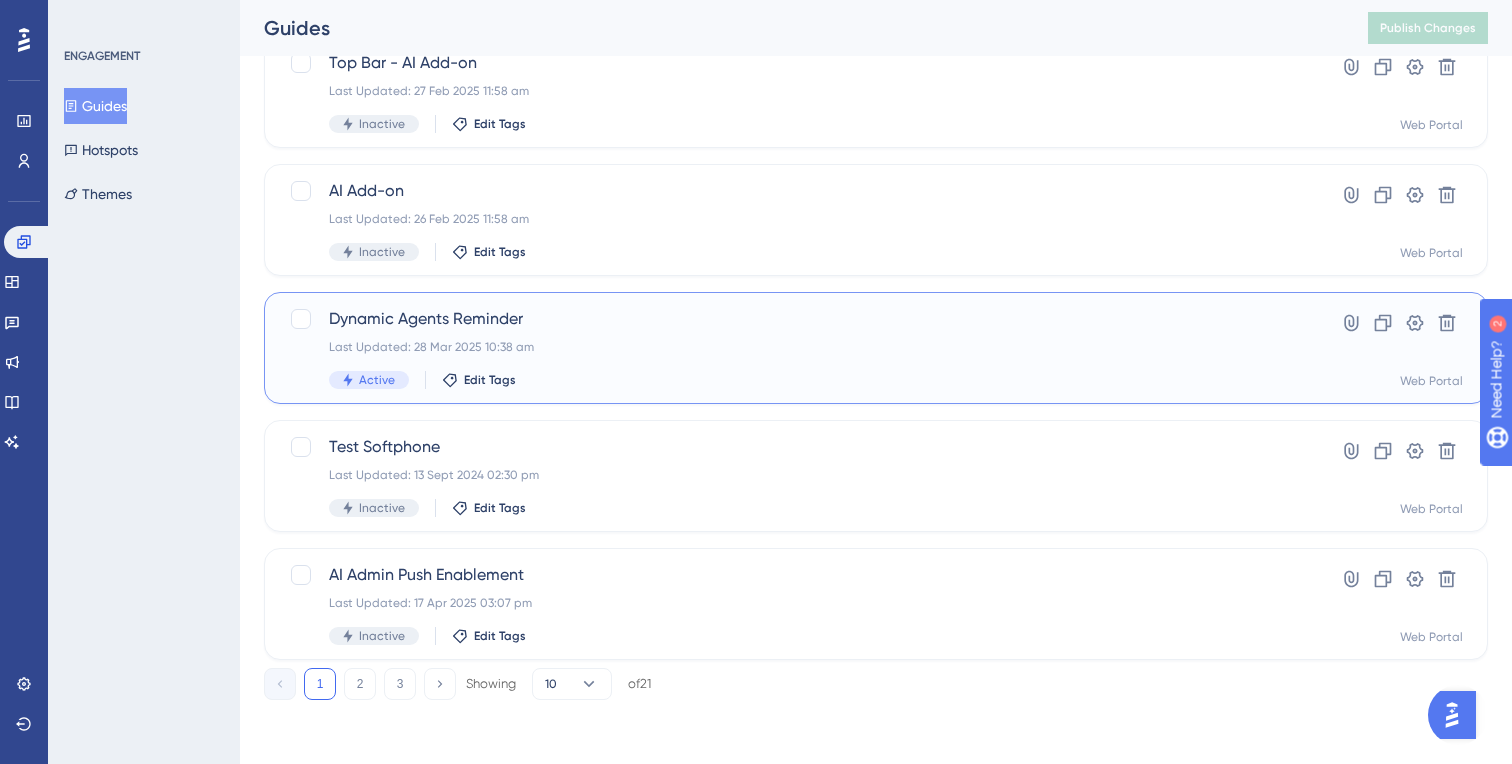 click on "Dynamic Agents Reminder" at bounding box center [796, 319] 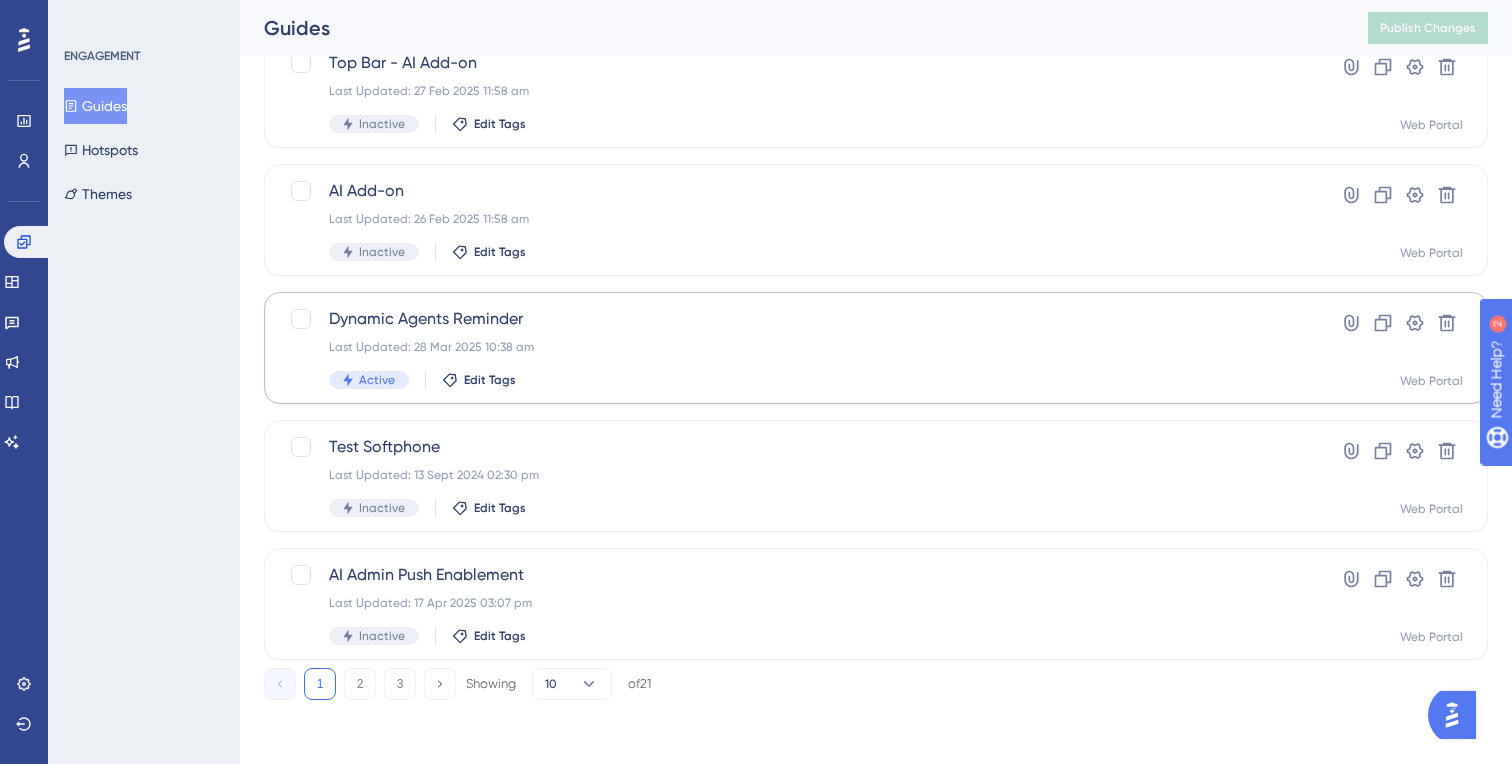 scroll, scrollTop: 0, scrollLeft: 0, axis: both 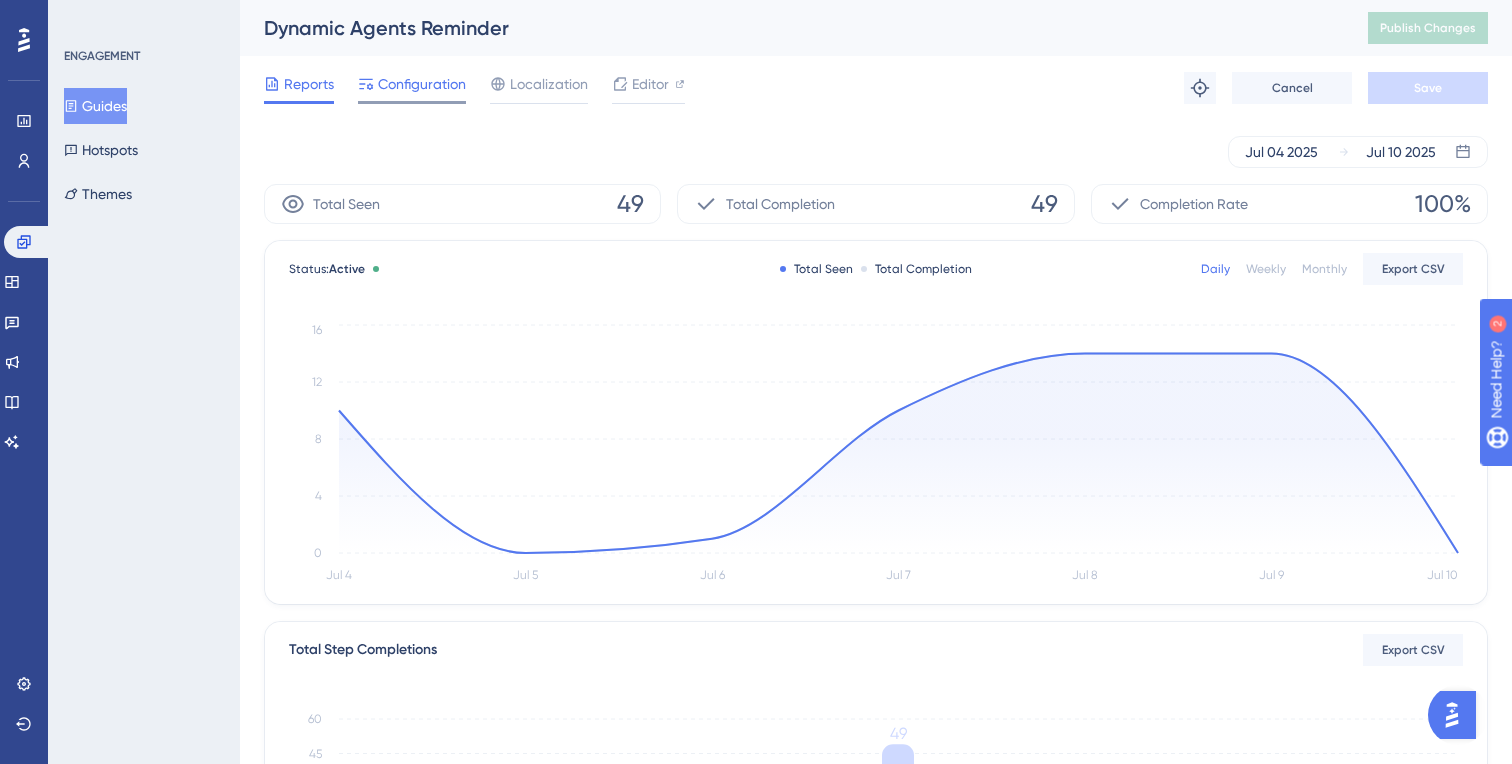 click on "Configuration" at bounding box center [422, 84] 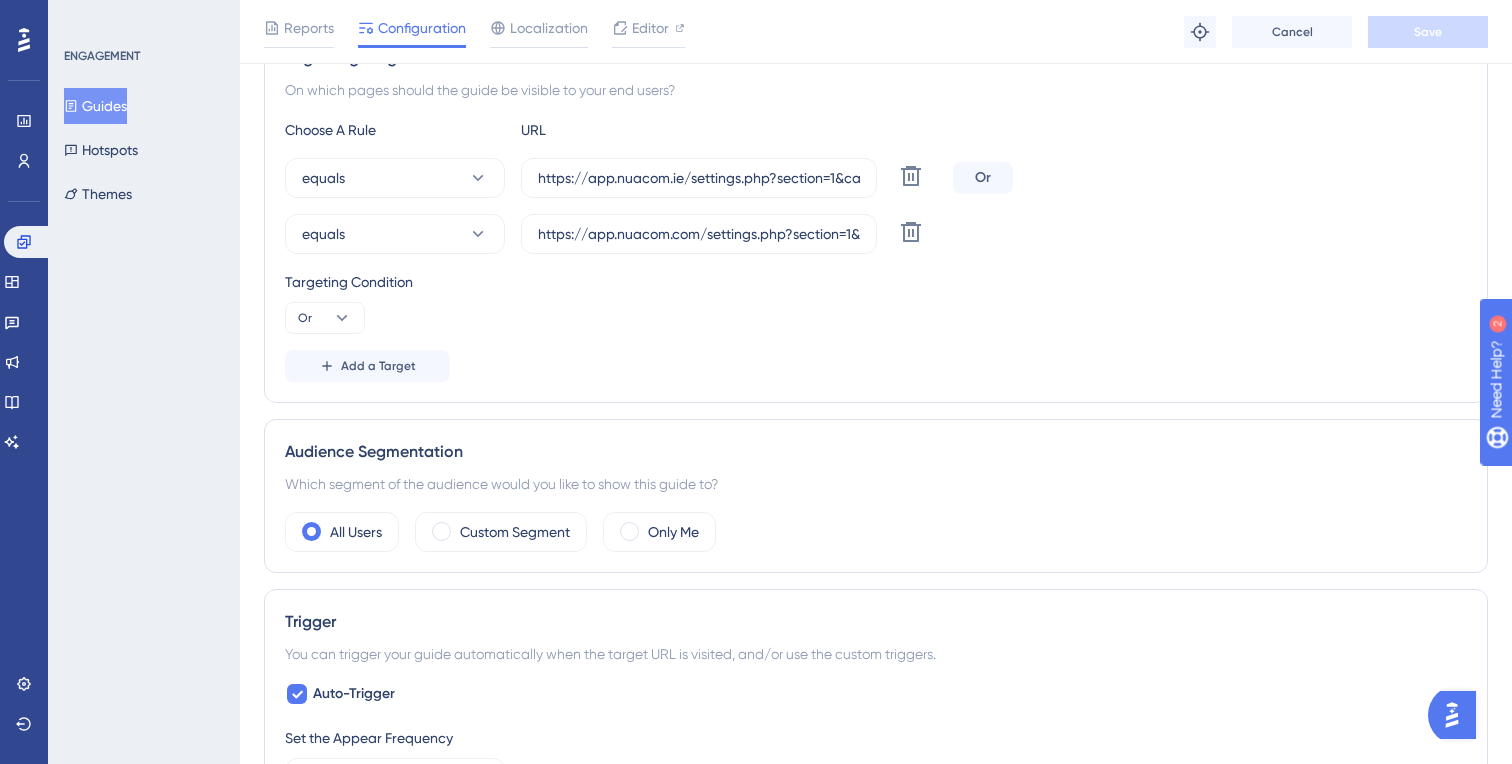 scroll, scrollTop: 0, scrollLeft: 0, axis: both 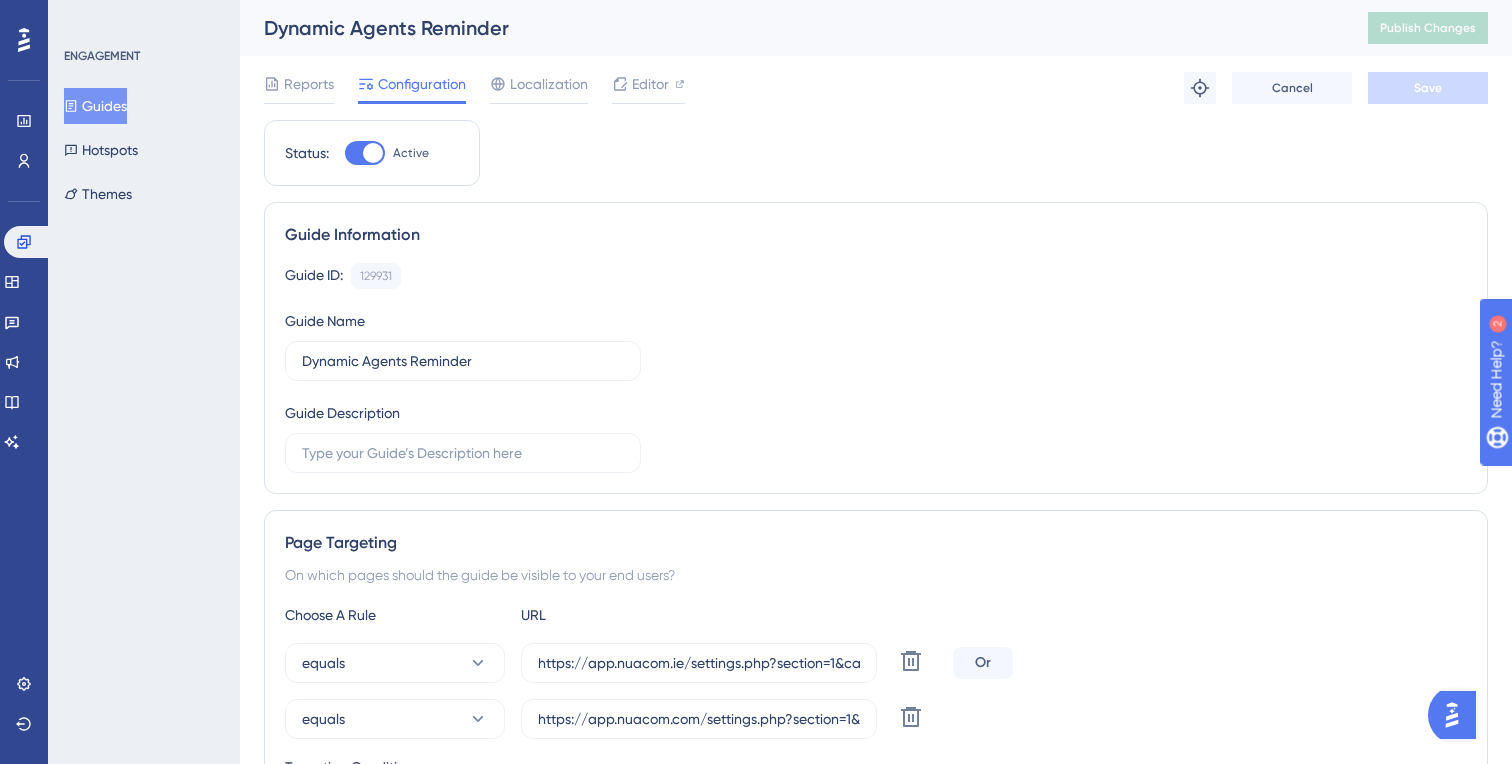click on "Guides" at bounding box center (95, 106) 